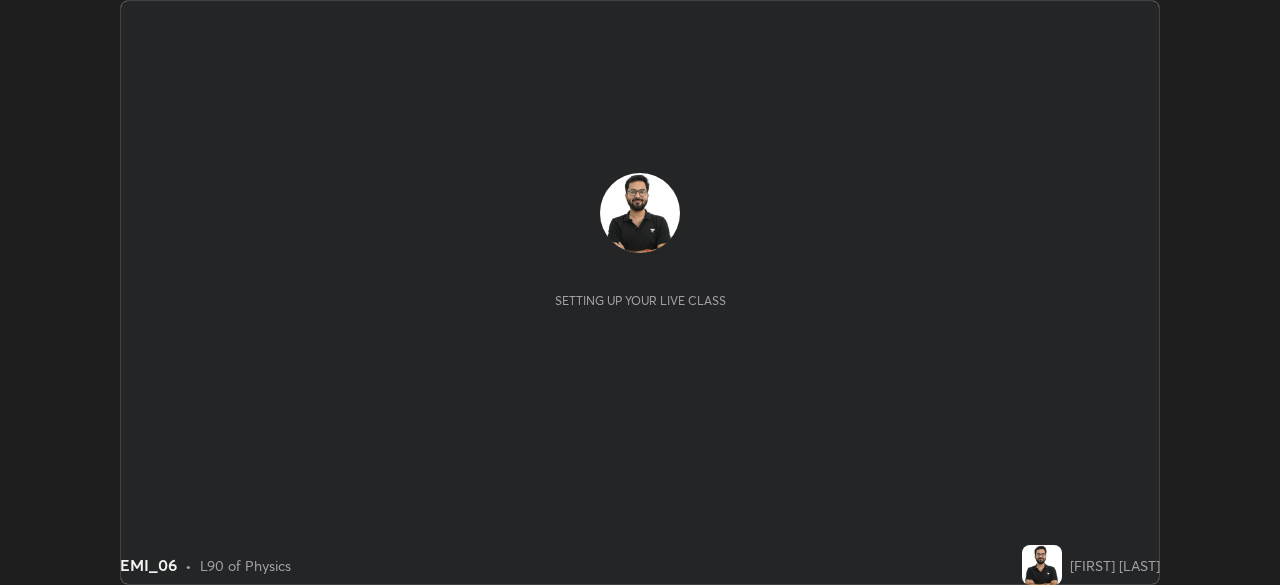 scroll, scrollTop: 0, scrollLeft: 0, axis: both 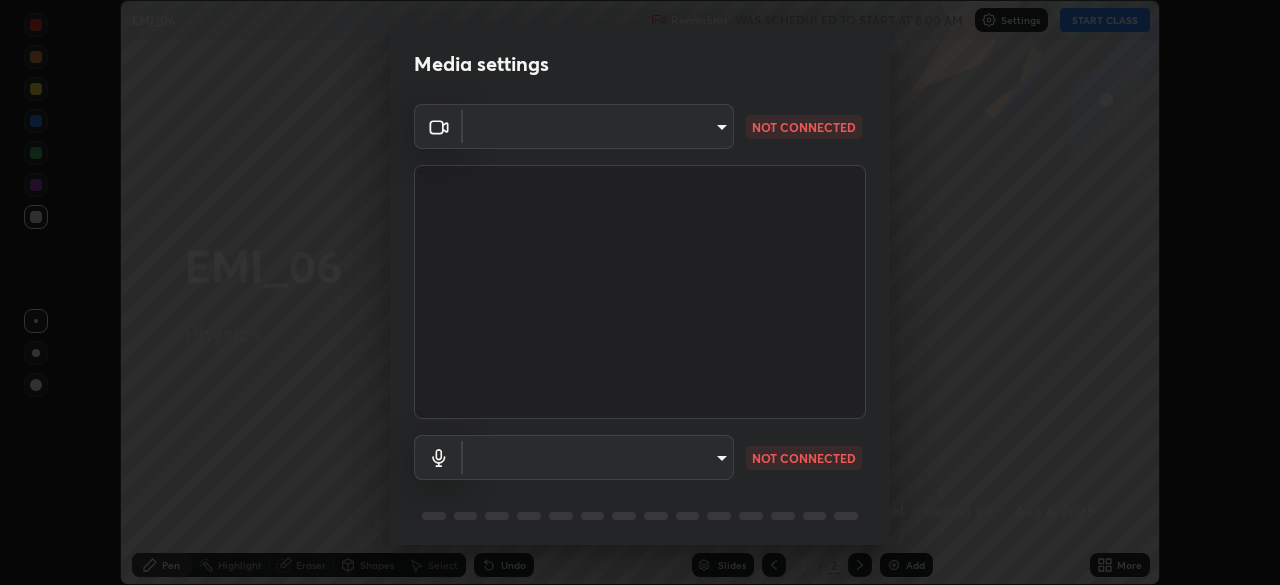 type on "9d859b0dc9df3993e45d71748640ef8916b2c21d6ac1b4416f64a69378af508e" 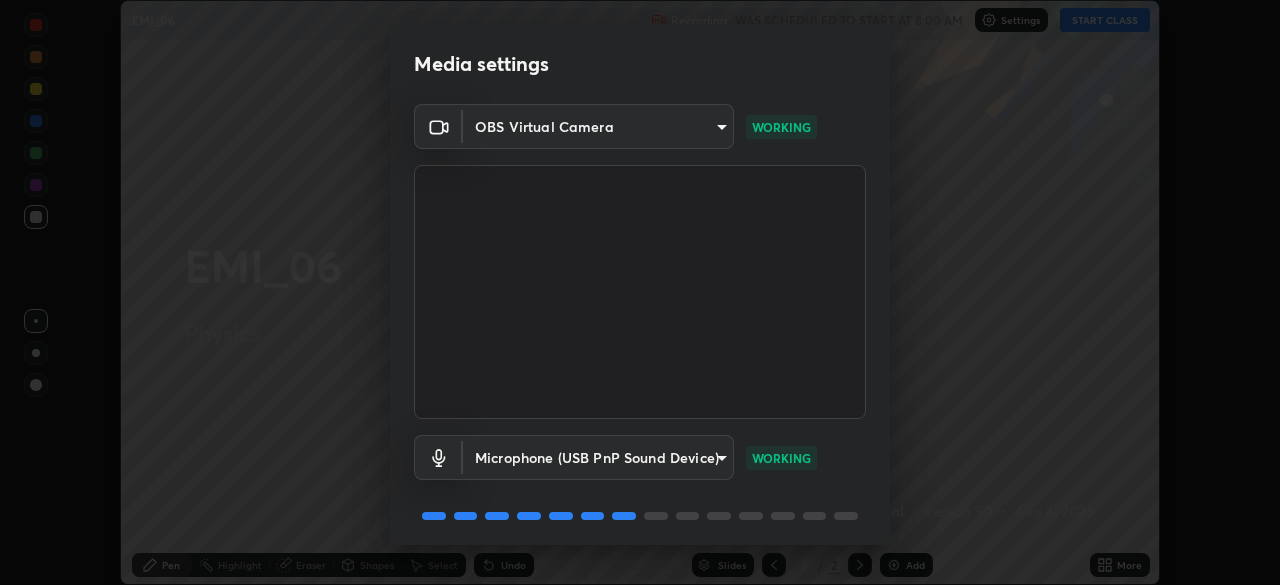 scroll, scrollTop: 71, scrollLeft: 0, axis: vertical 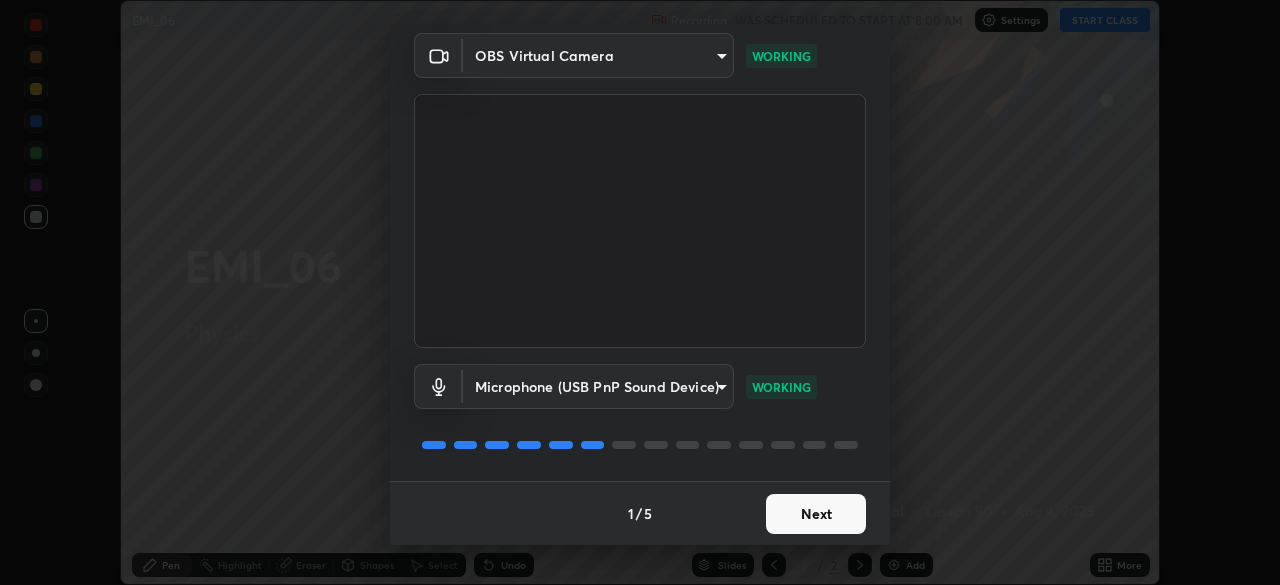 click on "Next" at bounding box center [816, 514] 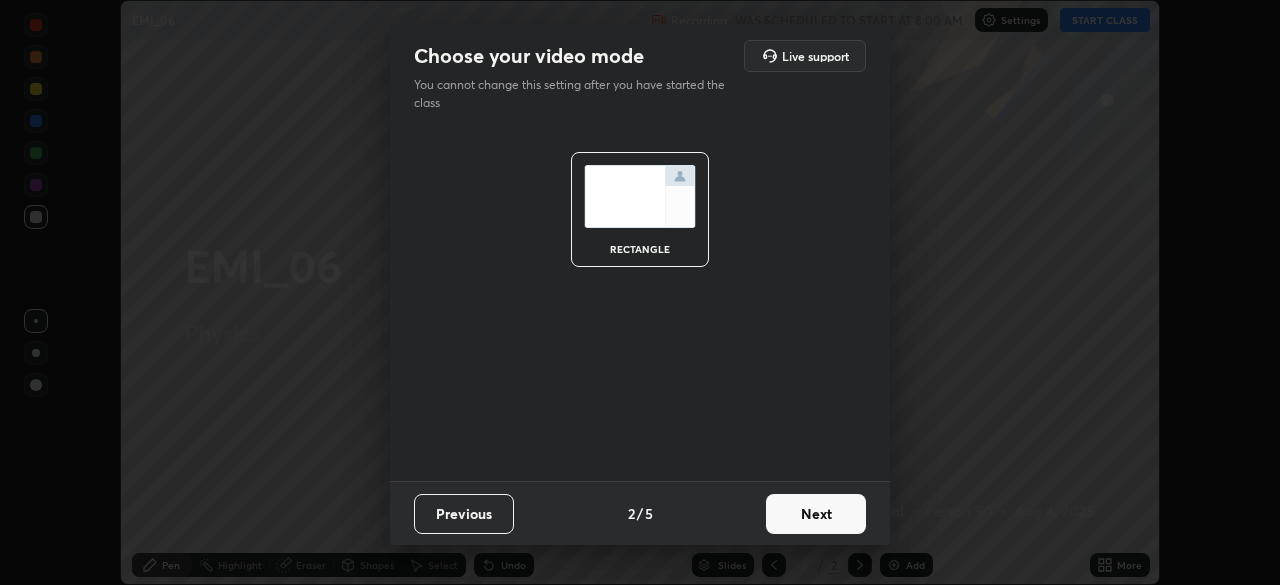 scroll, scrollTop: 0, scrollLeft: 0, axis: both 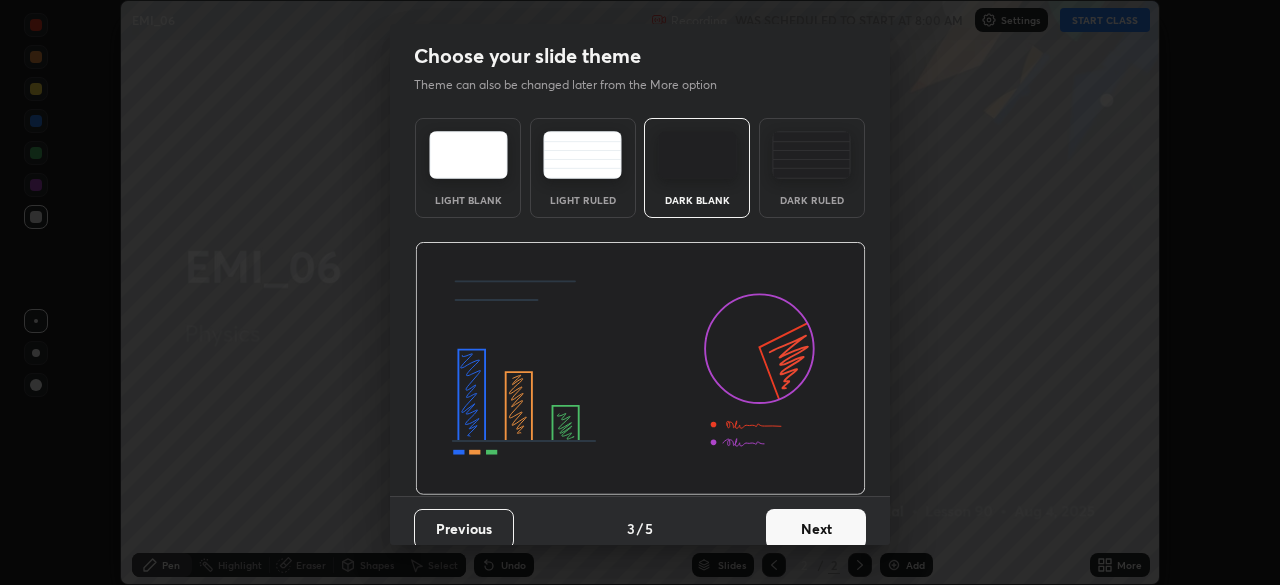 click on "Dark Blank" at bounding box center (697, 168) 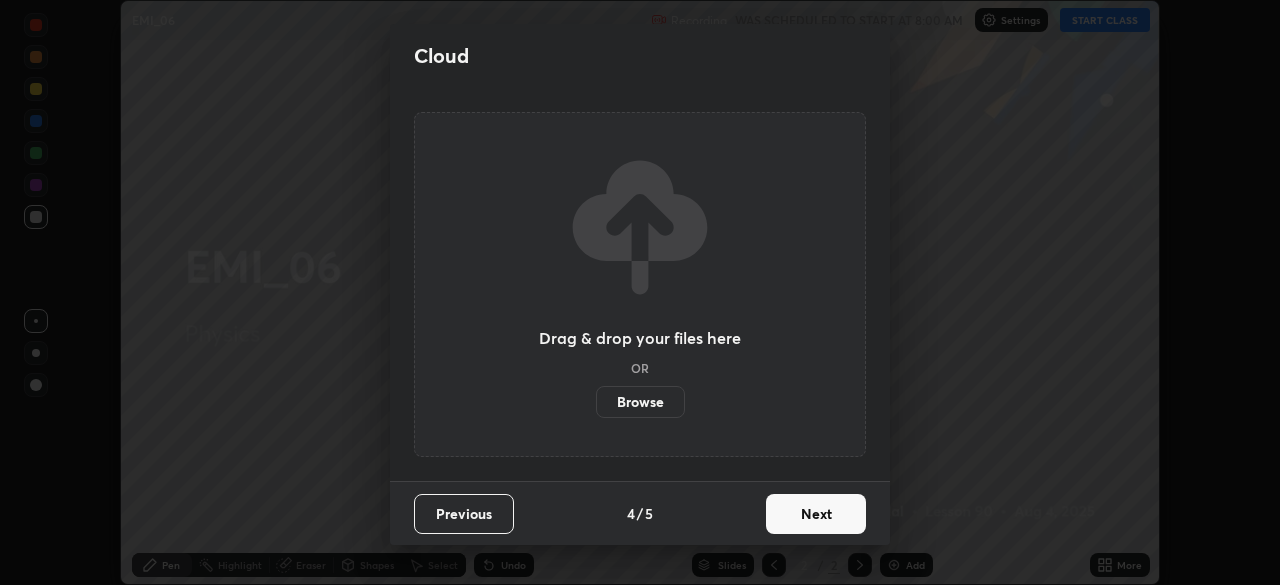 click on "Next" at bounding box center [816, 514] 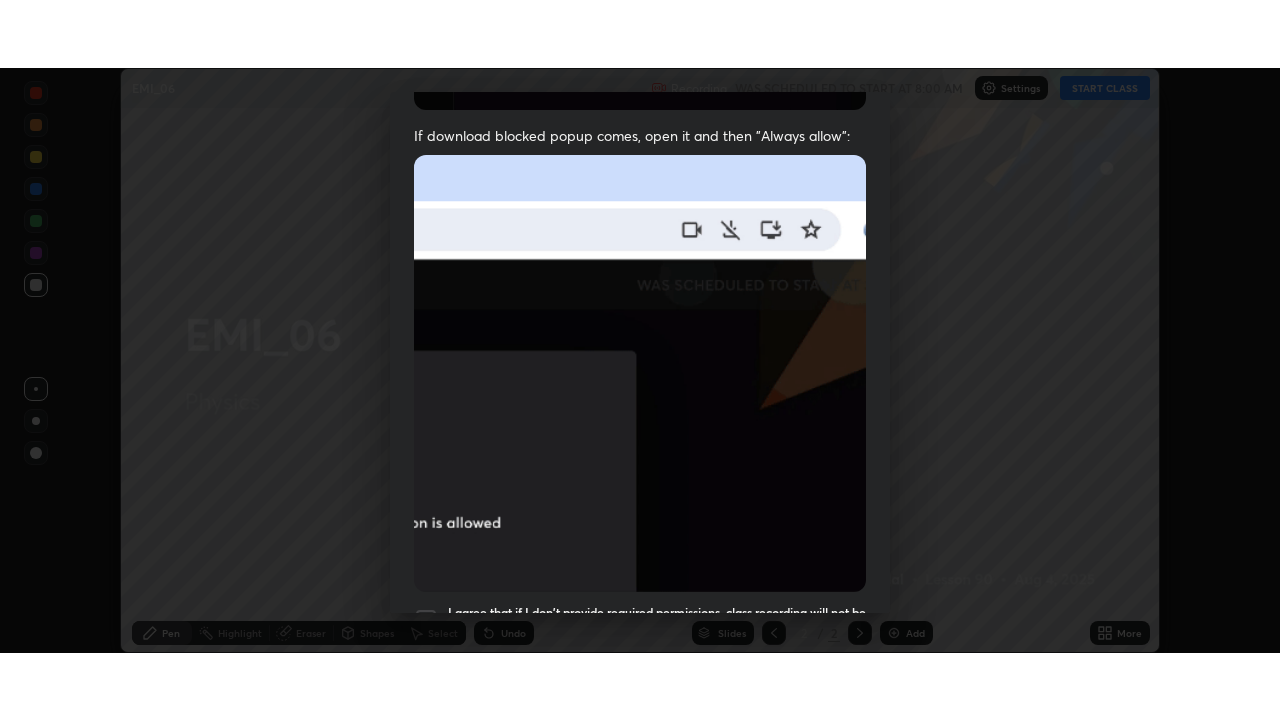 scroll, scrollTop: 479, scrollLeft: 0, axis: vertical 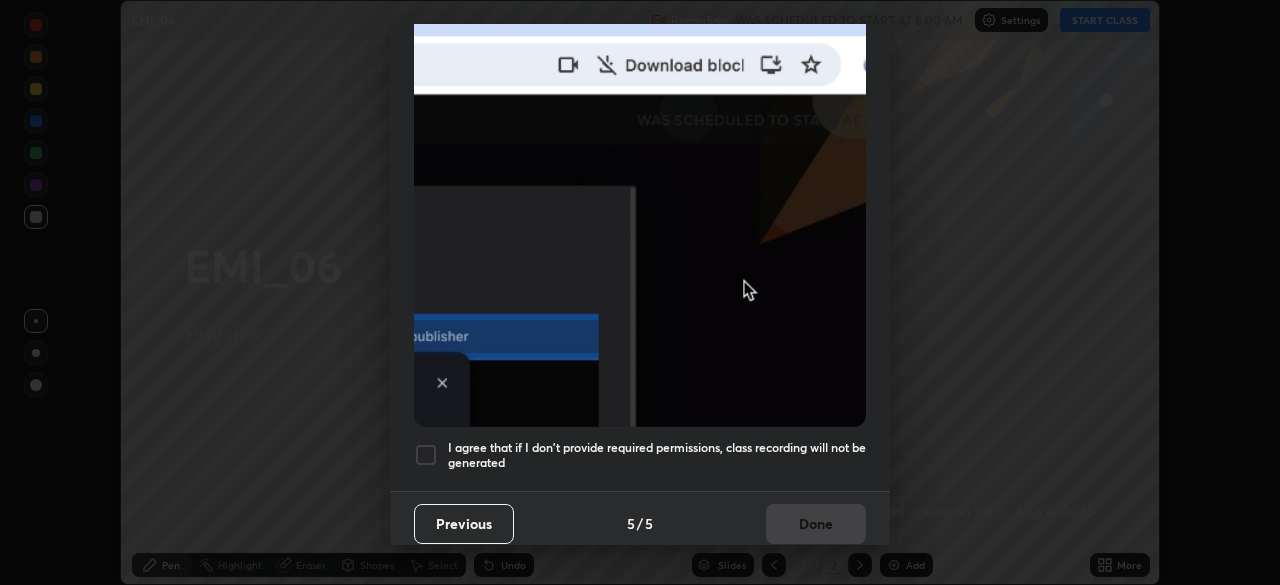 click on "I agree that if I don't provide required permissions, class recording will not be generated" at bounding box center (657, 455) 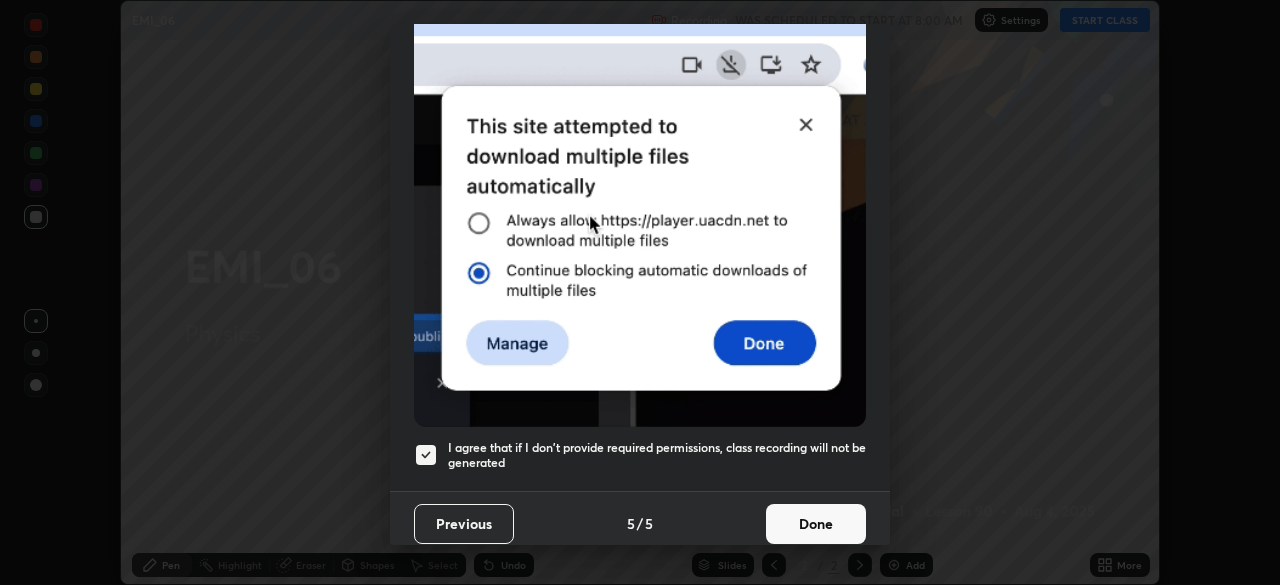 click on "Done" at bounding box center (816, 524) 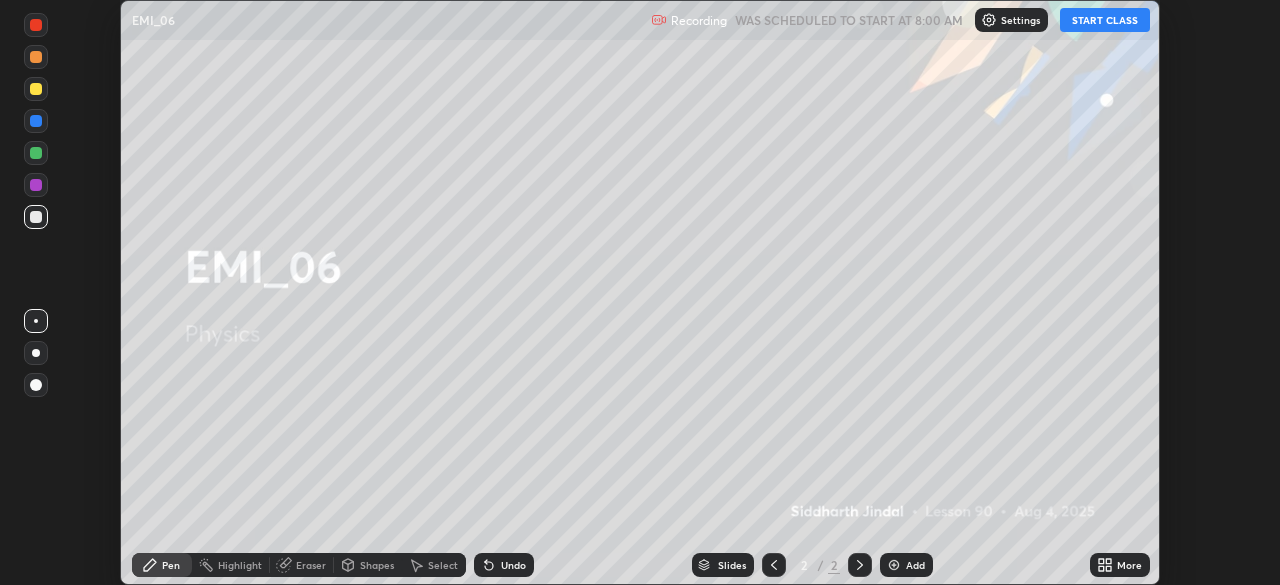 click 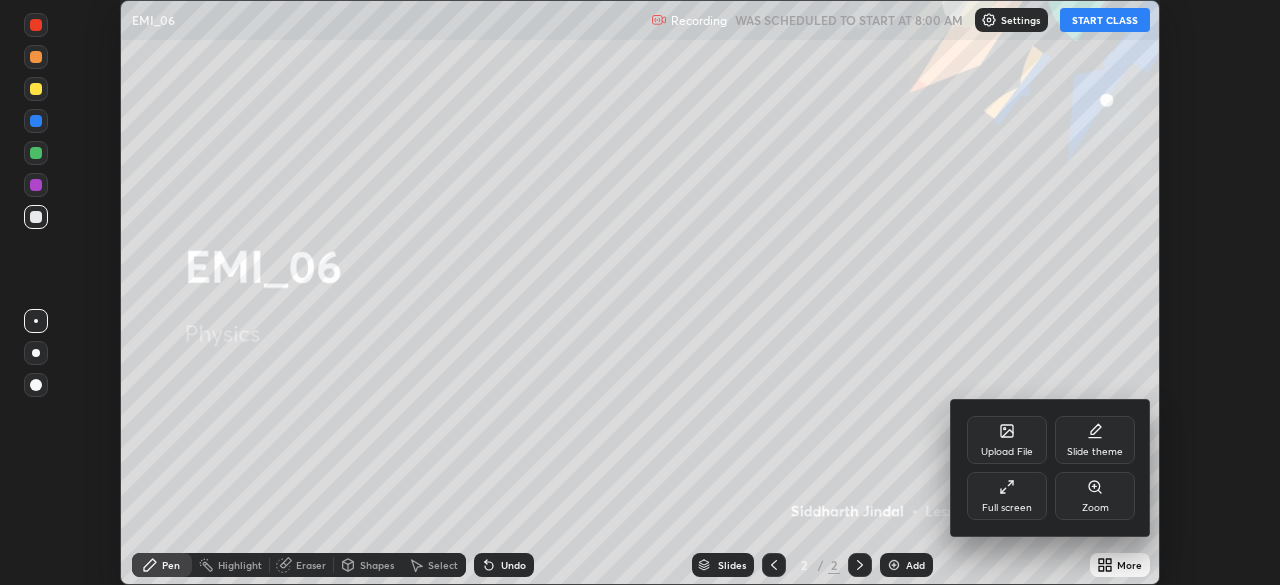 click on "Full screen" at bounding box center (1007, 496) 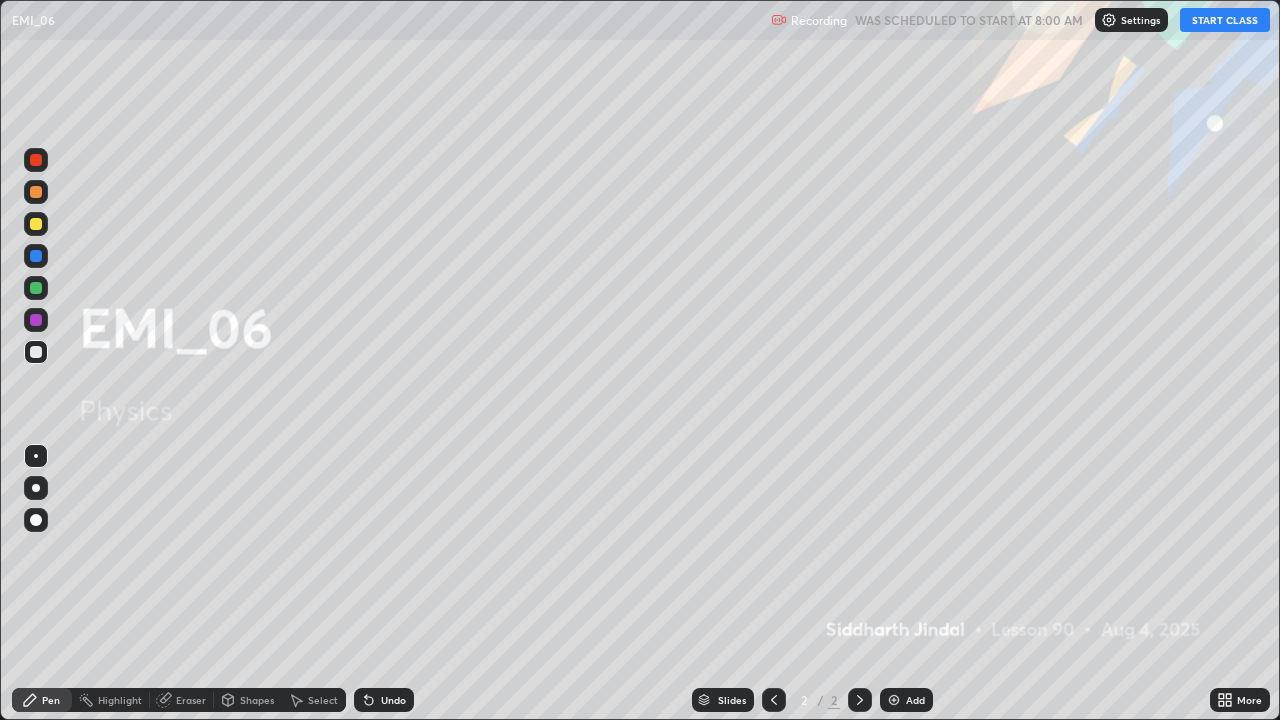 scroll, scrollTop: 99280, scrollLeft: 98720, axis: both 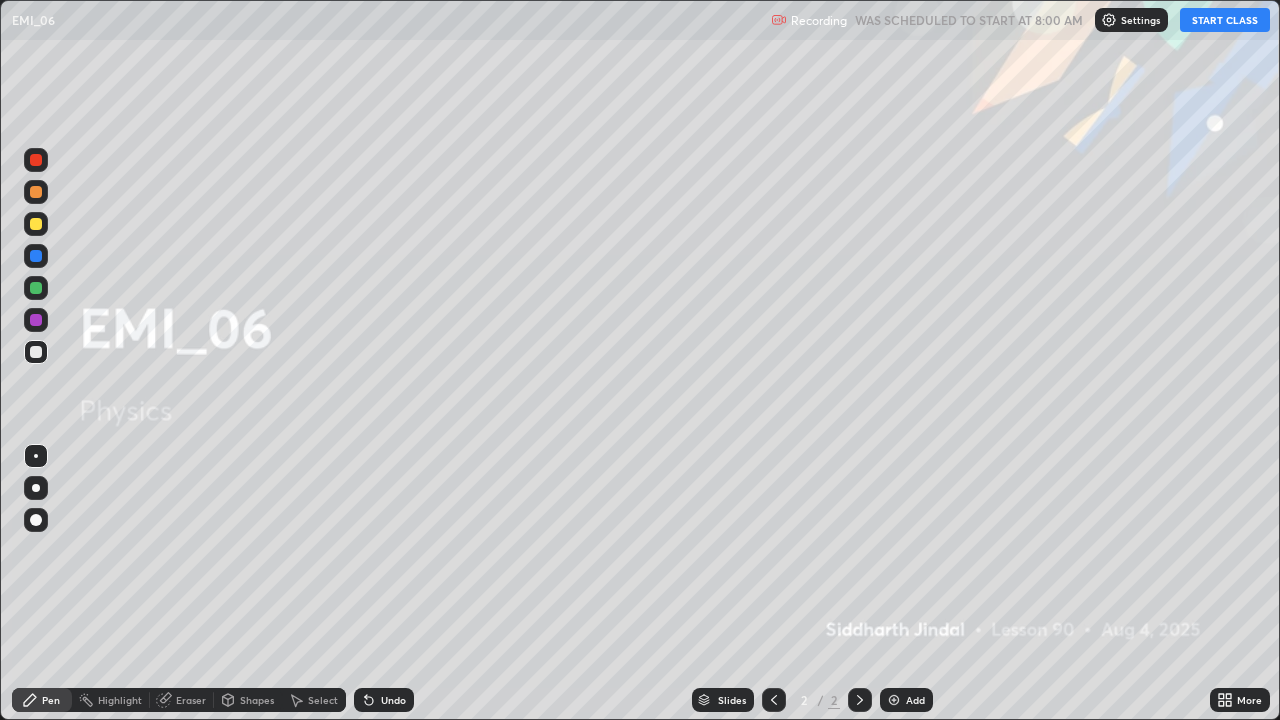 click on "START CLASS" at bounding box center (1225, 20) 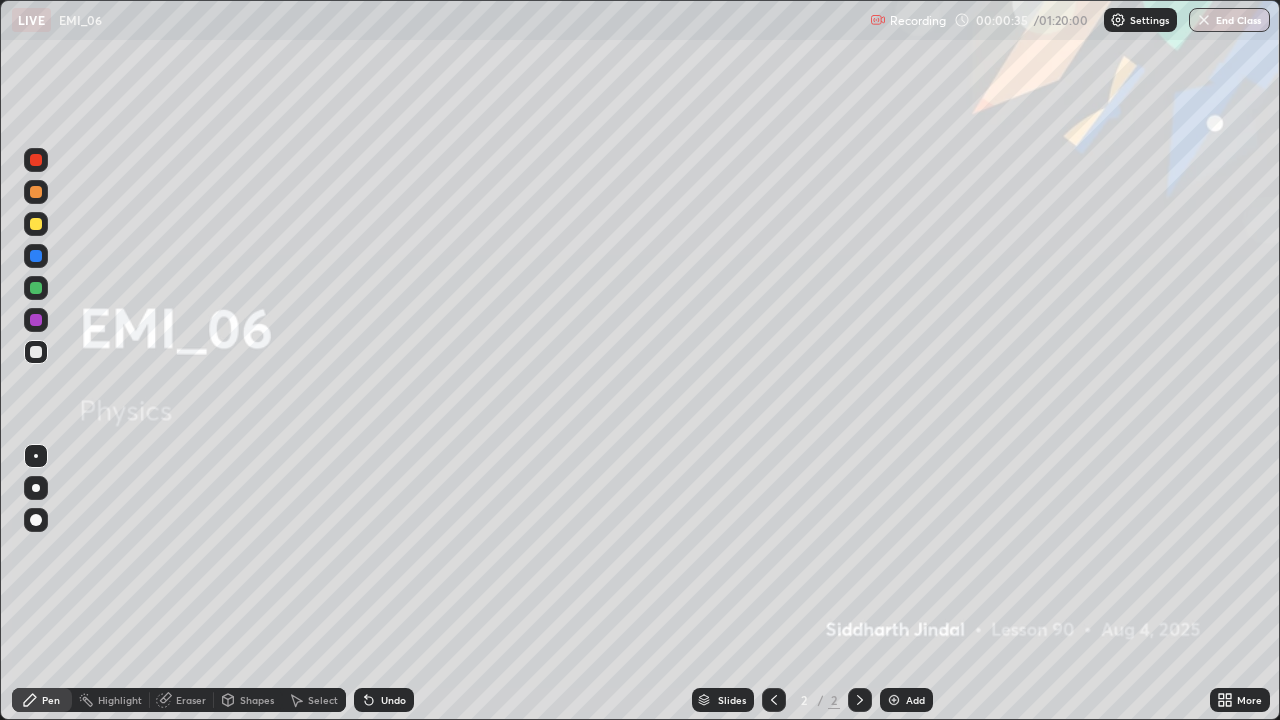 click 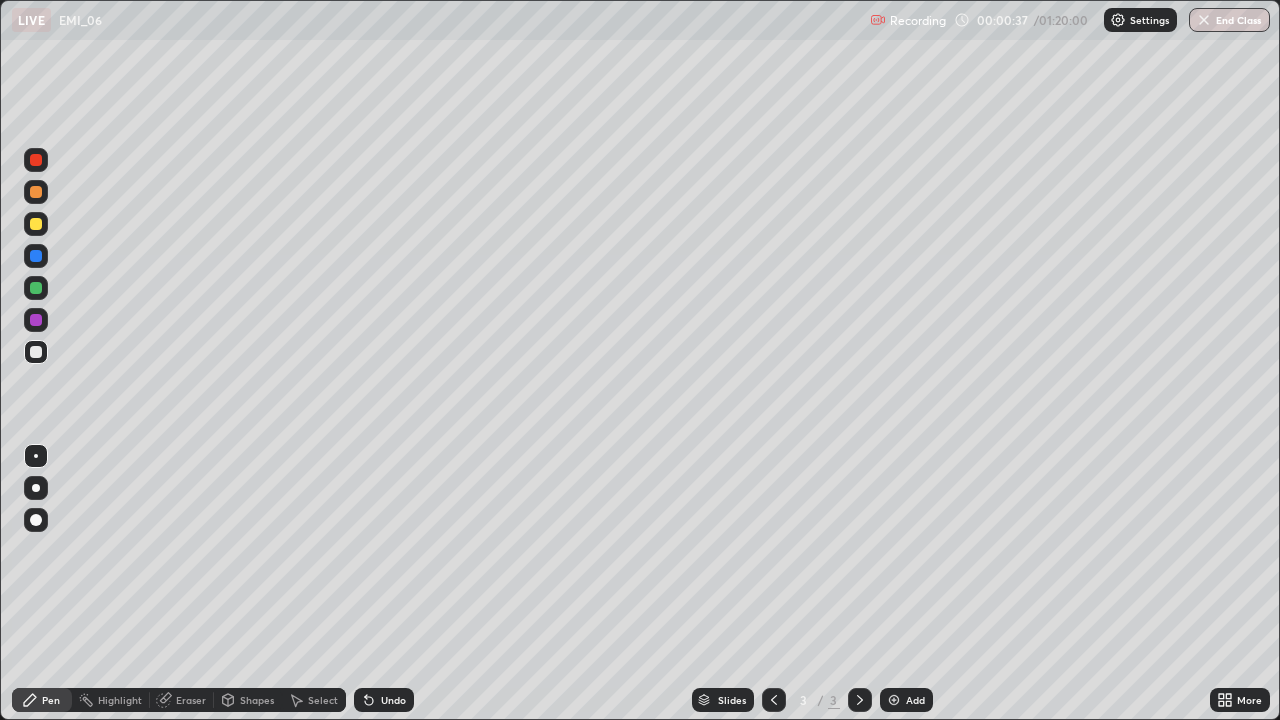 click at bounding box center [36, 488] 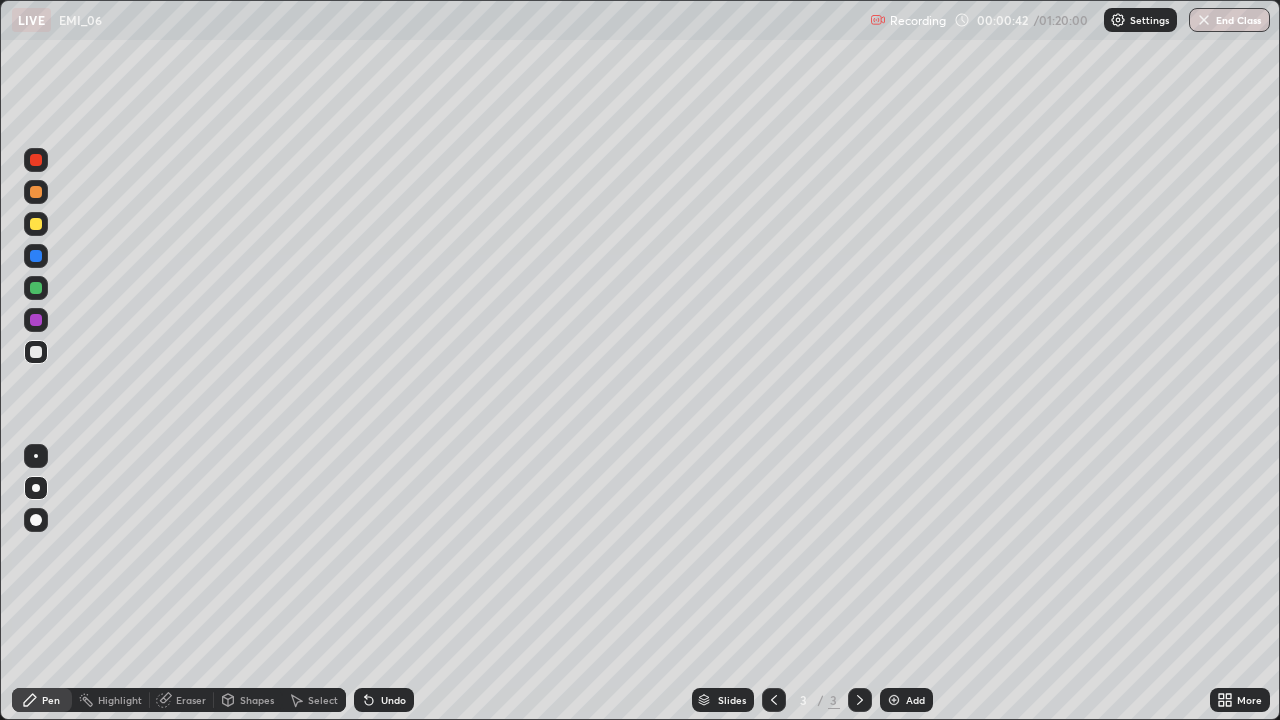 click on "Undo" at bounding box center [393, 700] 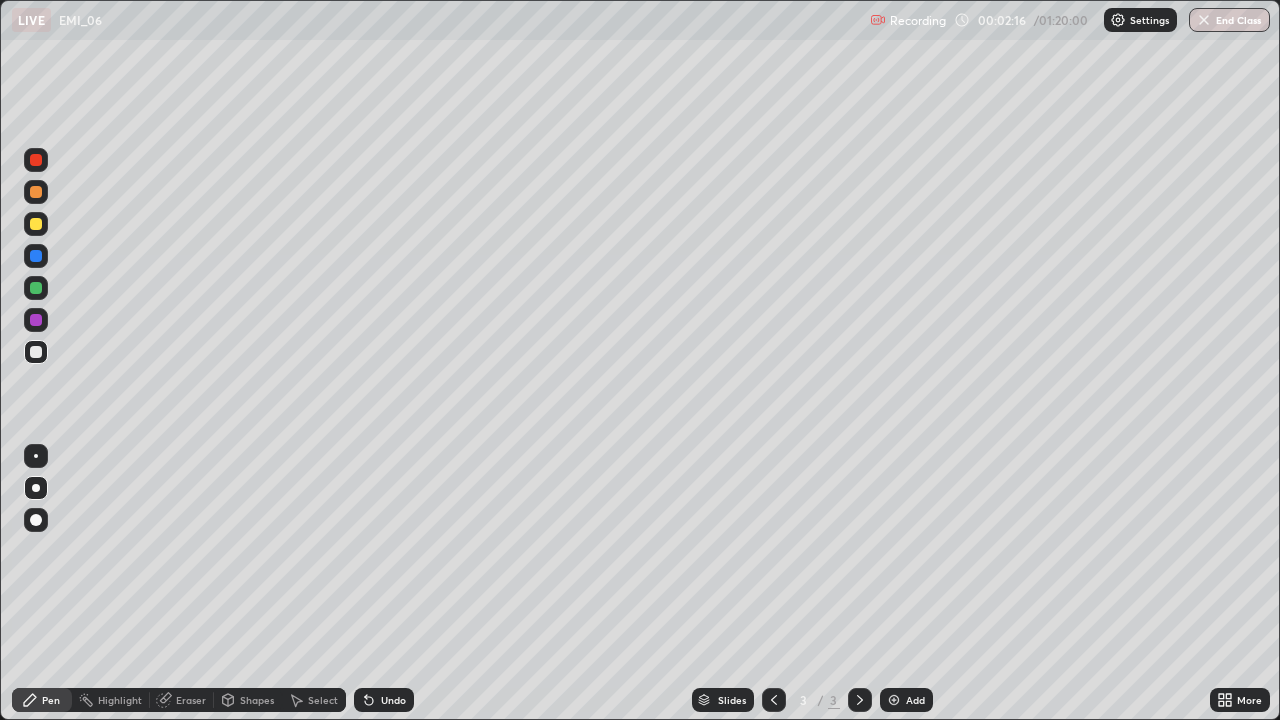 click on "Eraser" at bounding box center (191, 700) 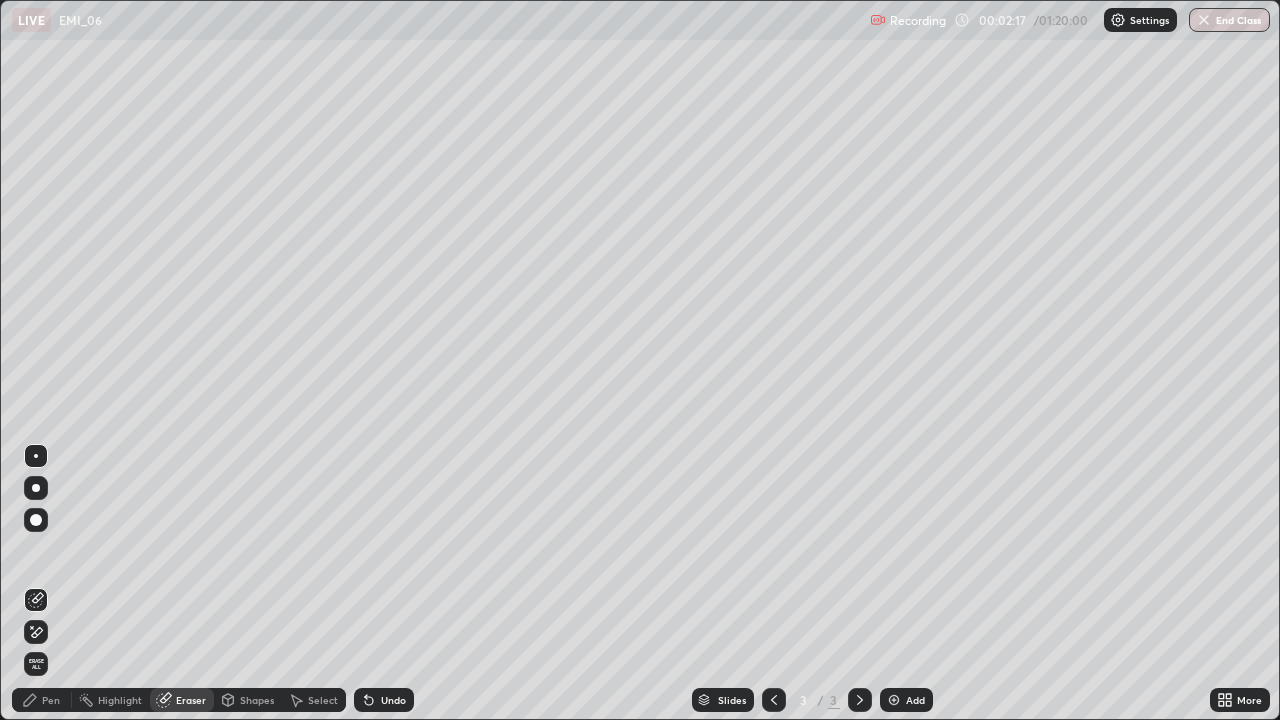 click 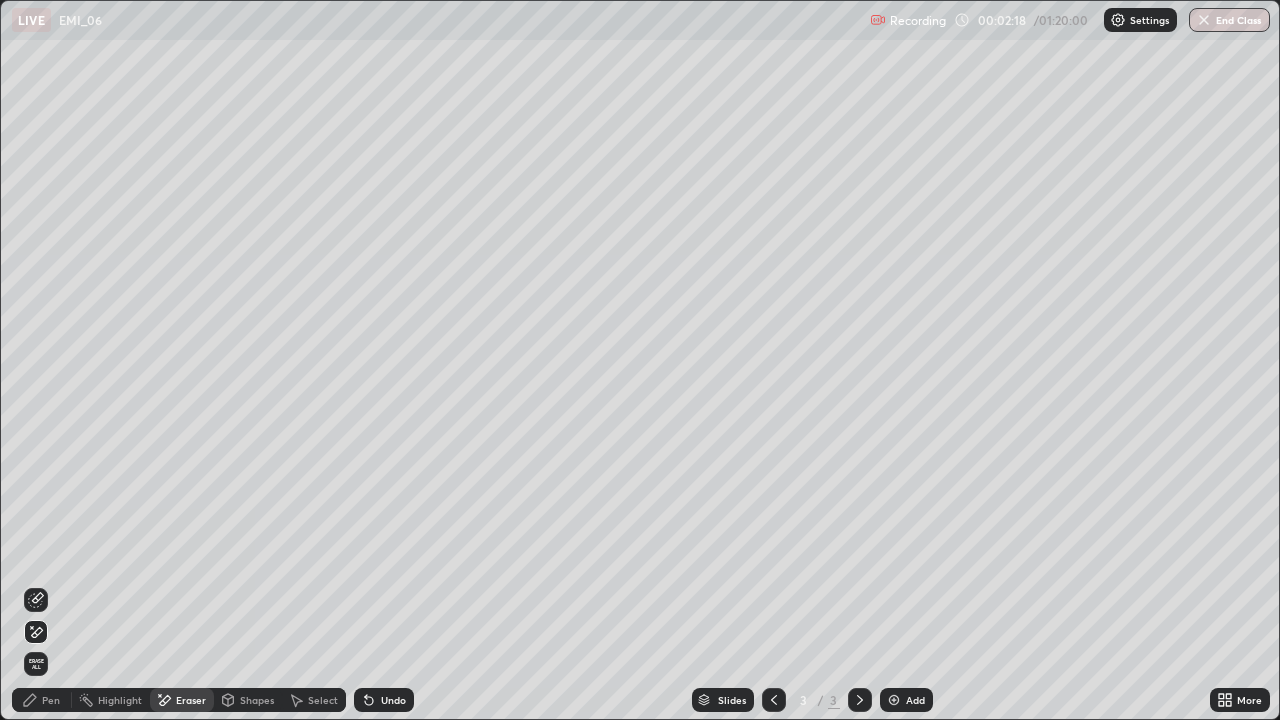 click on "Pen" at bounding box center [51, 700] 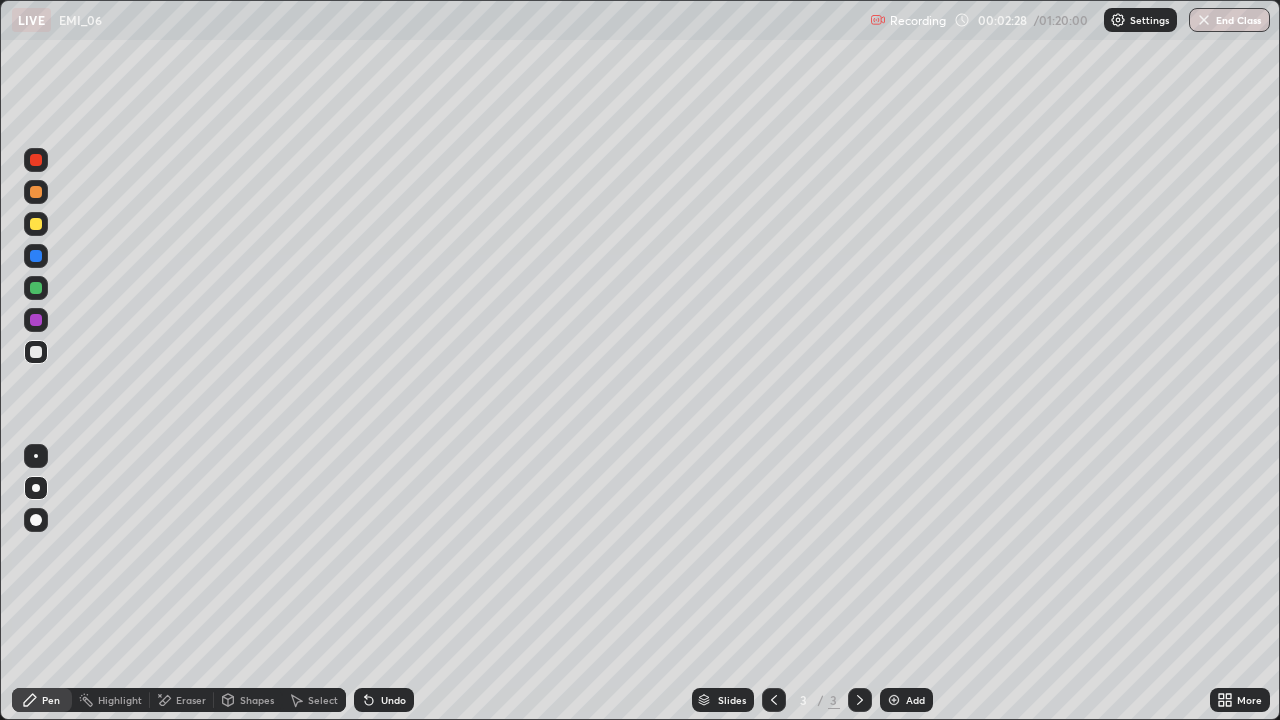 click on "Undo" at bounding box center [384, 700] 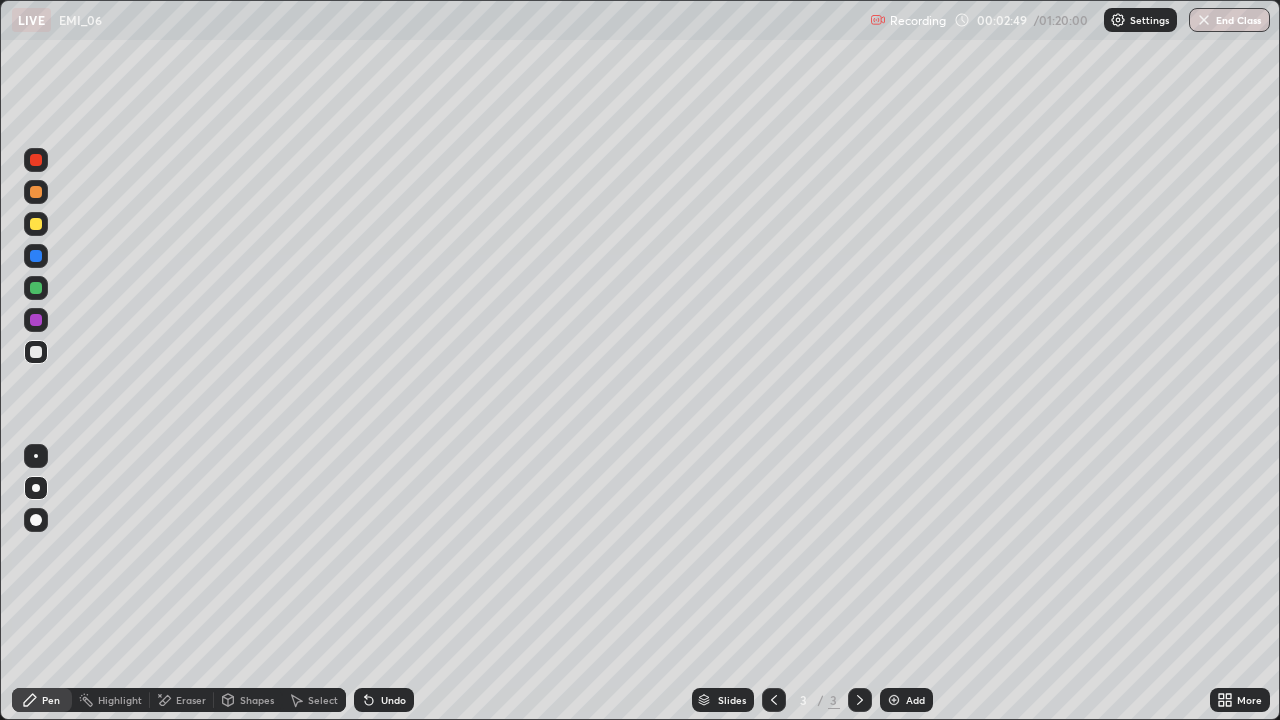 click at bounding box center [36, 224] 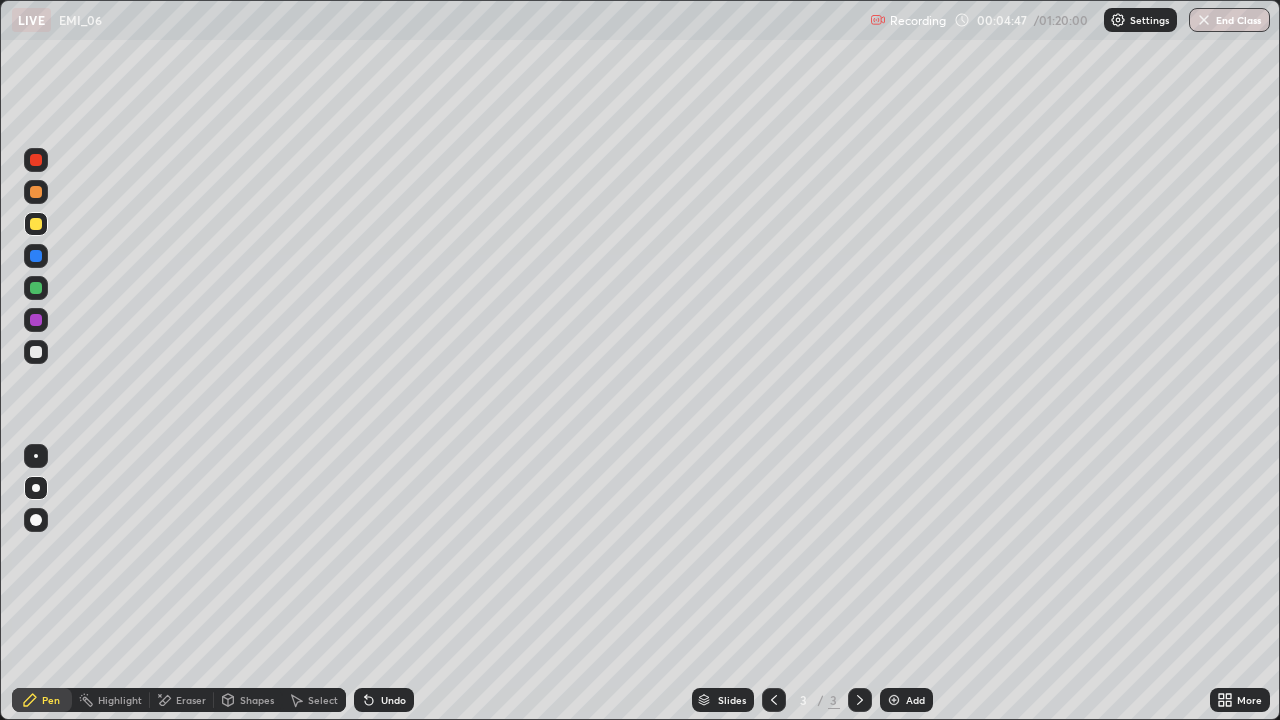 click 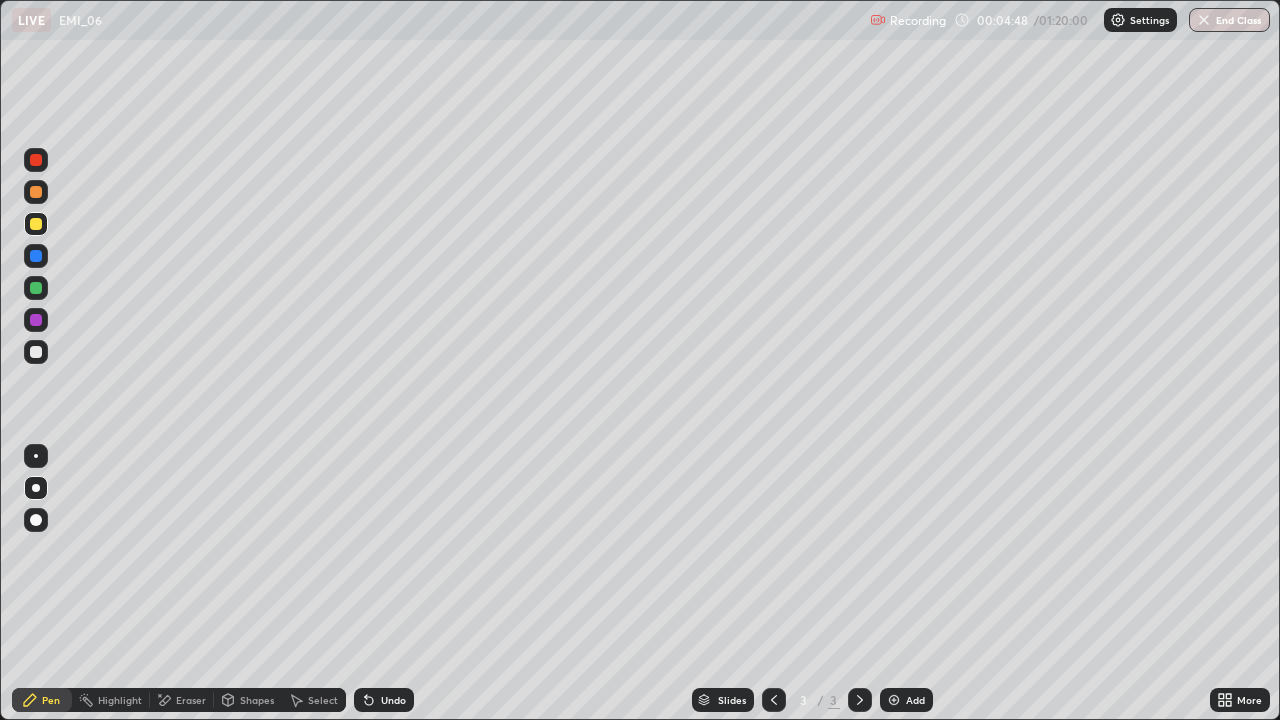 click at bounding box center (894, 700) 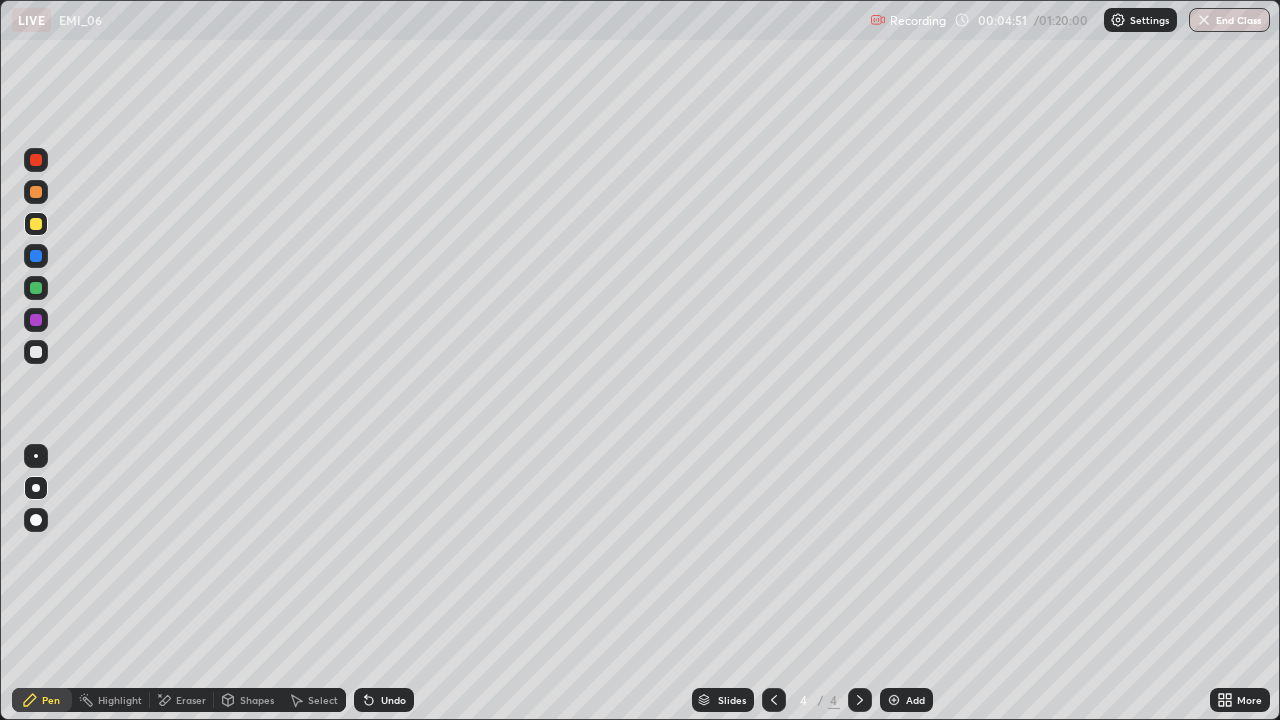 click on "Undo" at bounding box center [384, 700] 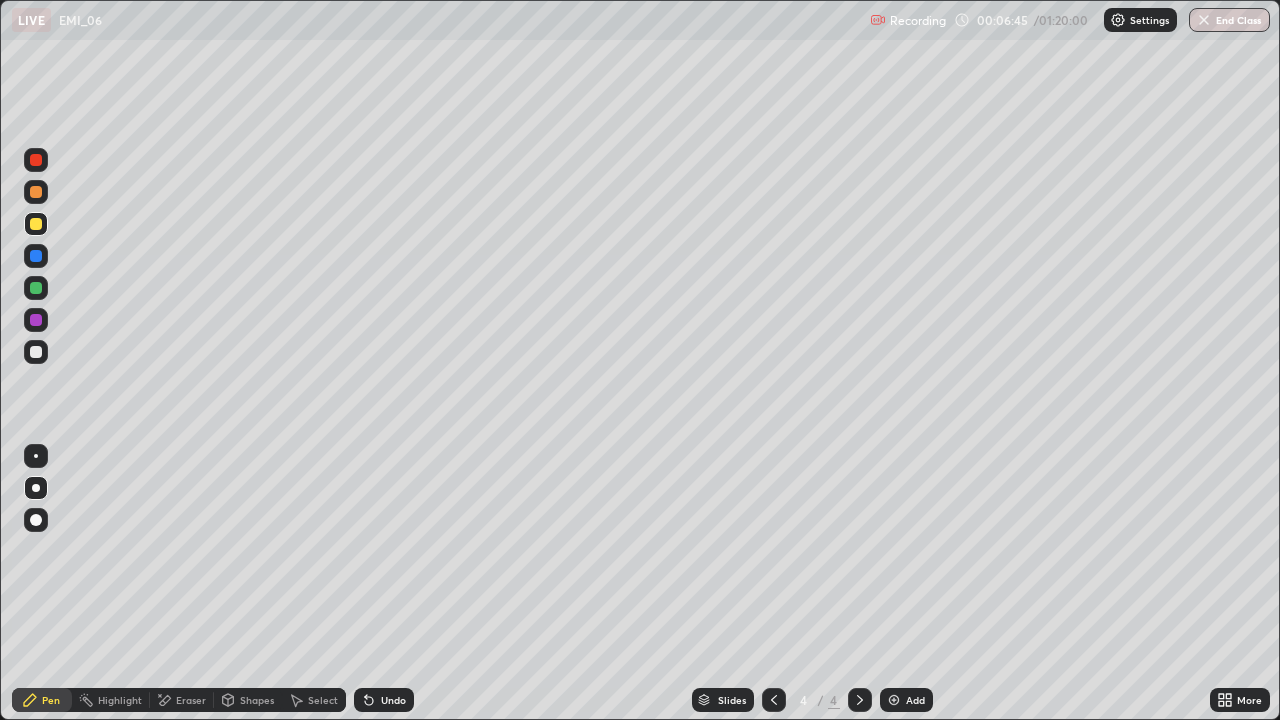click on "Undo" at bounding box center [384, 700] 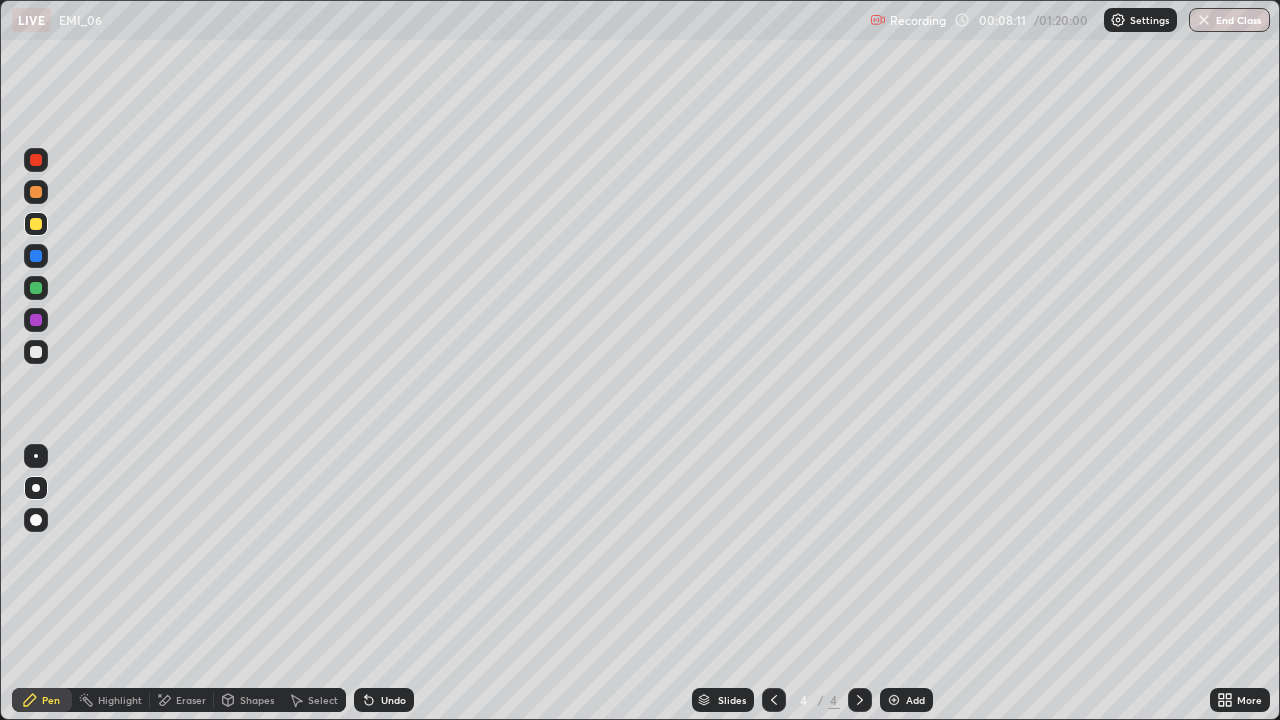 click 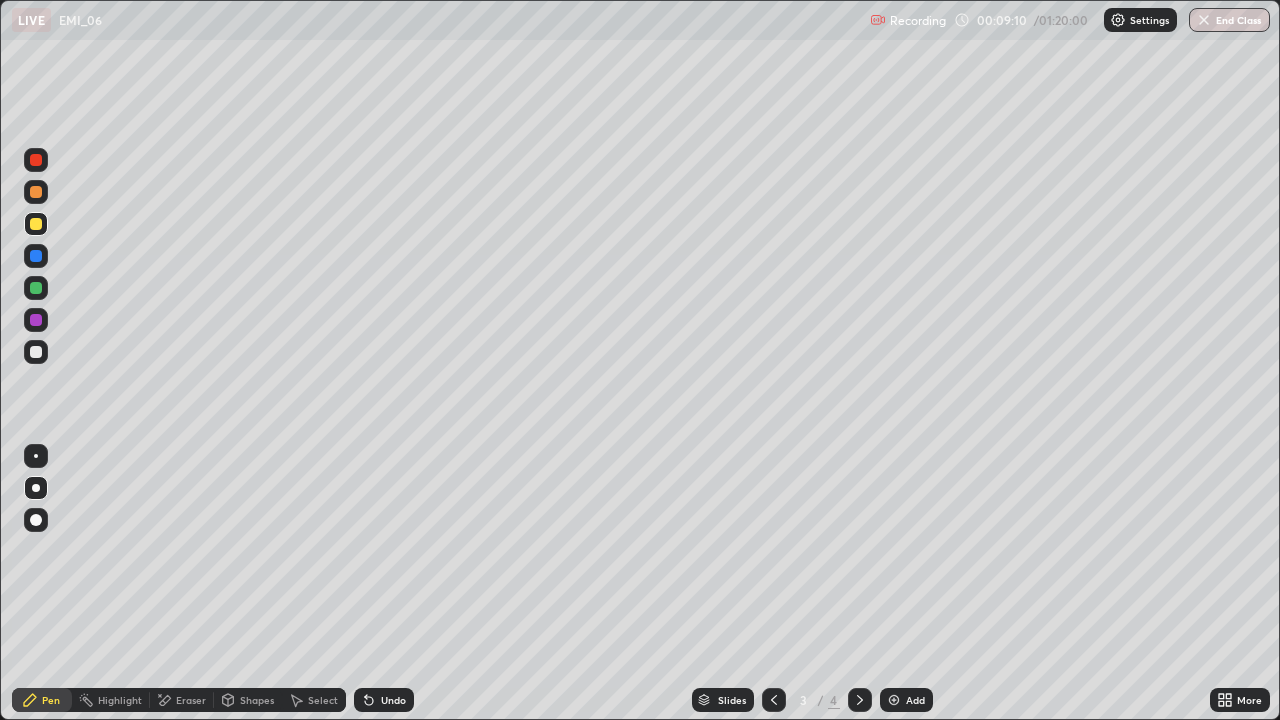 click 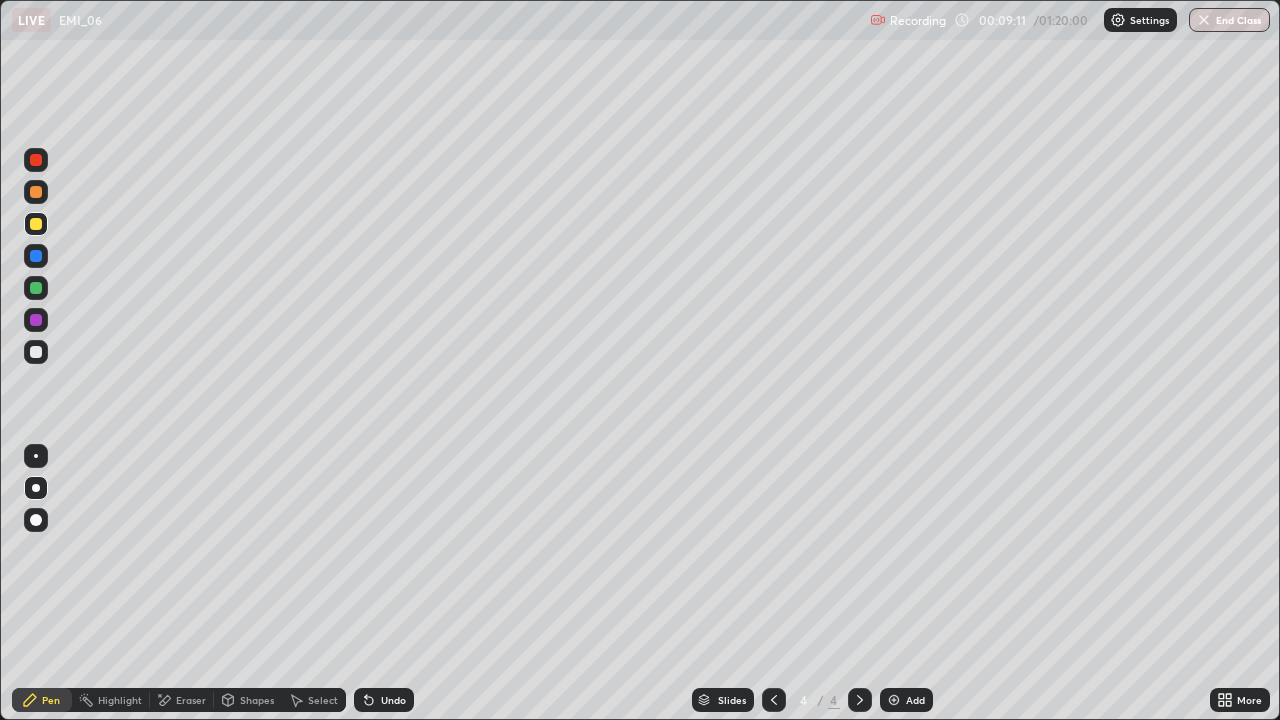 click at bounding box center (894, 700) 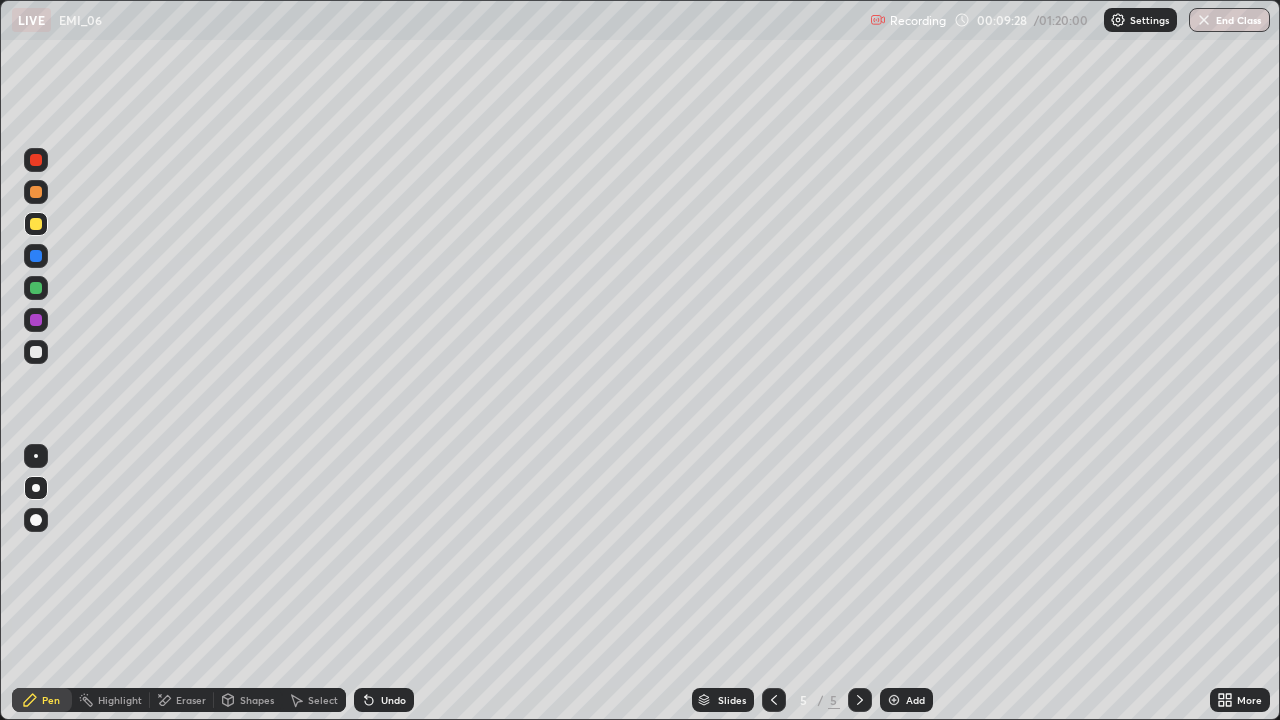 click on "Eraser" at bounding box center [191, 700] 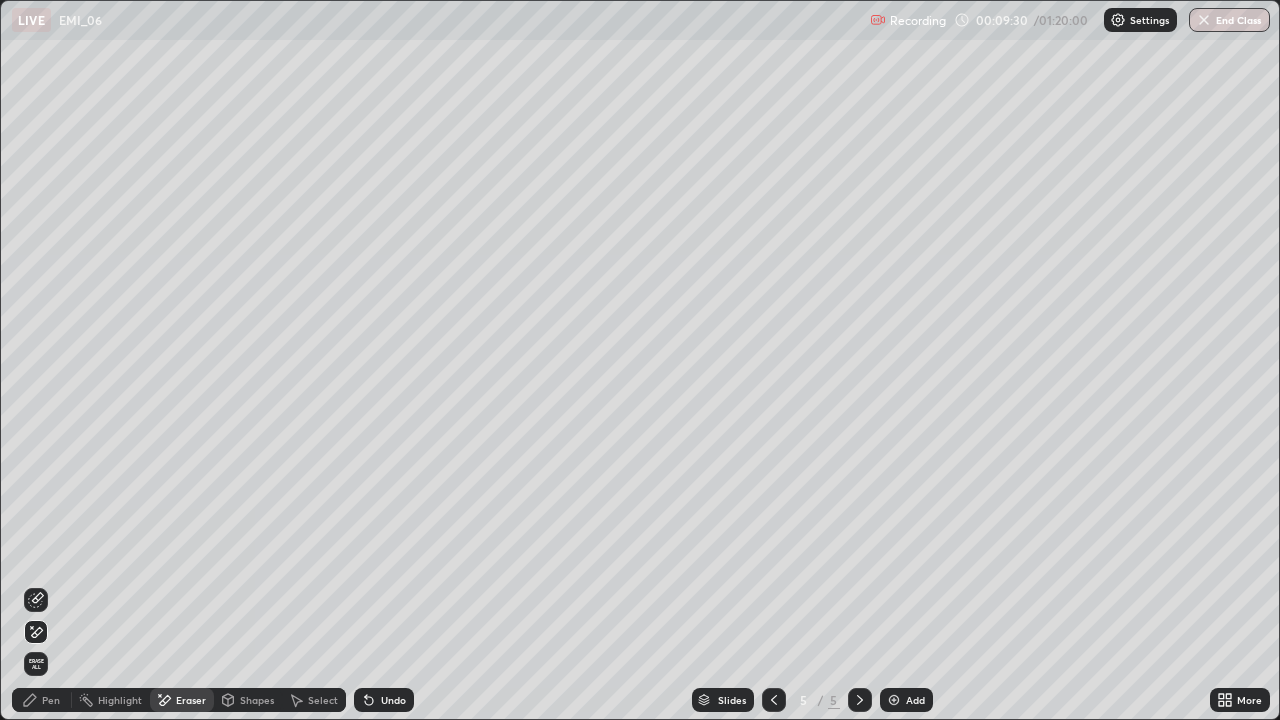 click on "Pen" at bounding box center [51, 700] 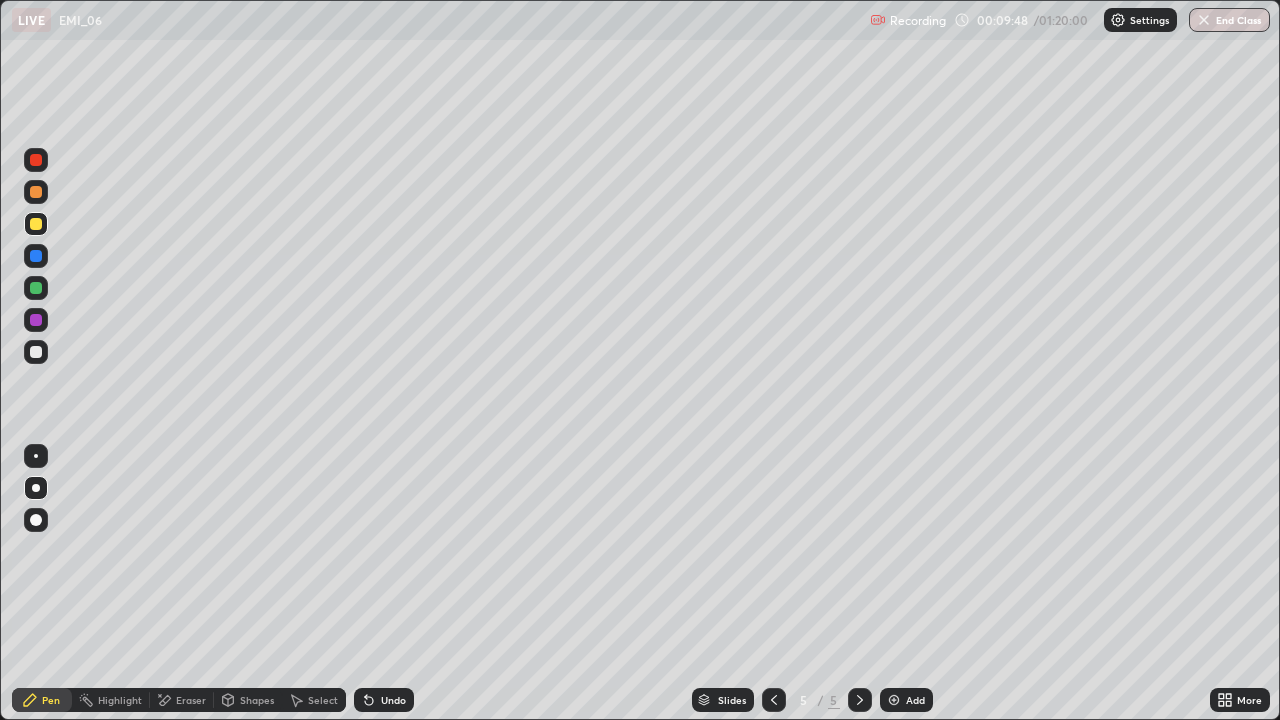click on "Eraser" at bounding box center (191, 700) 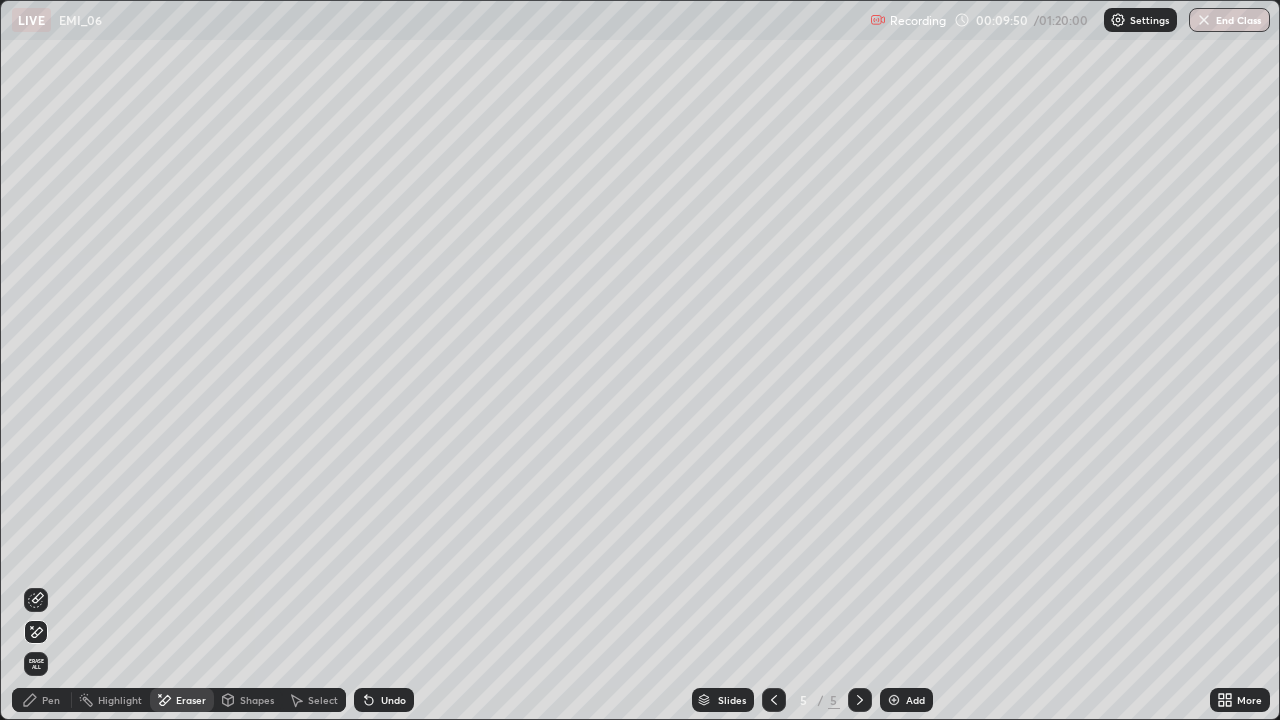 click on "Pen" at bounding box center (51, 700) 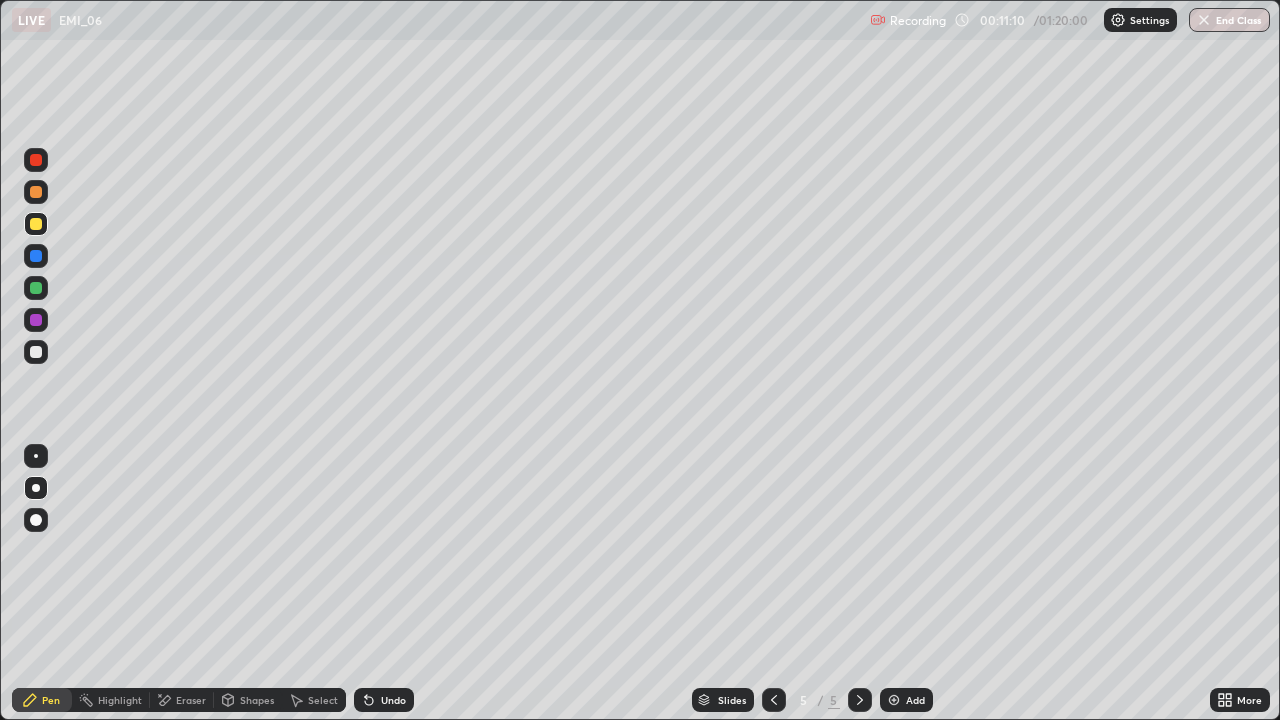 click 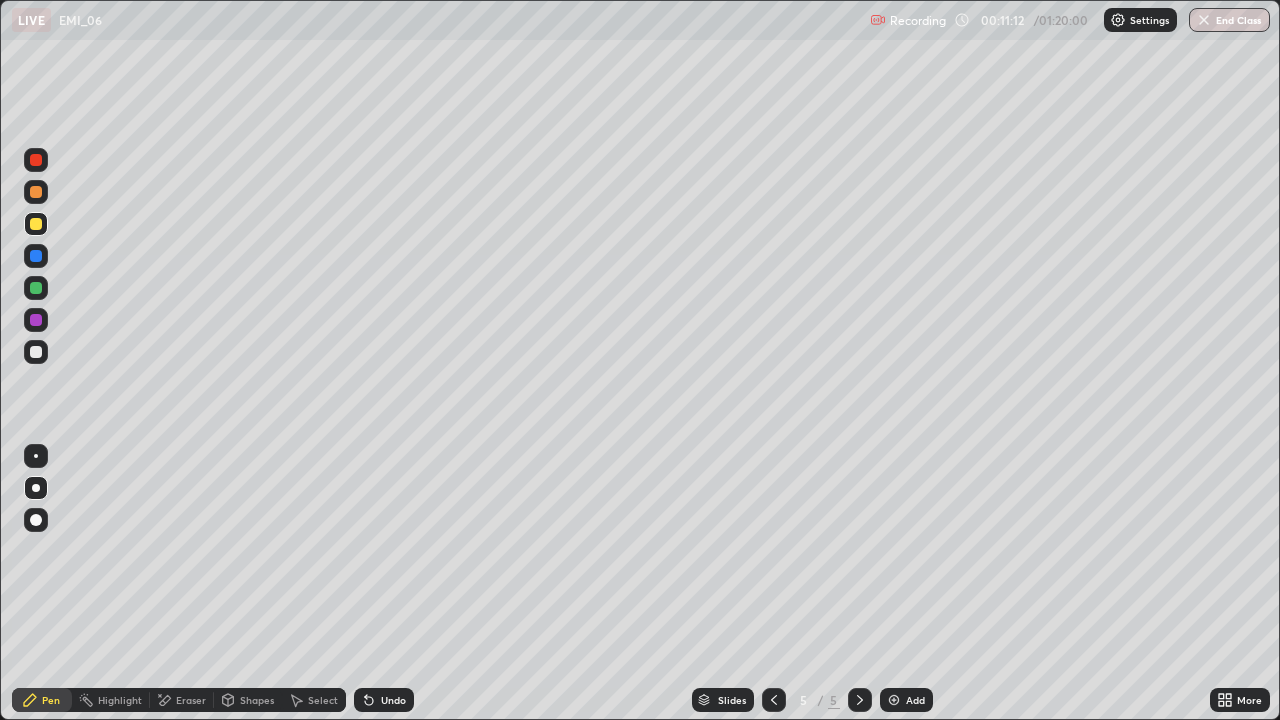 click 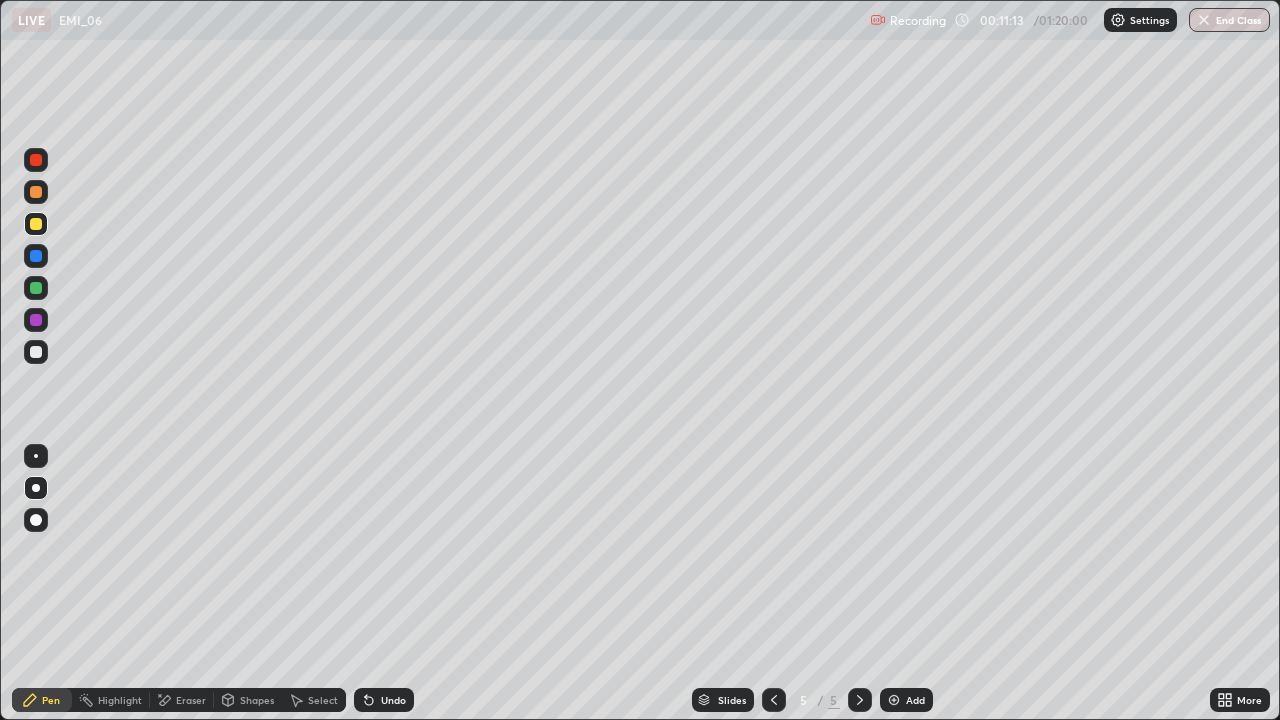 click at bounding box center (894, 700) 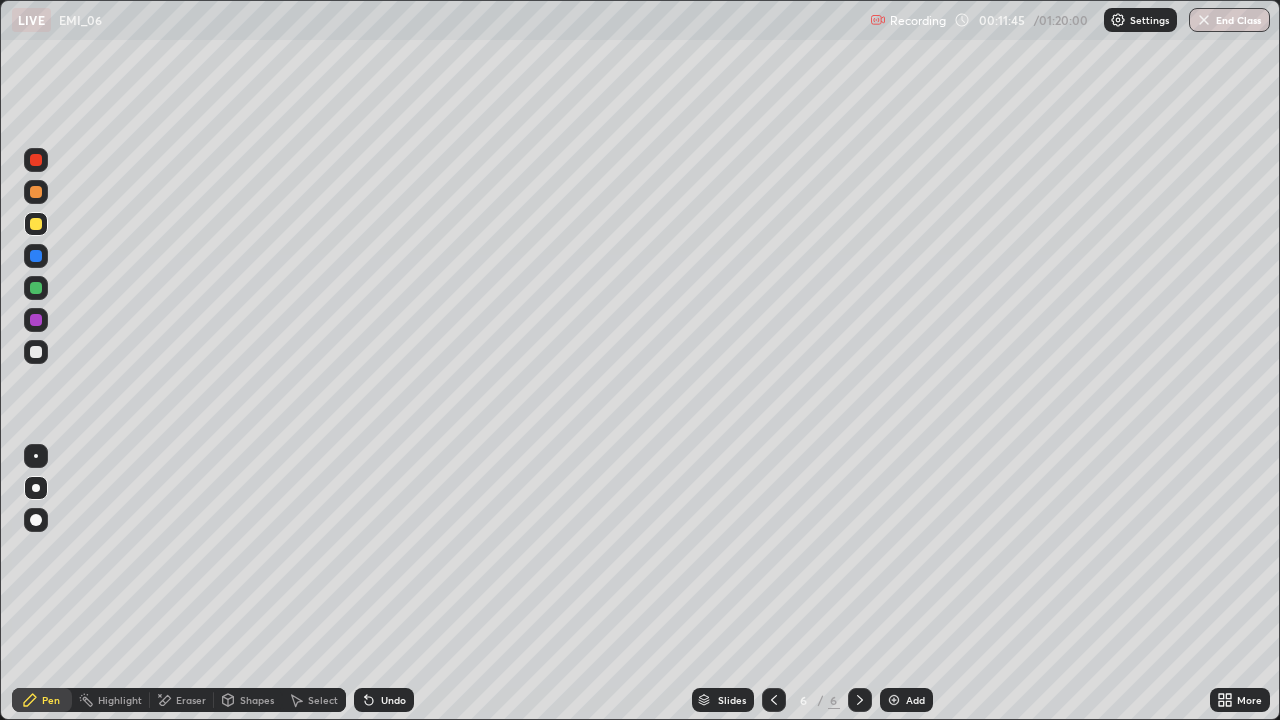 click 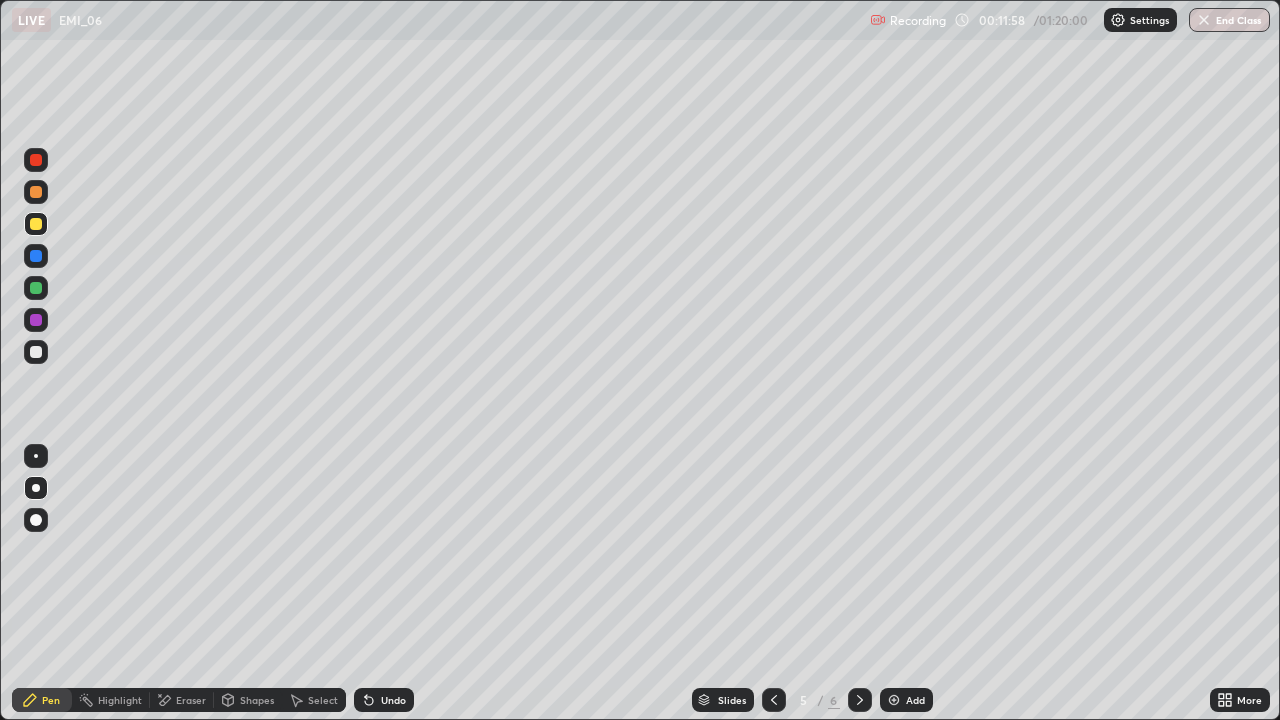 click at bounding box center [860, 700] 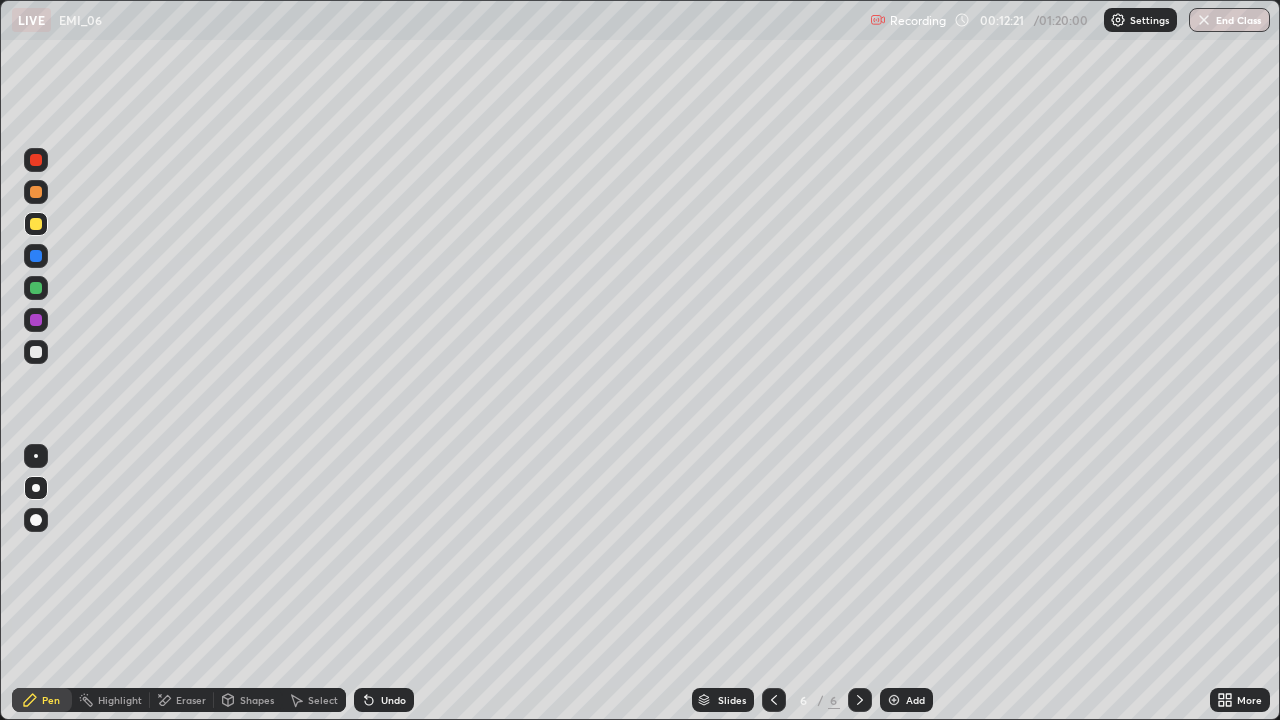 click 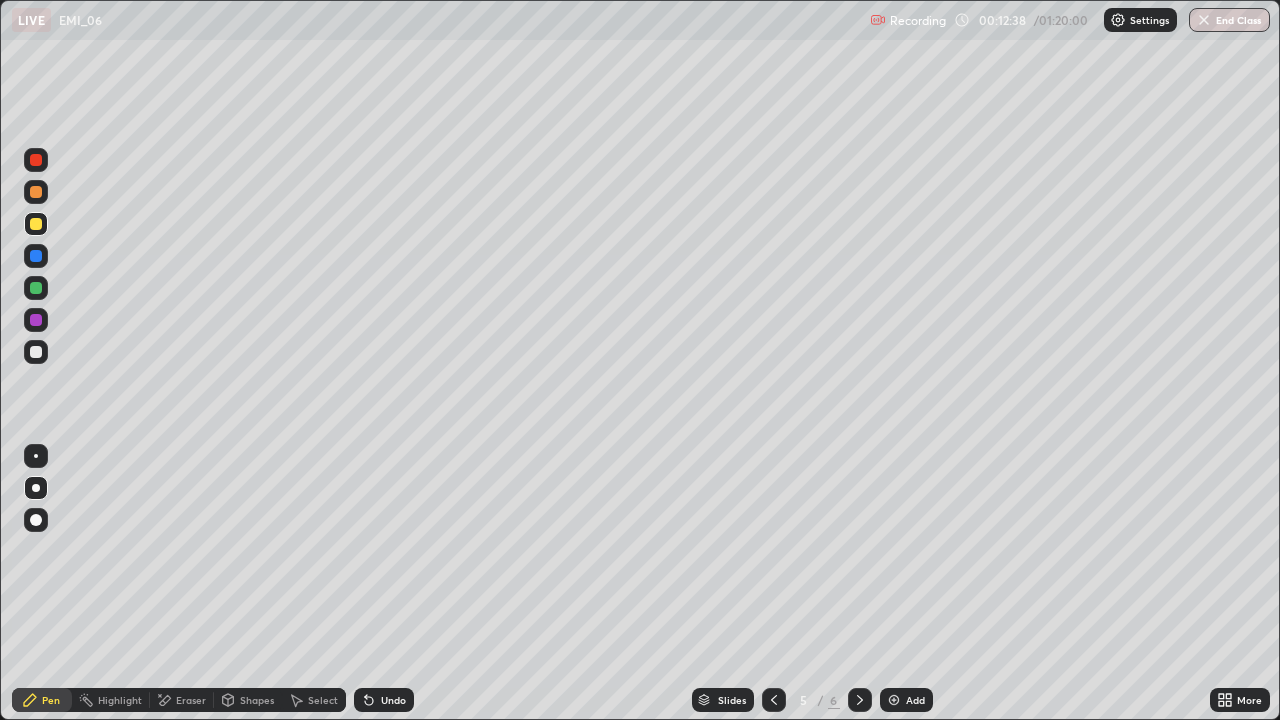 click on "Eraser" at bounding box center (191, 700) 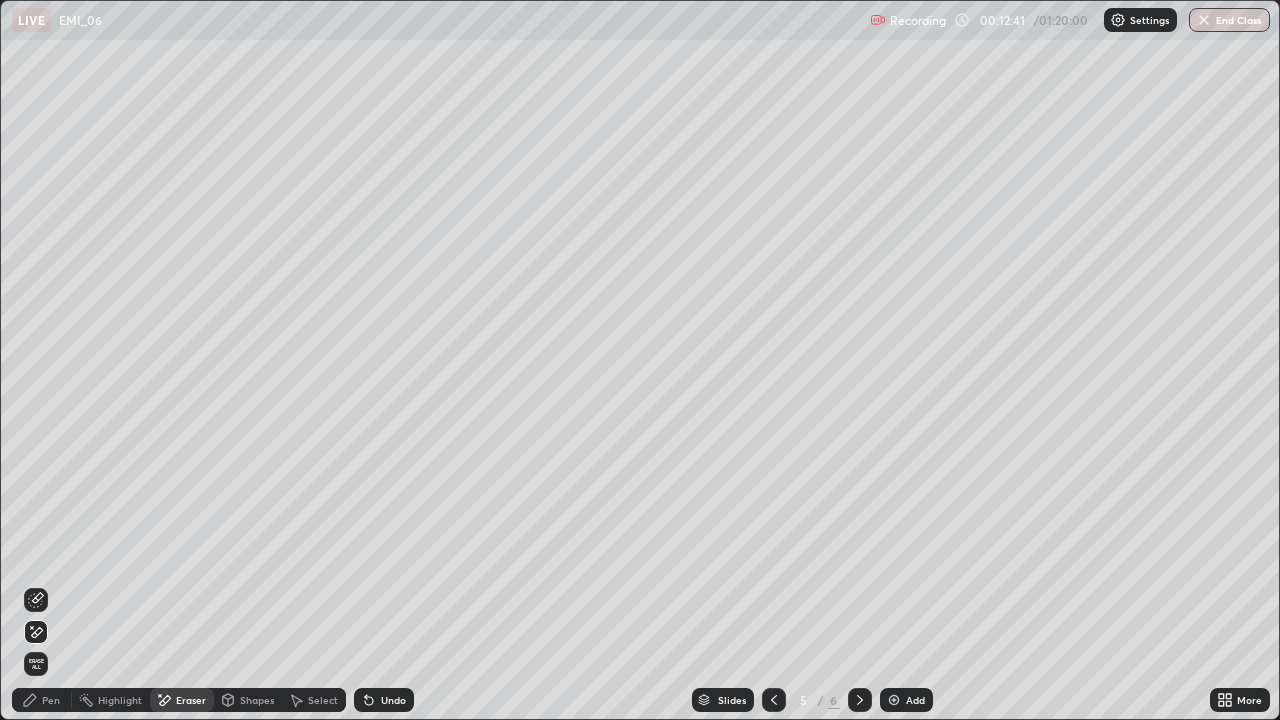click on "Pen" at bounding box center [51, 700] 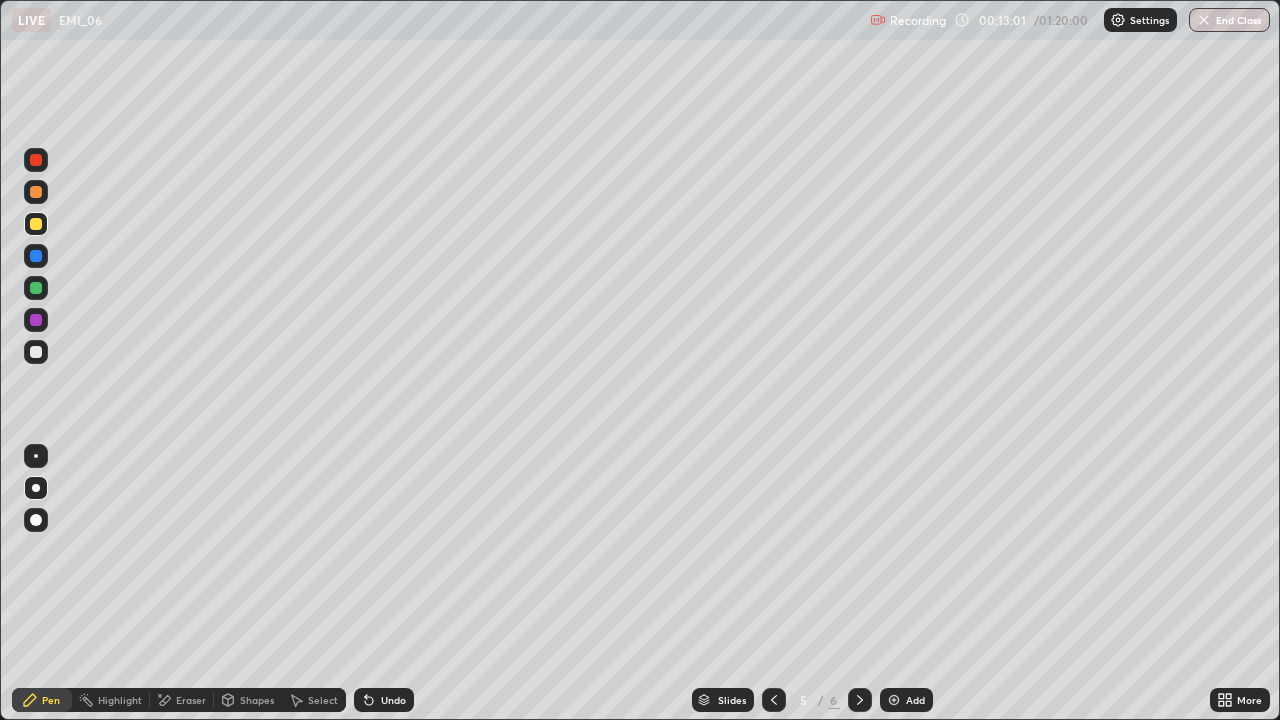 click on "Undo" at bounding box center (393, 700) 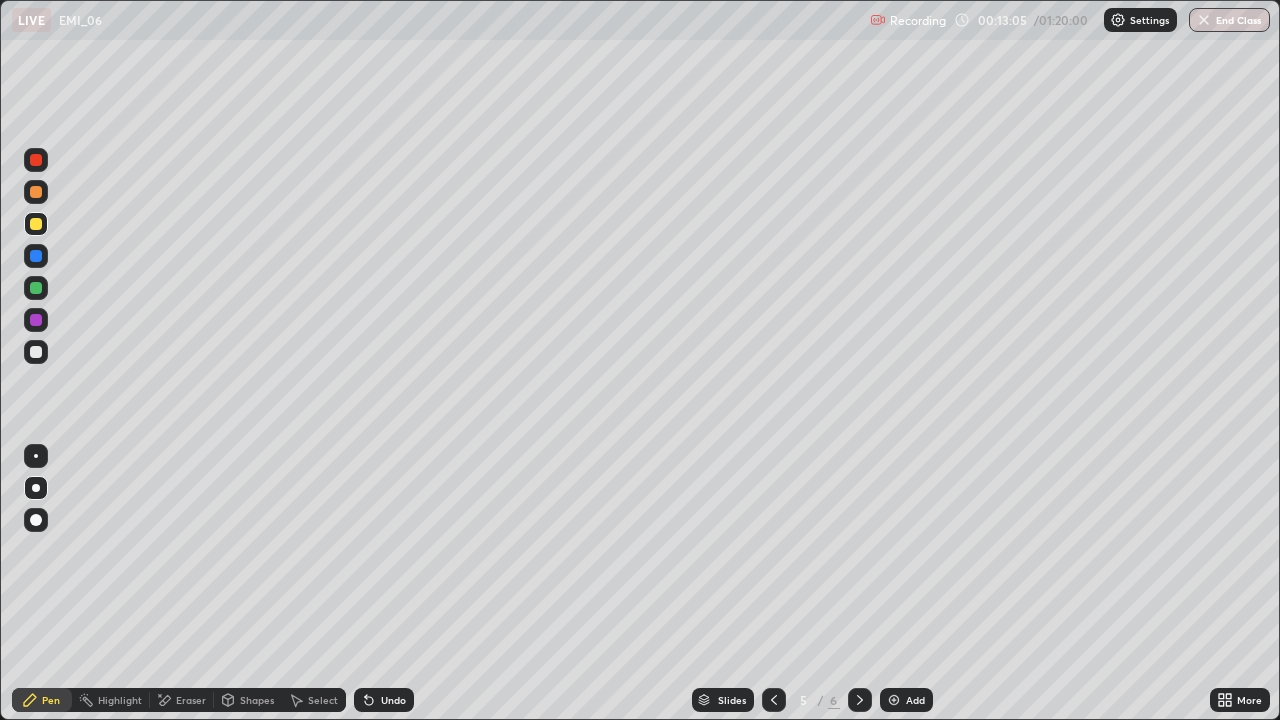 click 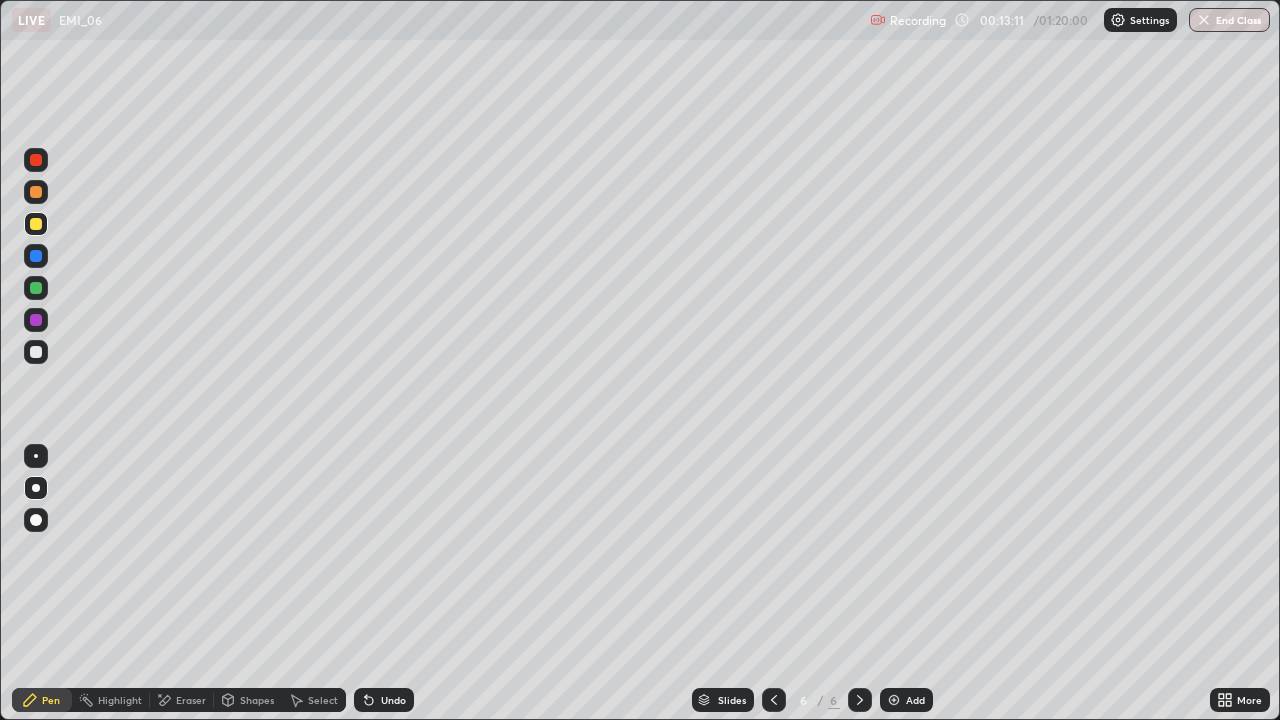 click 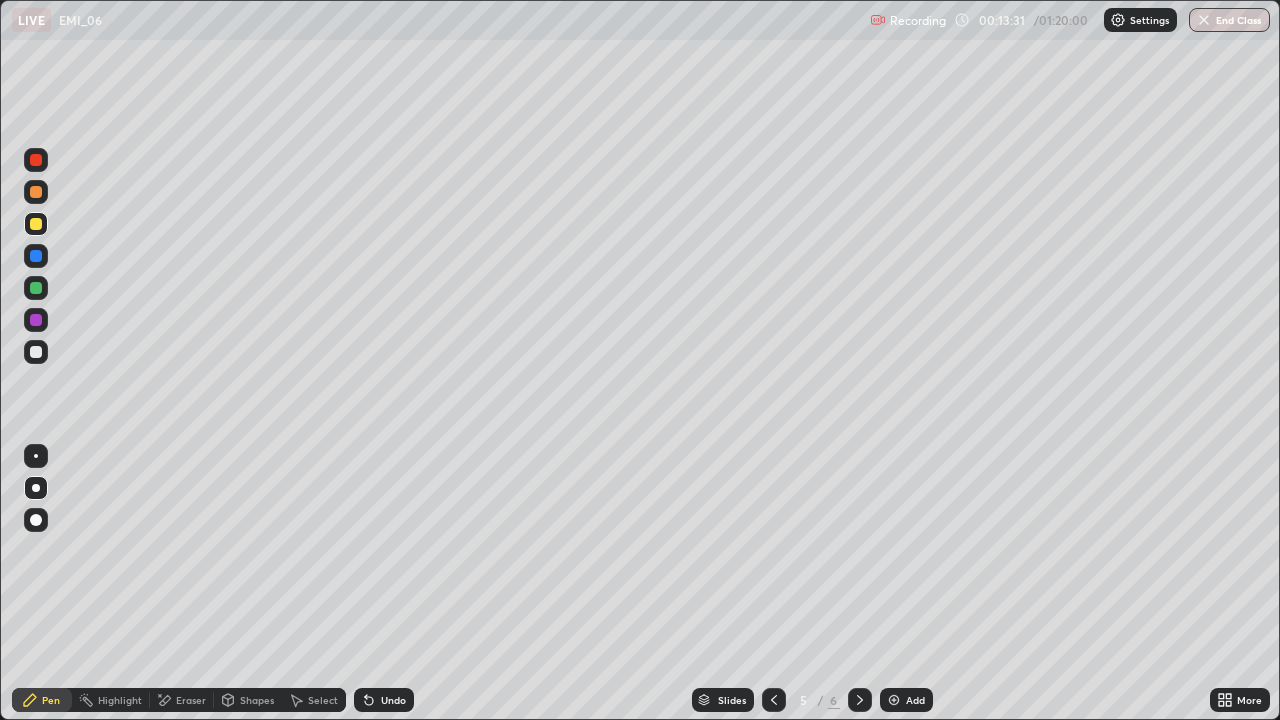 click at bounding box center [894, 700] 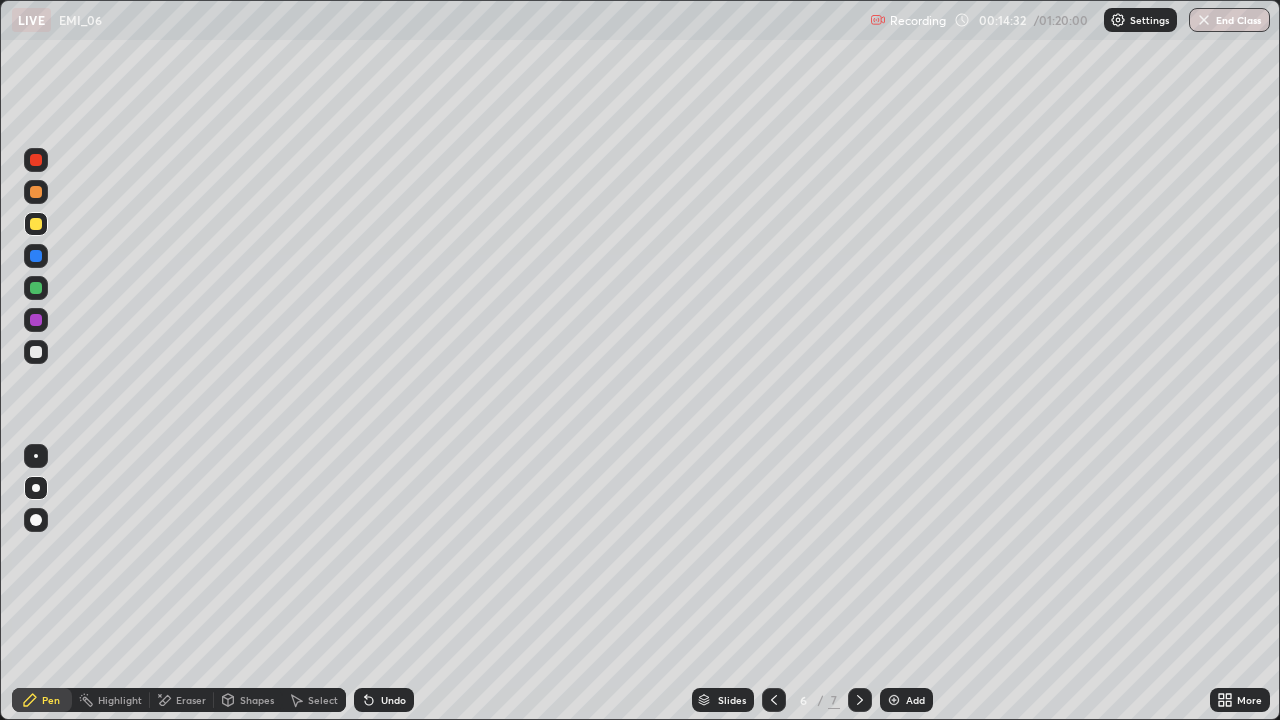 click 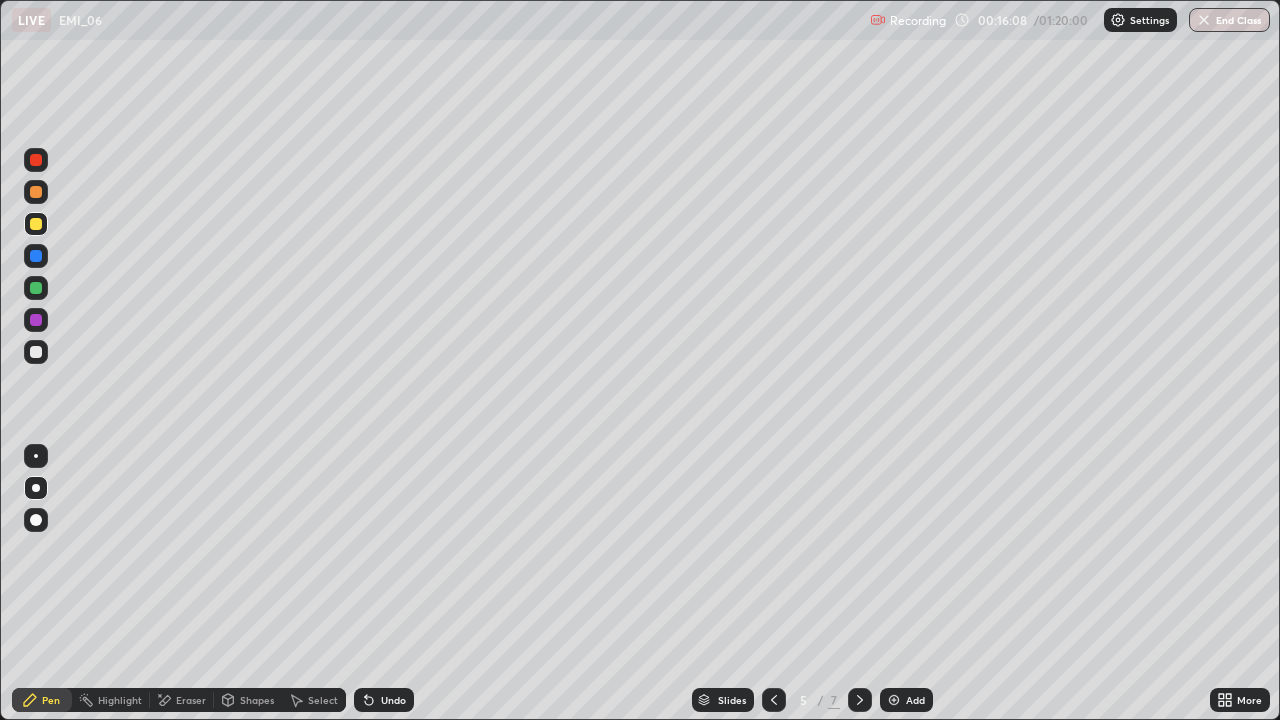 click 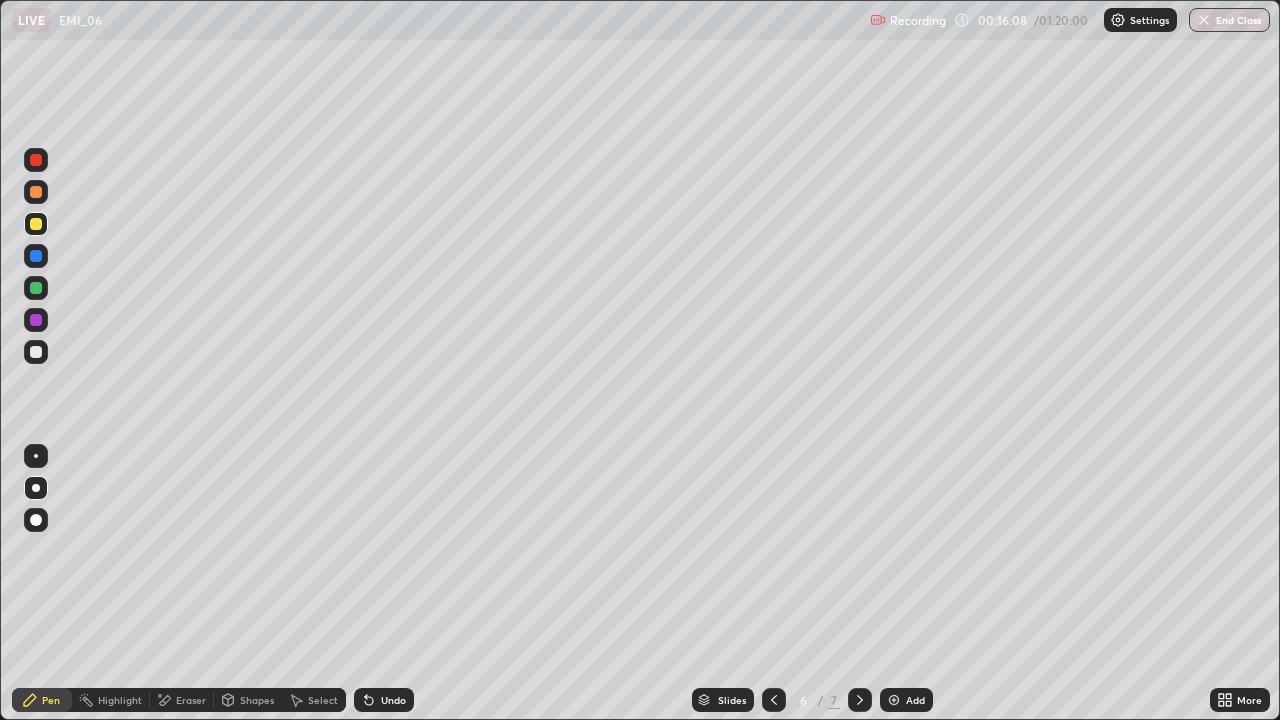 click 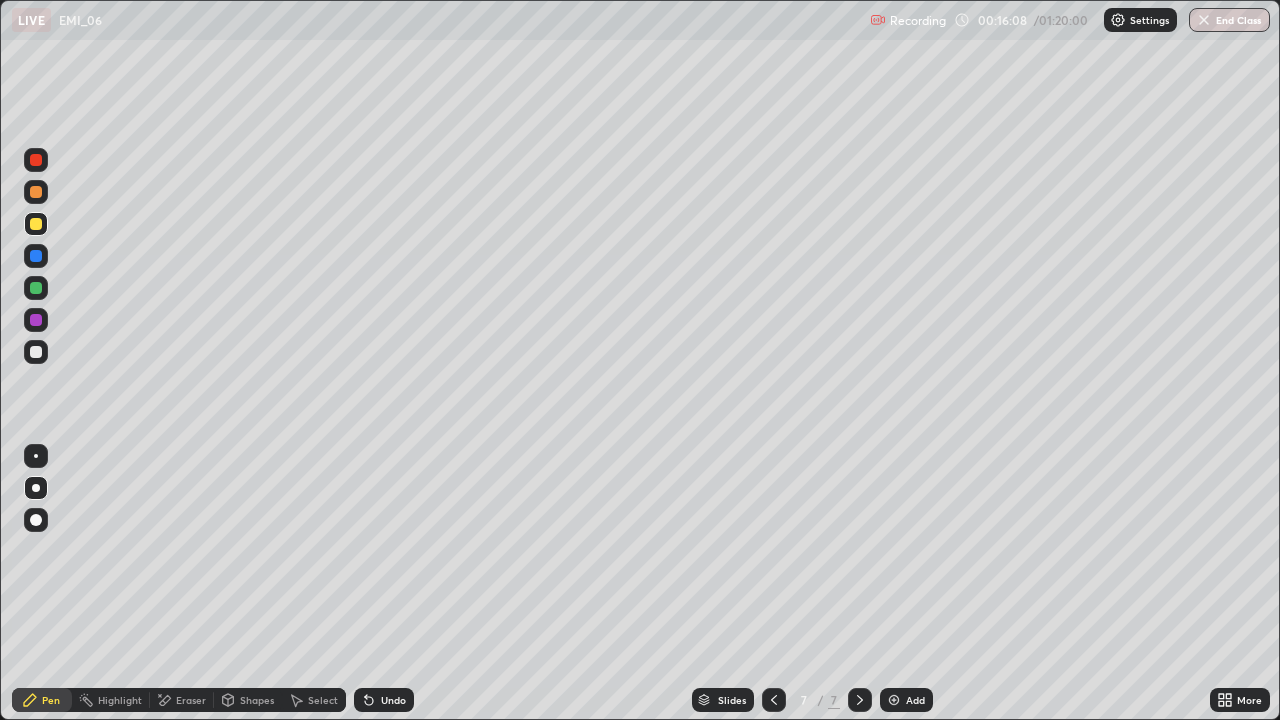 click 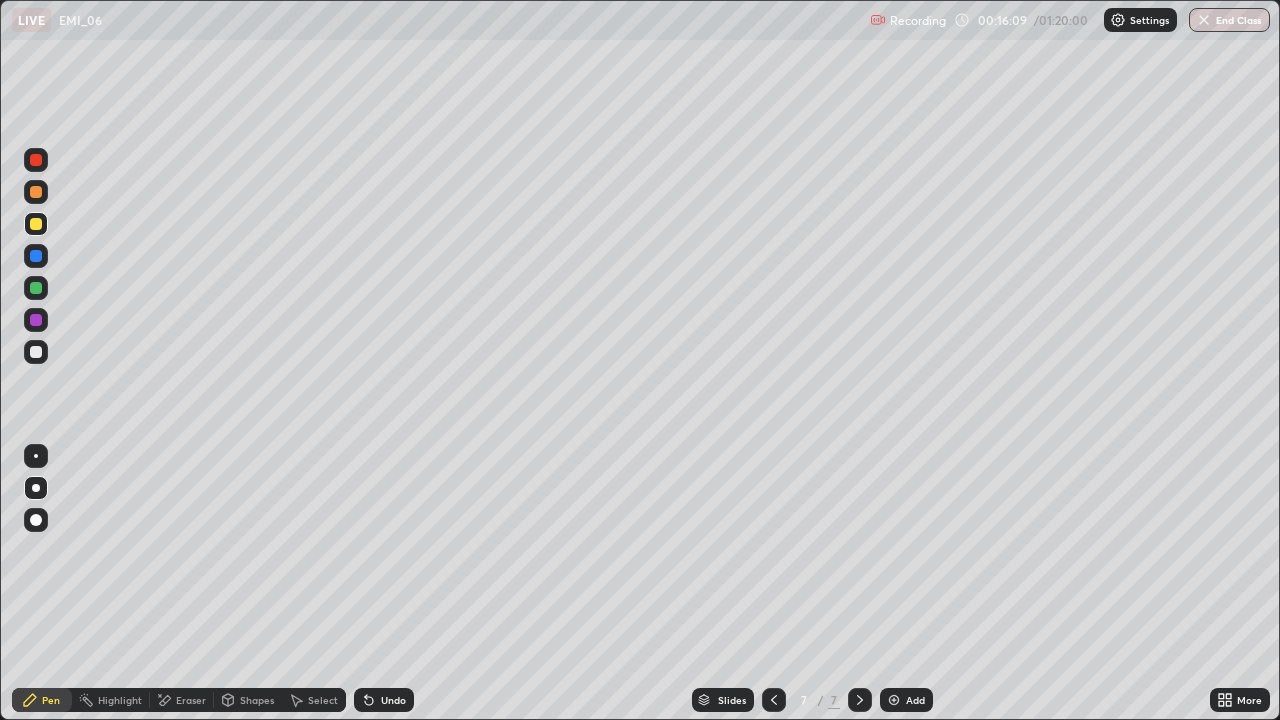 click at bounding box center (860, 700) 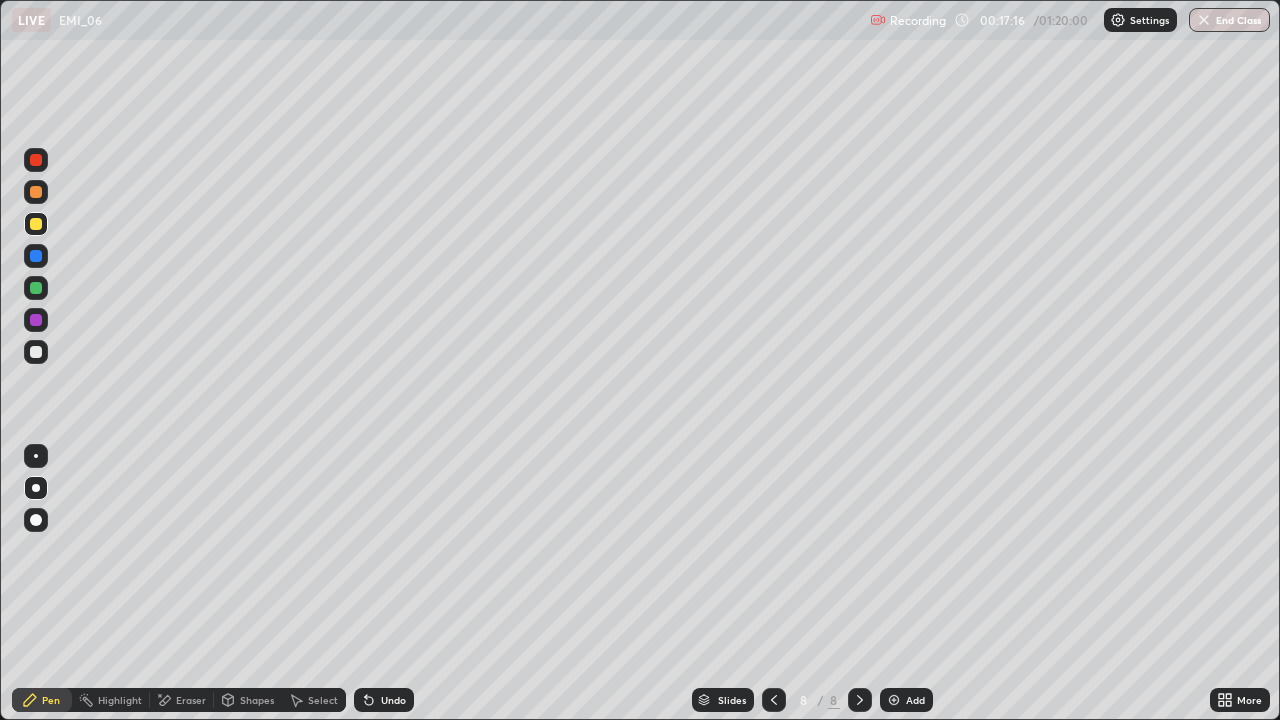 click at bounding box center (36, 288) 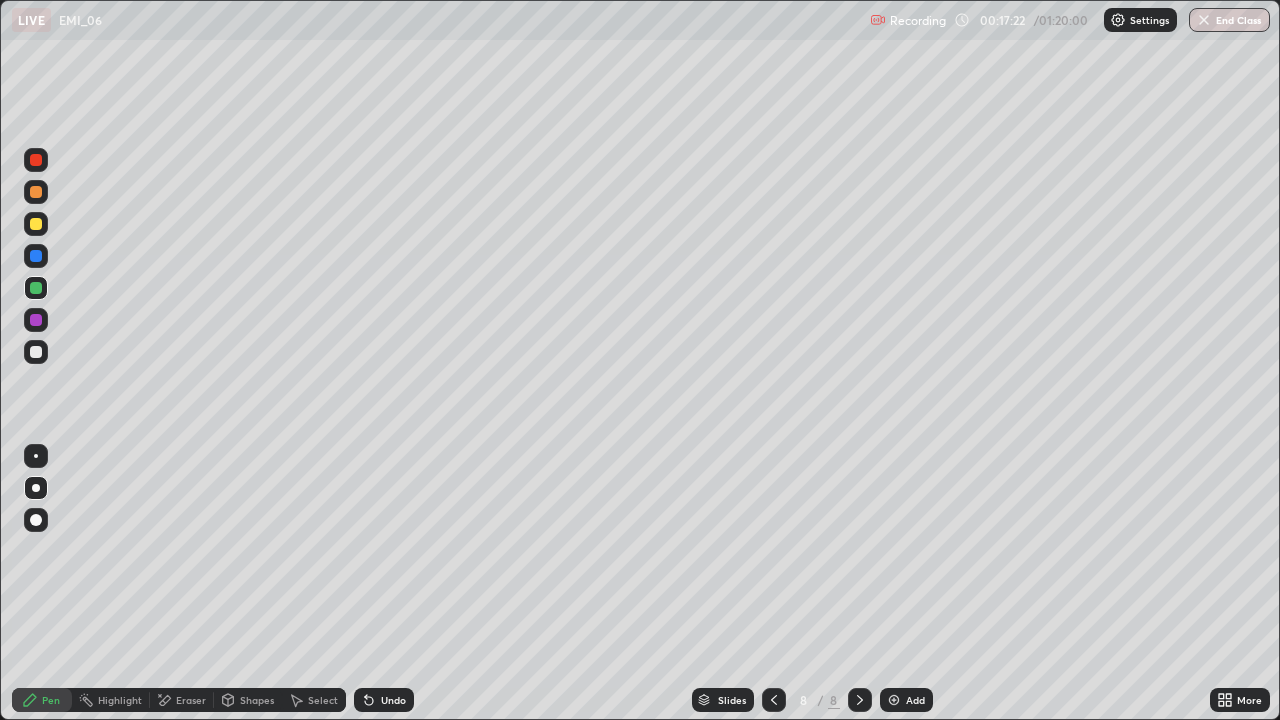 click on "Undo" at bounding box center (393, 700) 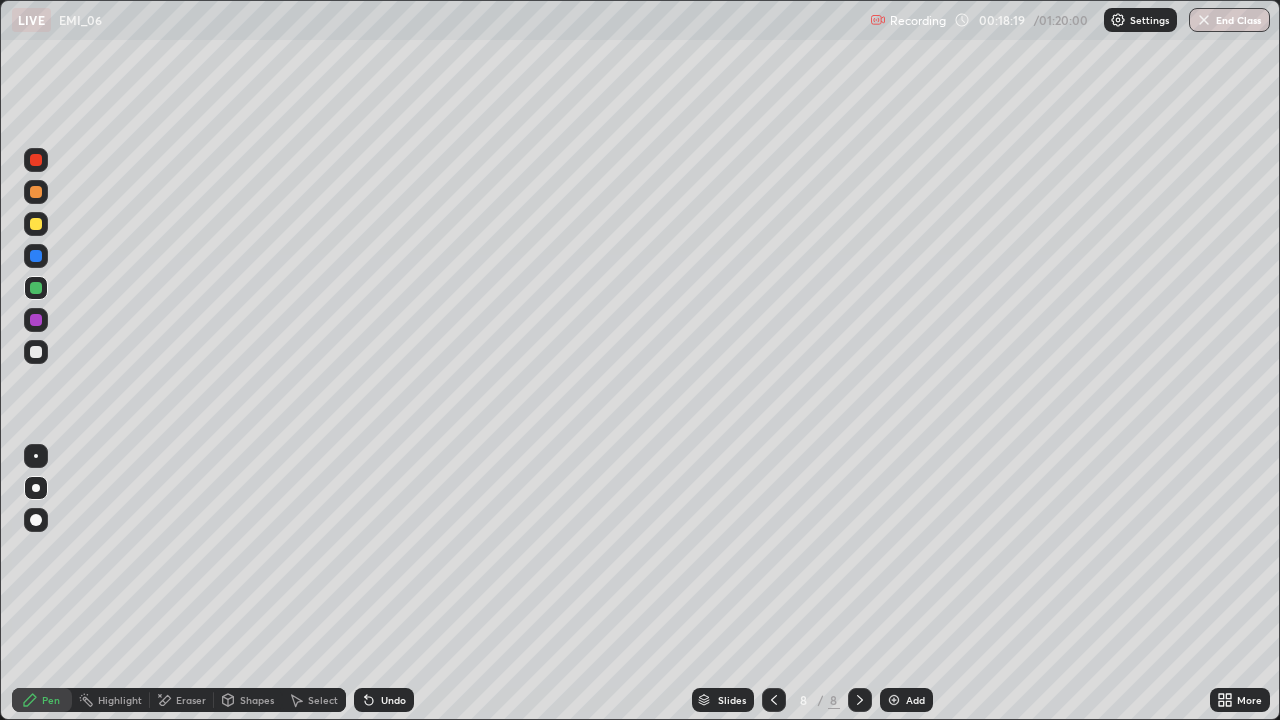 click at bounding box center (36, 192) 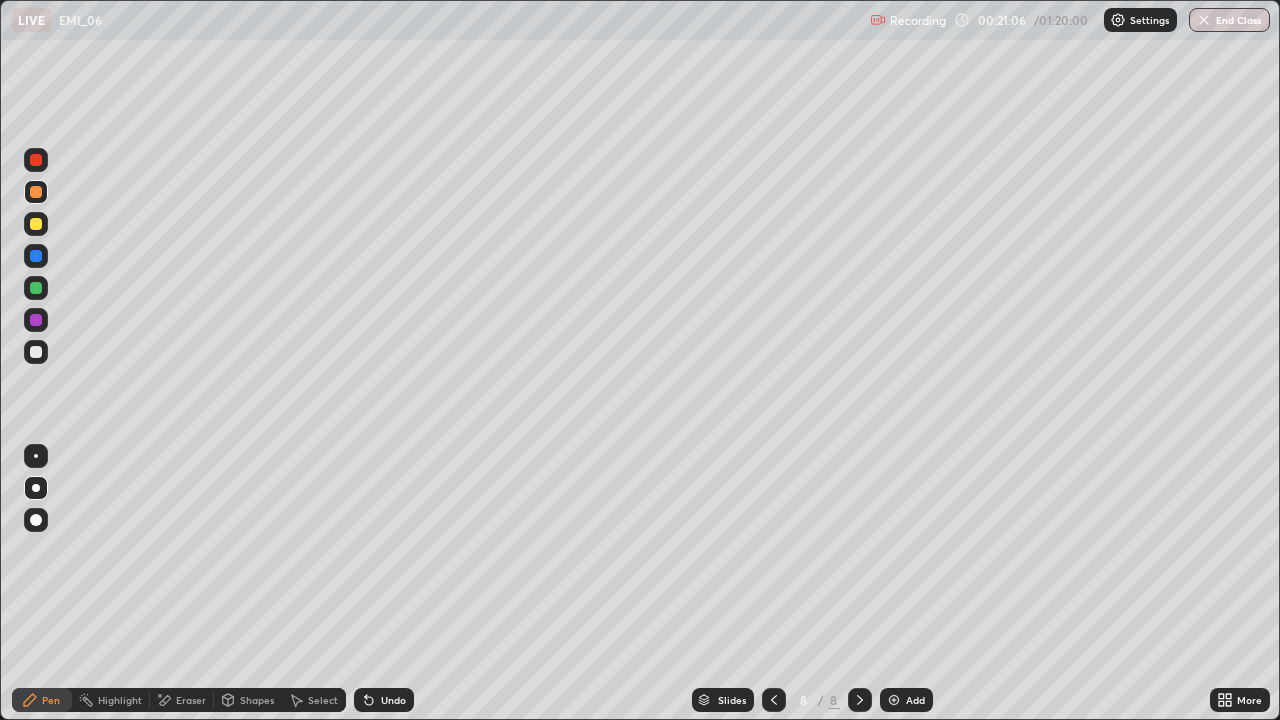 click on "Select" at bounding box center [323, 700] 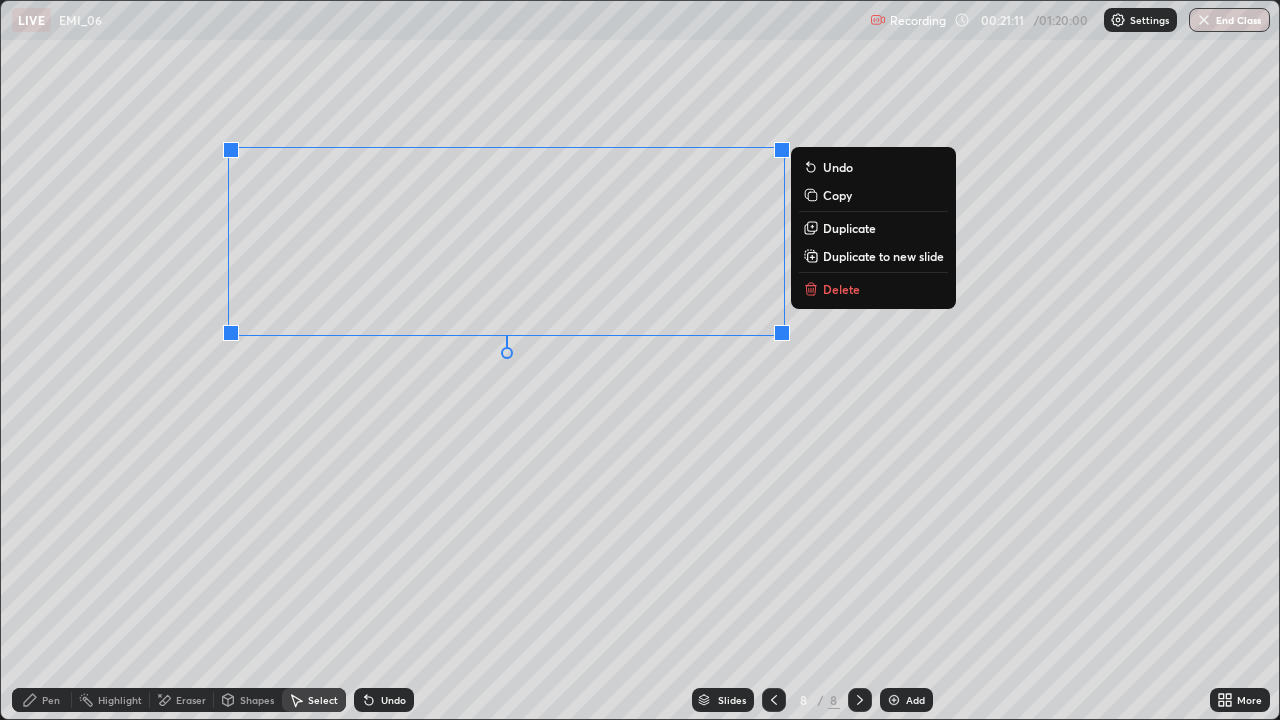 click on "Duplicate to new slide" at bounding box center (883, 256) 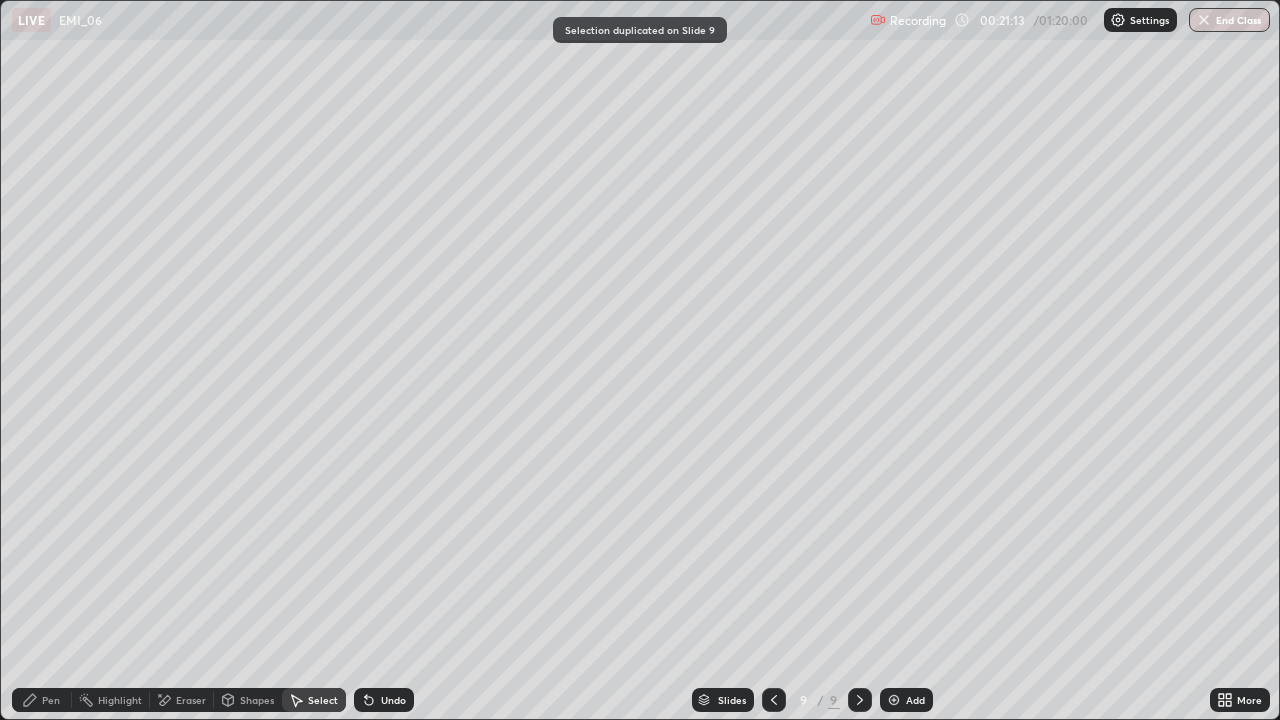 click on "Pen" at bounding box center (42, 700) 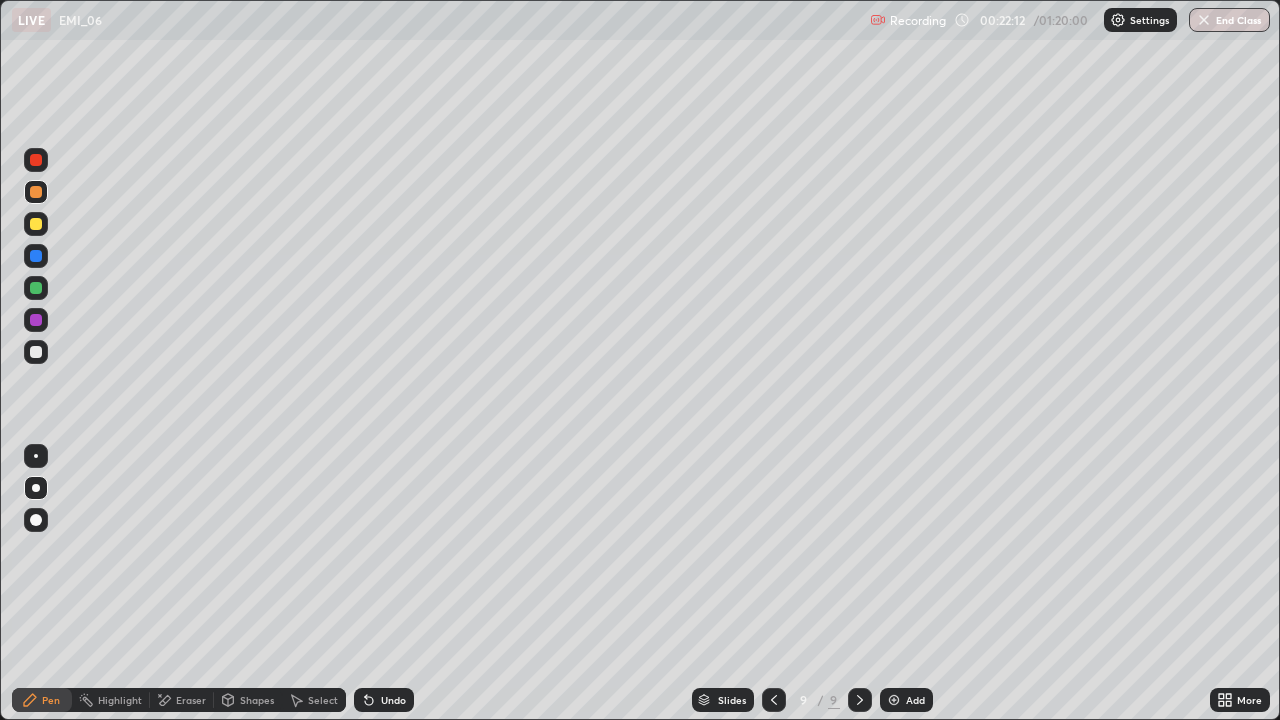 click 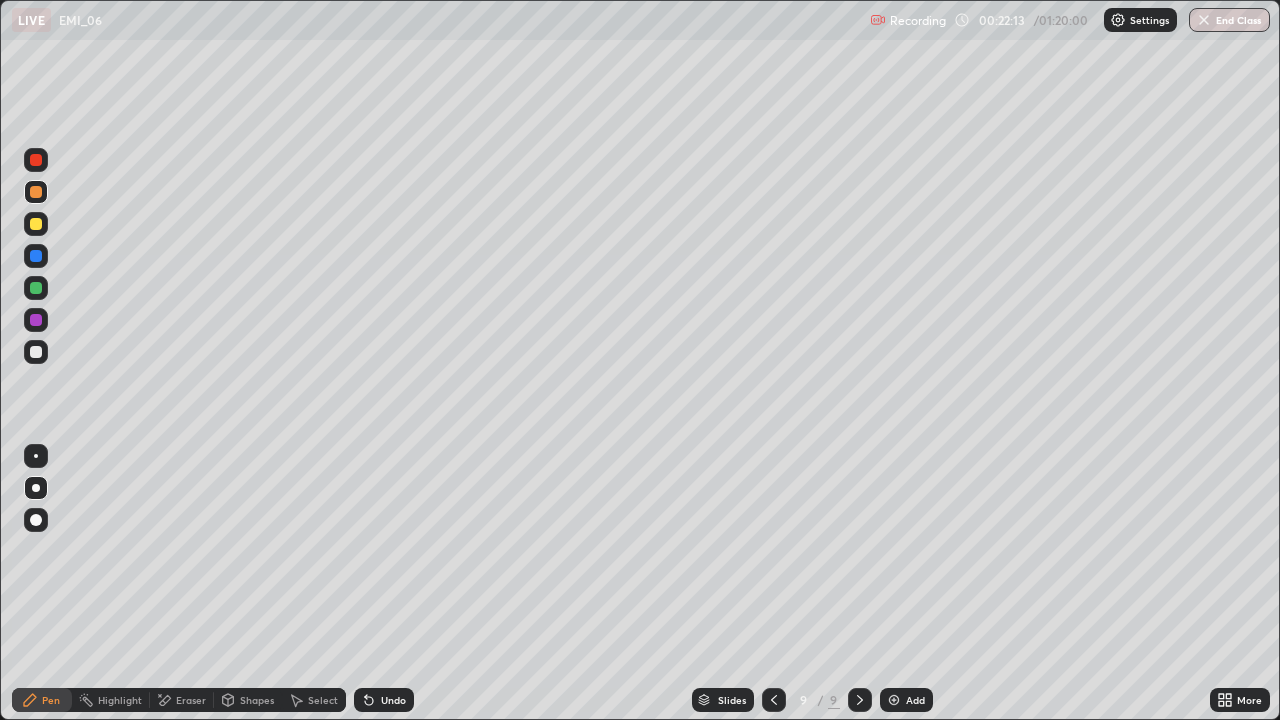 click at bounding box center (894, 700) 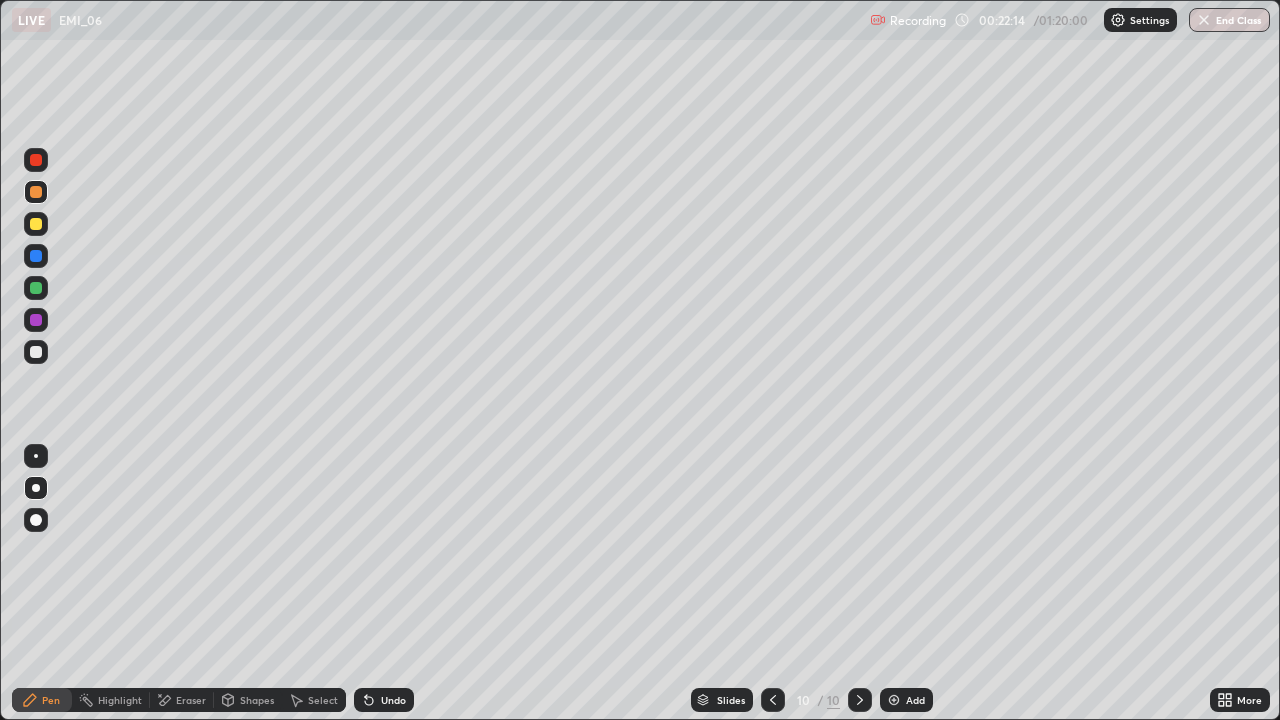 click at bounding box center [36, 288] 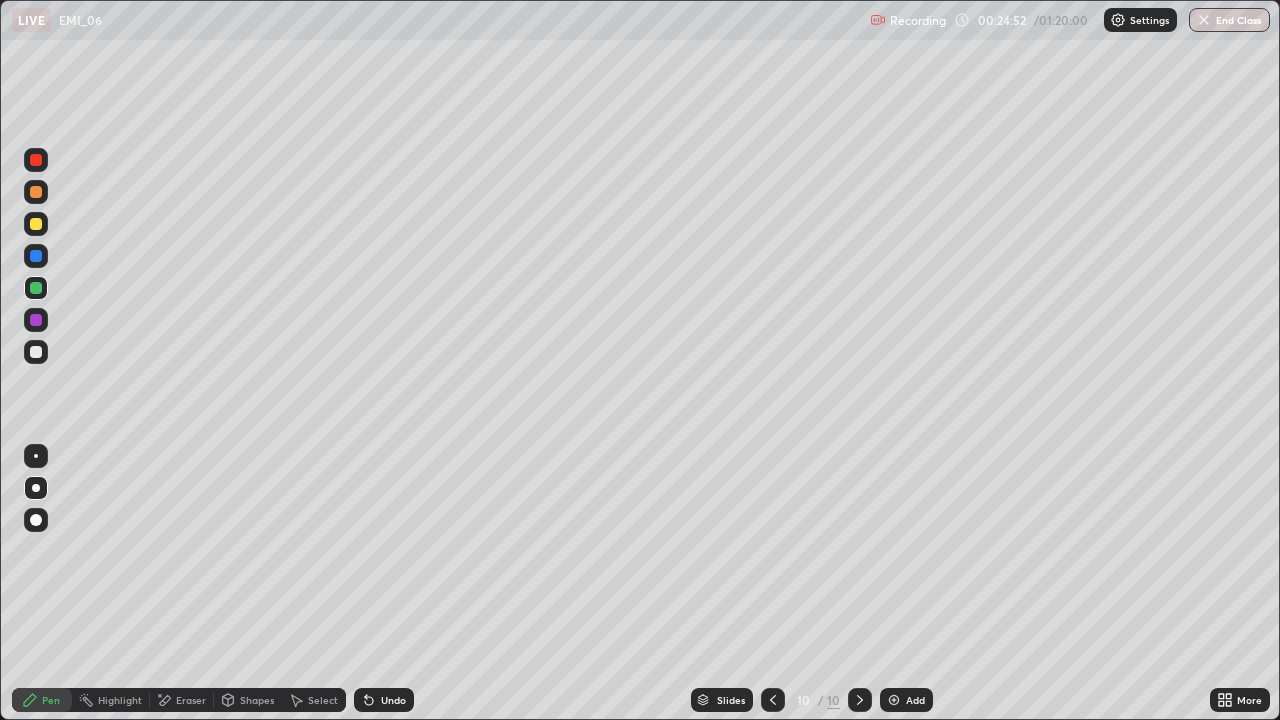 click on "Undo" at bounding box center [393, 700] 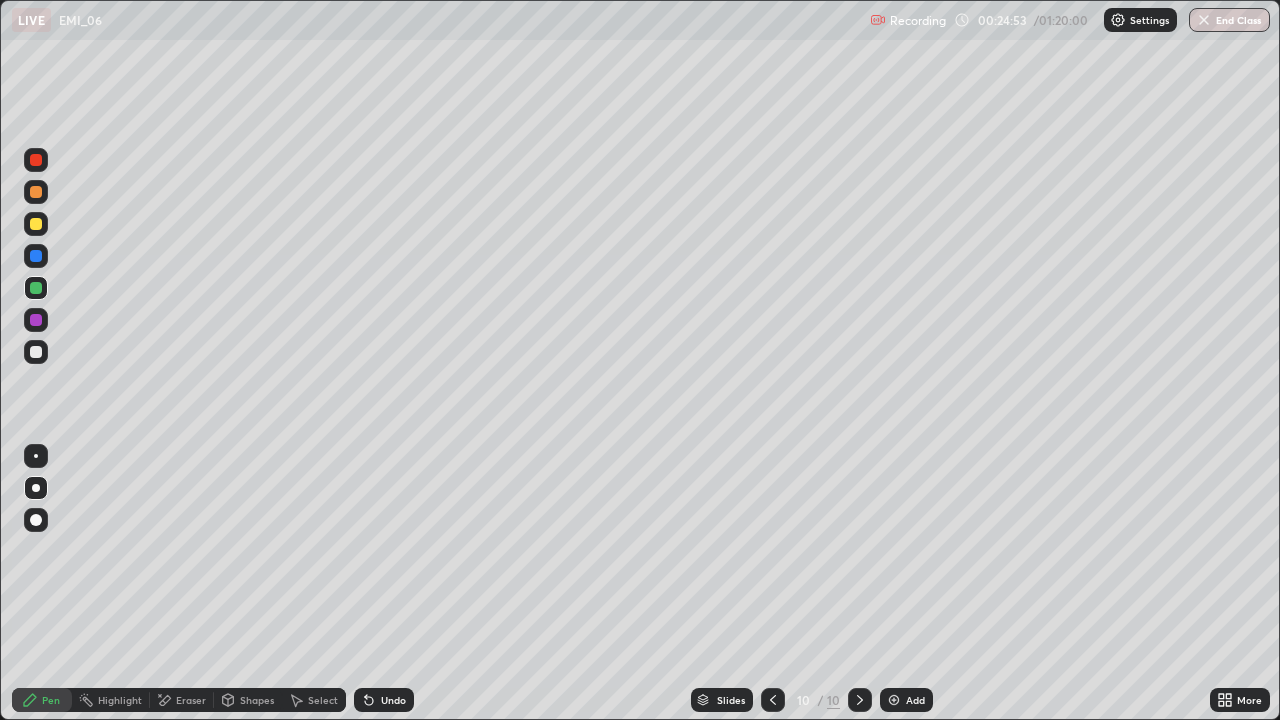 click on "Undo" at bounding box center (393, 700) 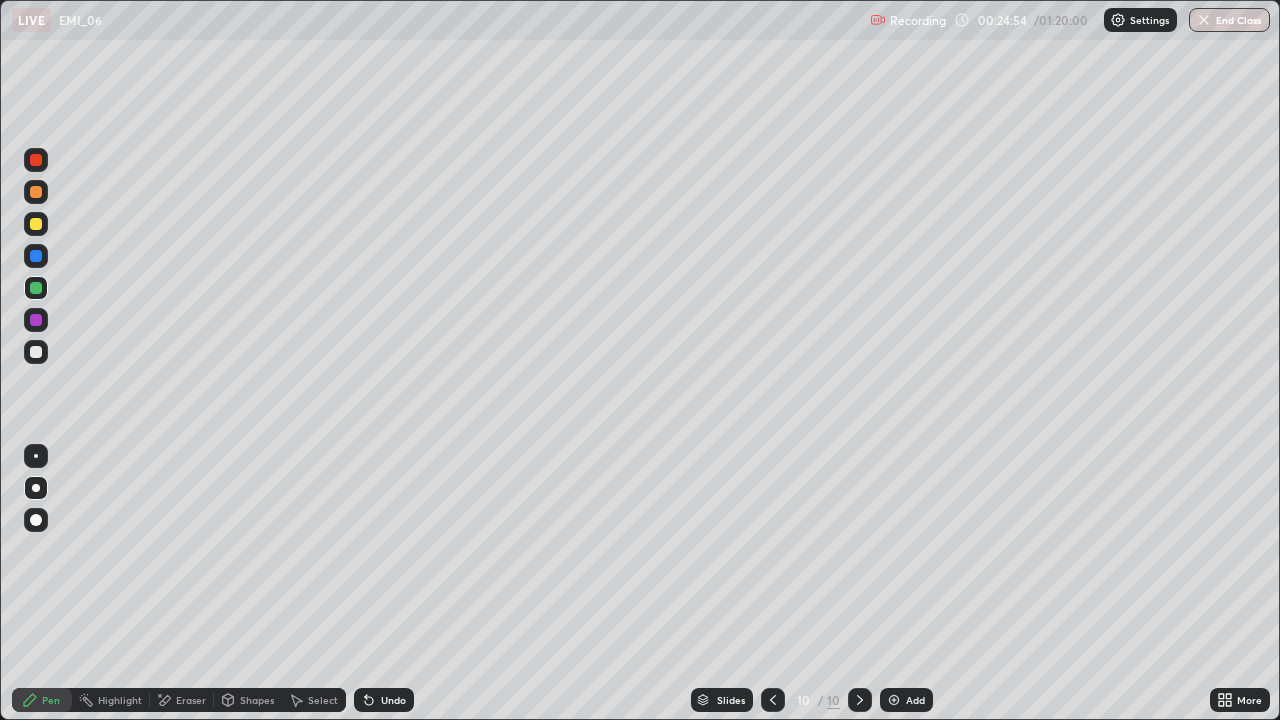 click on "Undo" at bounding box center [384, 700] 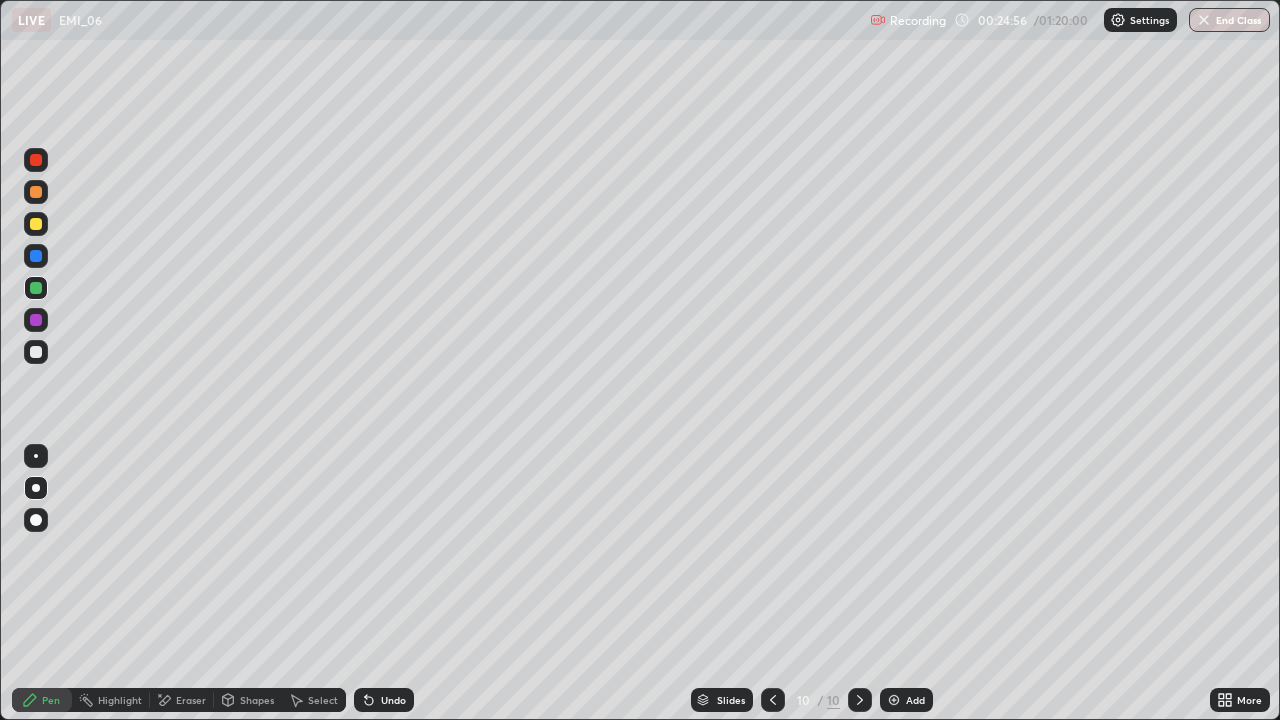 click 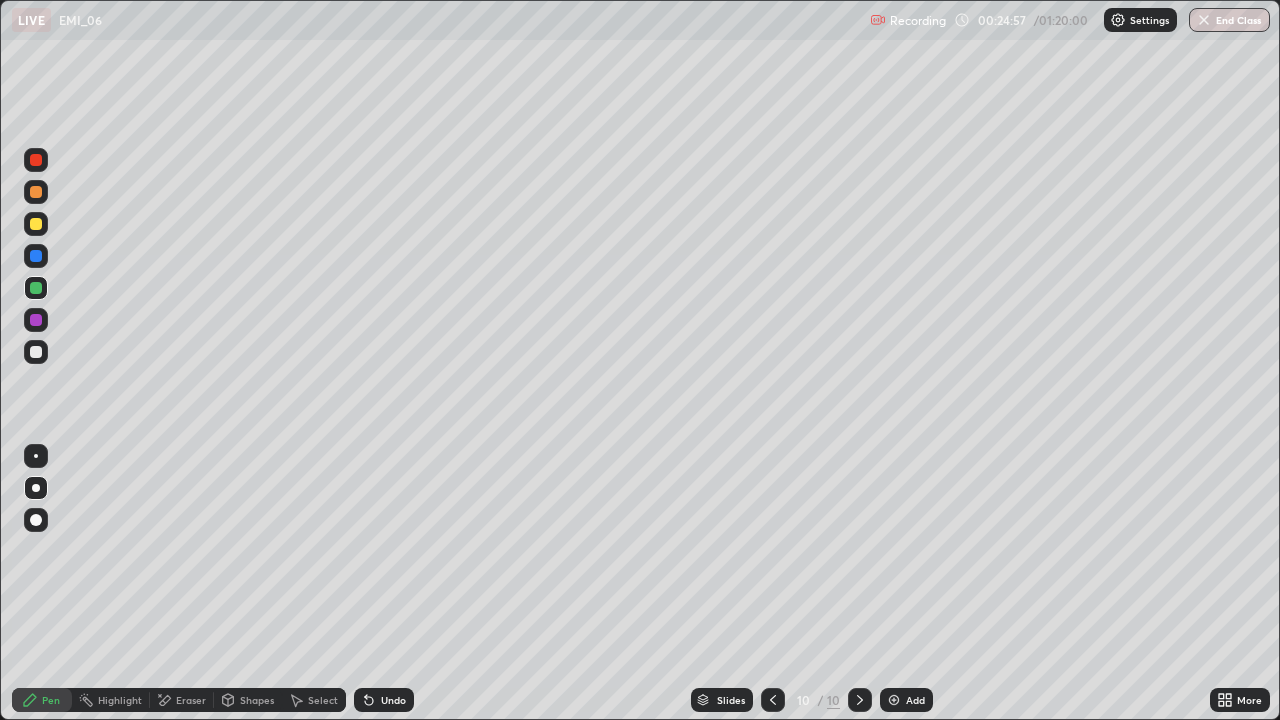 click on "Add" at bounding box center (915, 700) 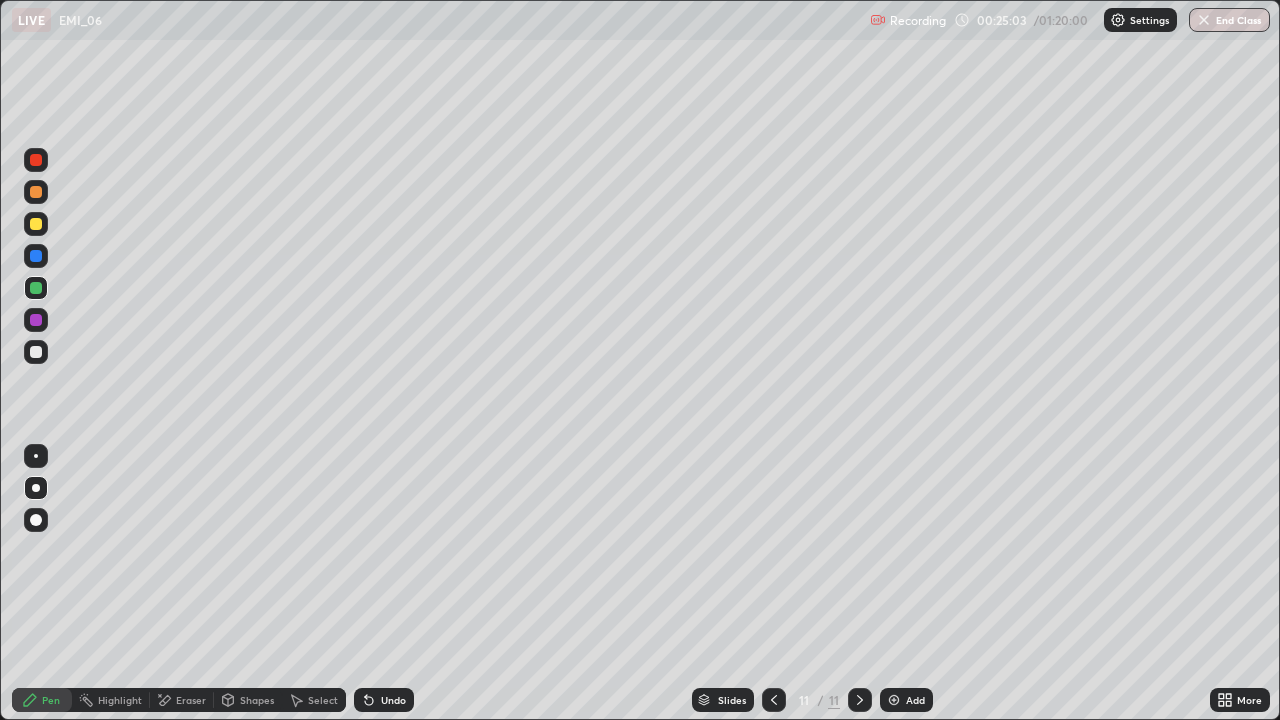 click on "Undo" at bounding box center (384, 700) 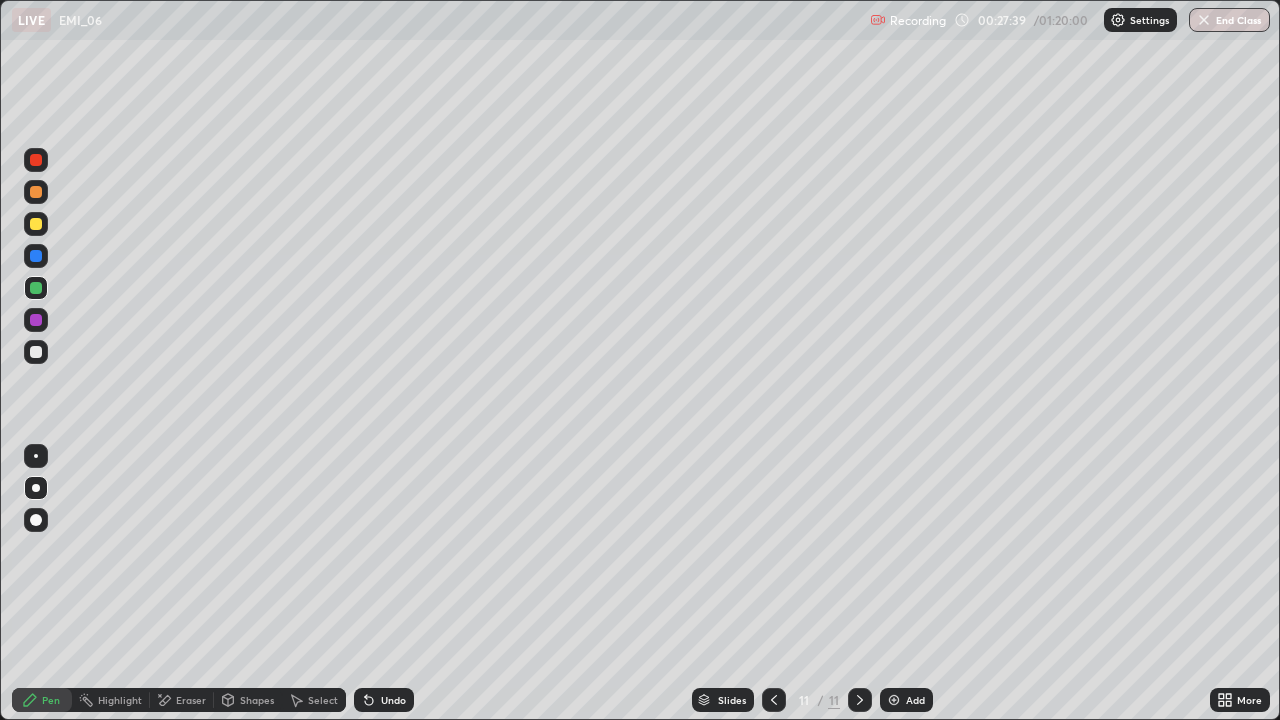 click 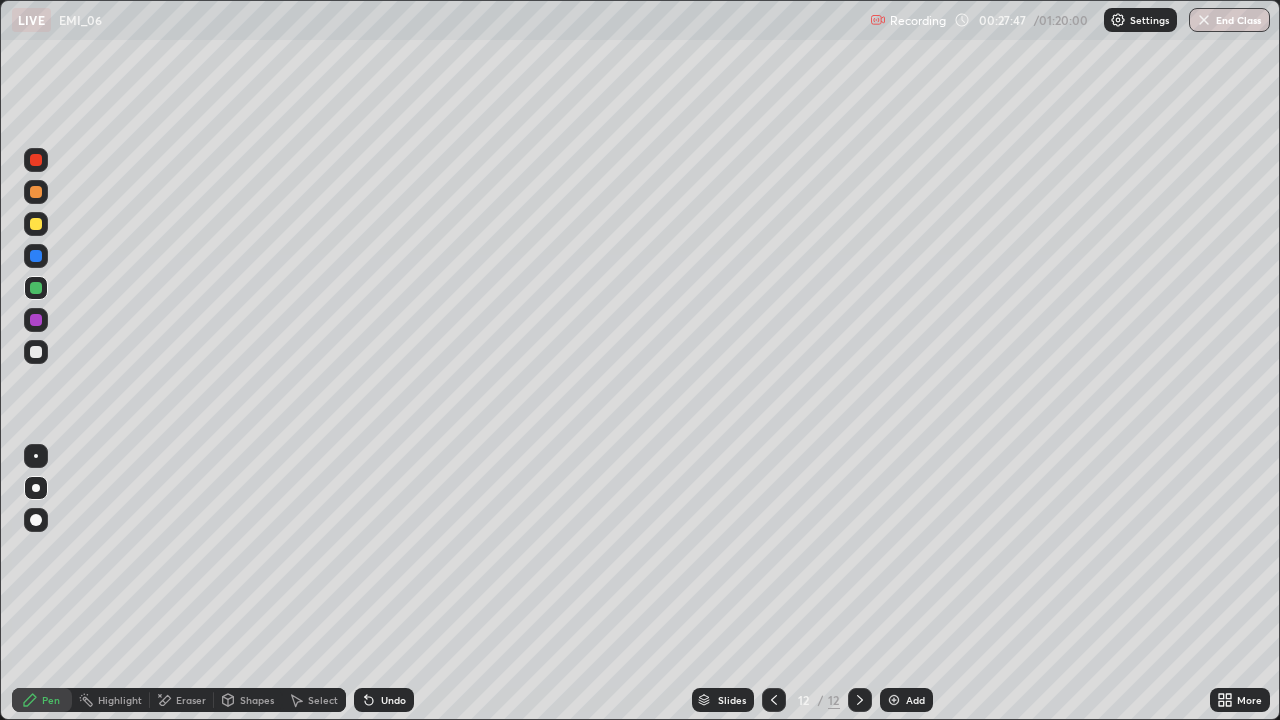 click on "Undo" at bounding box center (393, 700) 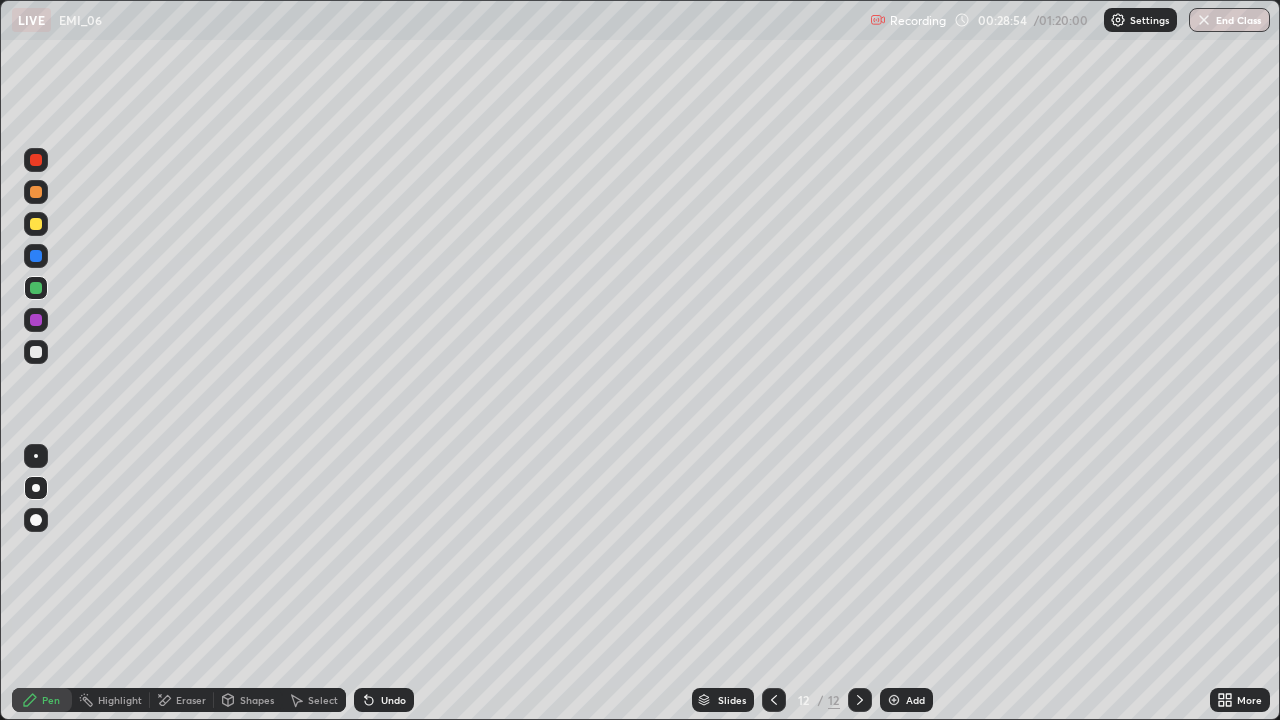 click 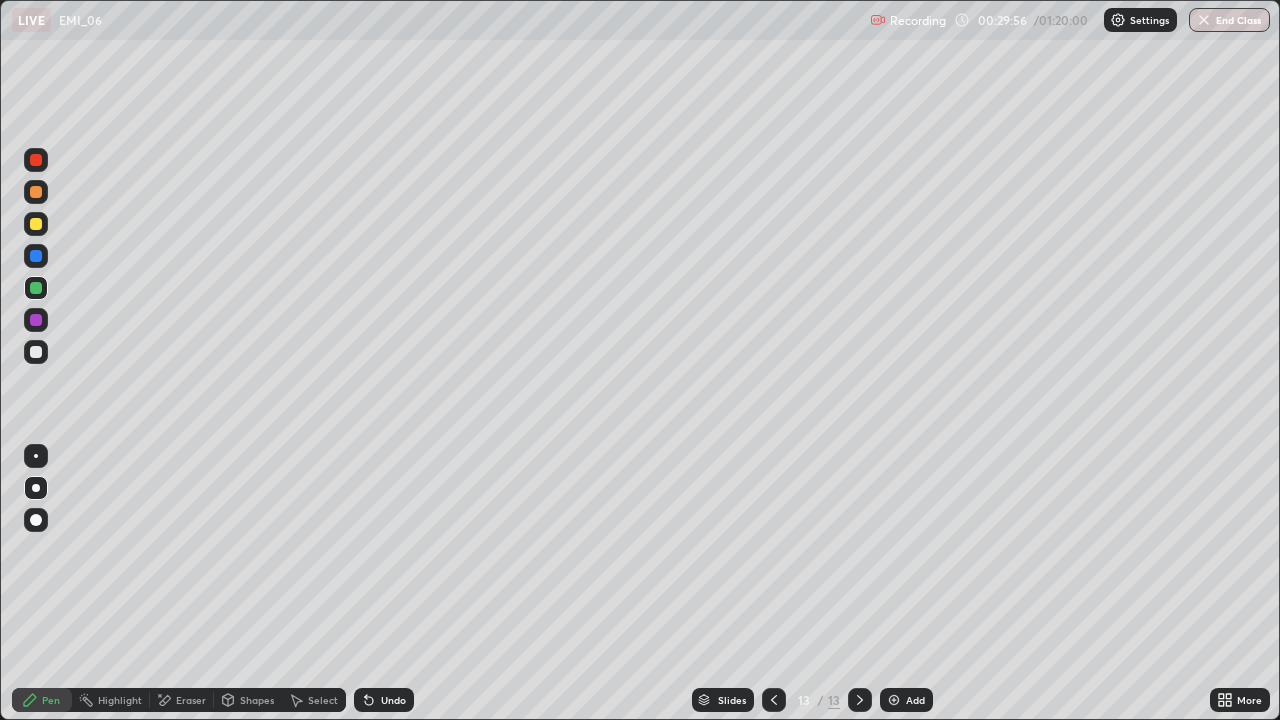 click on "Undo" at bounding box center (393, 700) 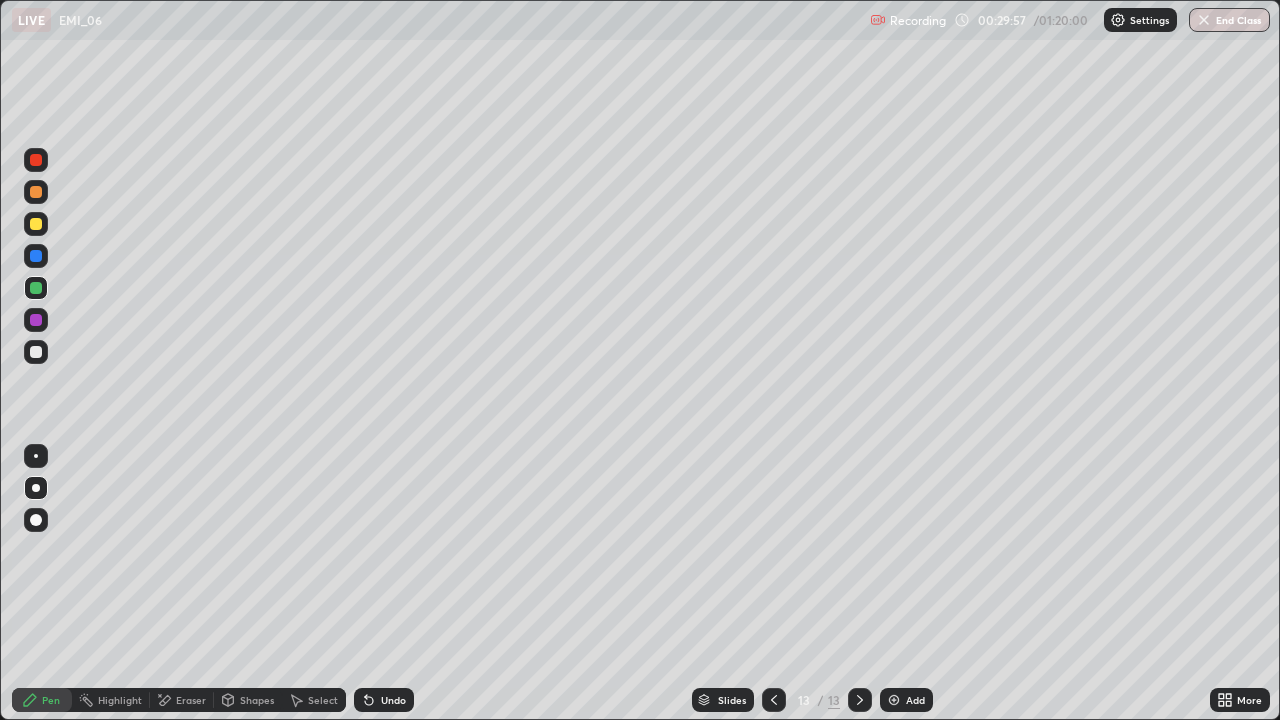 click on "Undo" at bounding box center [393, 700] 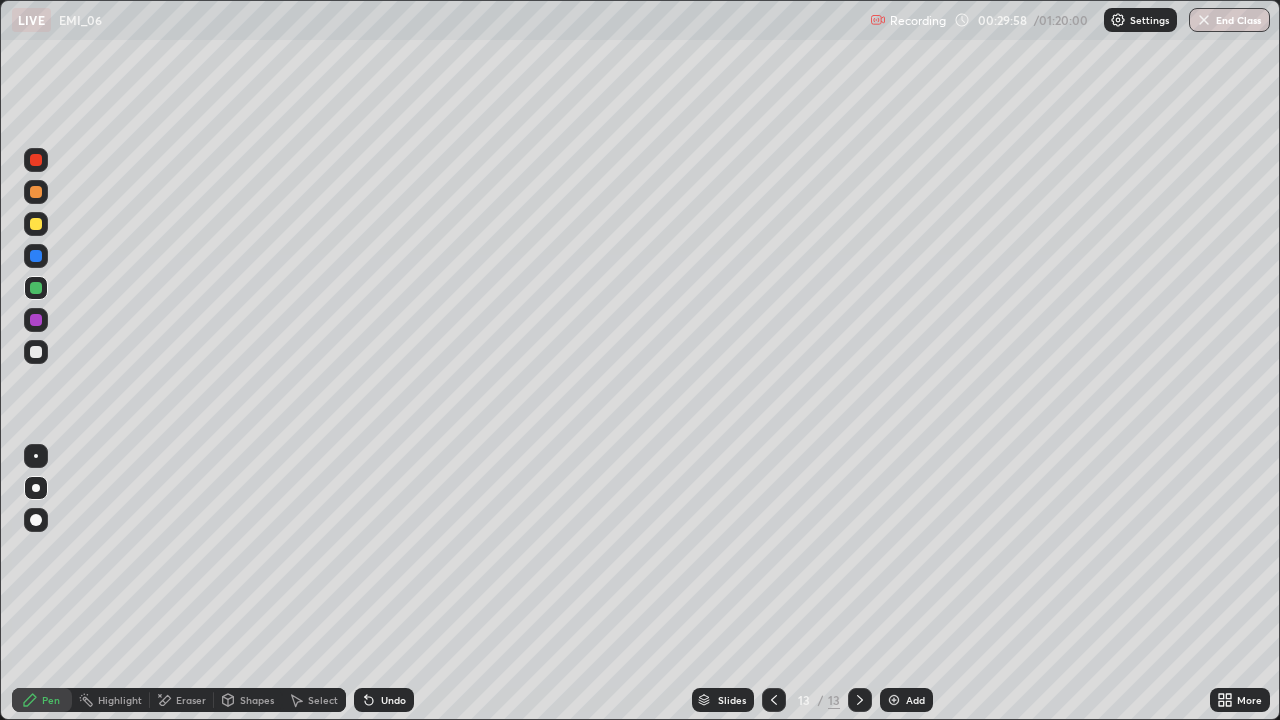 click on "Undo" at bounding box center (384, 700) 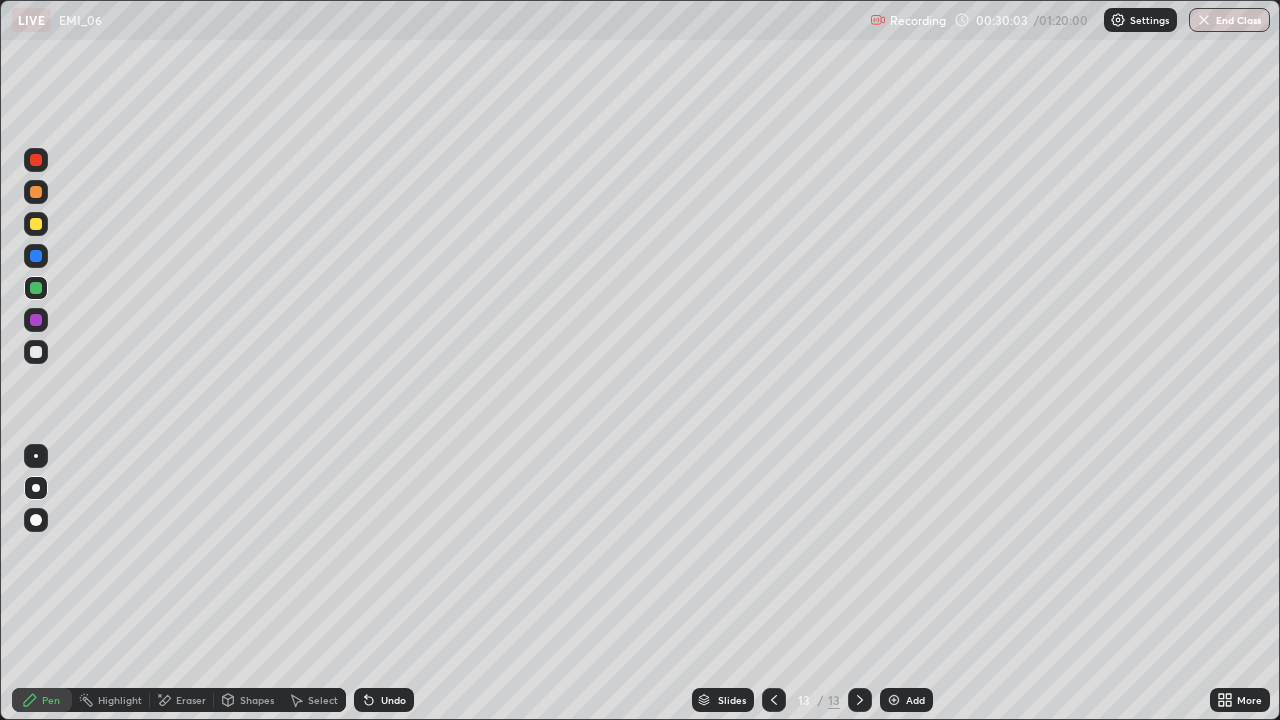 click 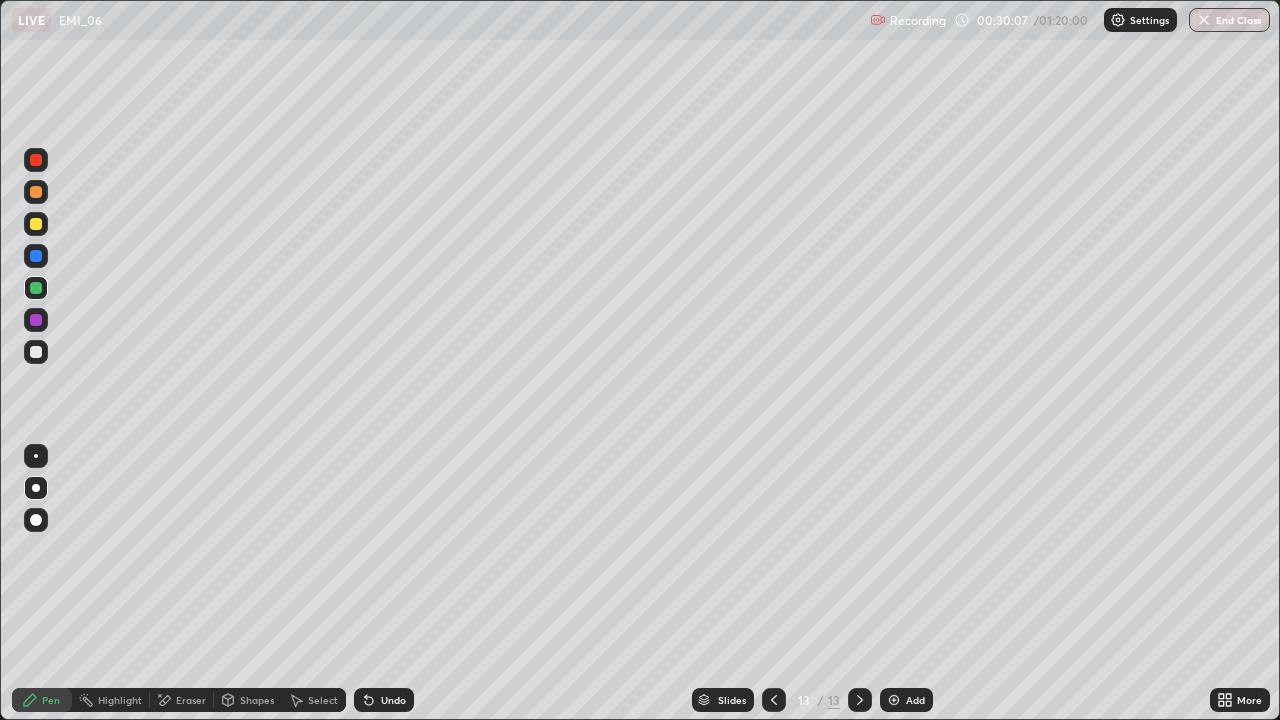 click 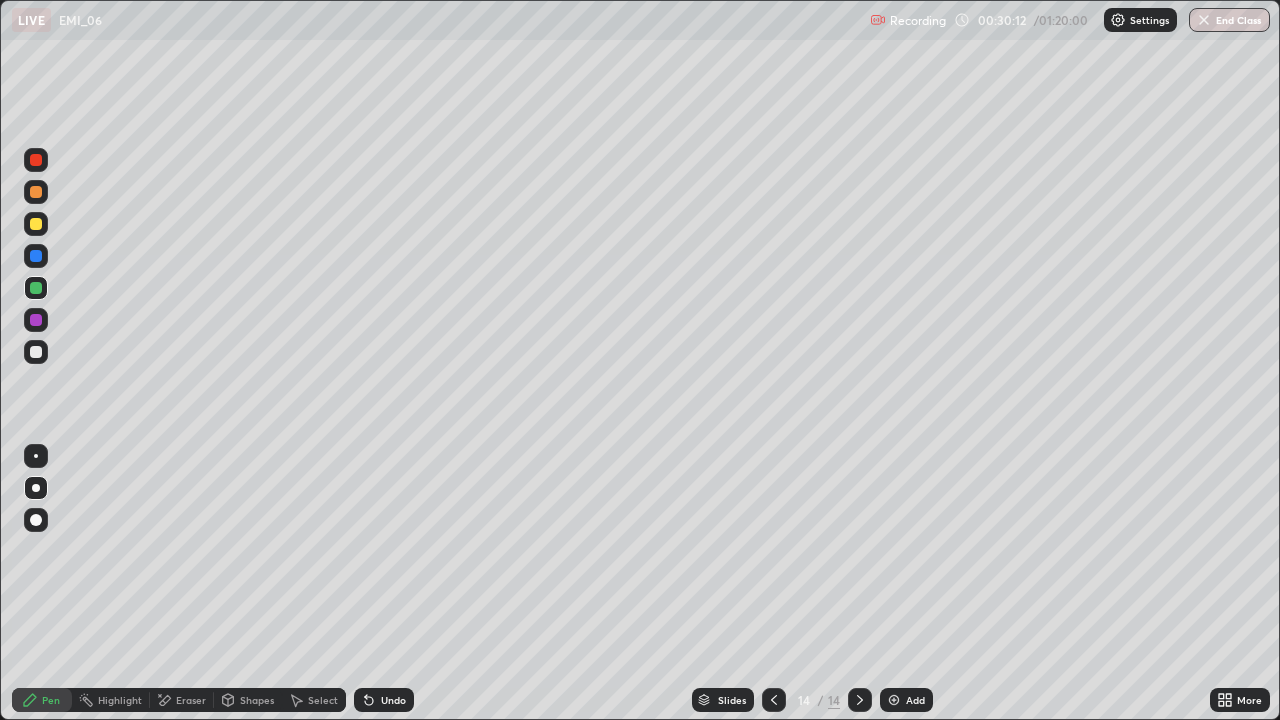 click on "Shapes" at bounding box center (257, 700) 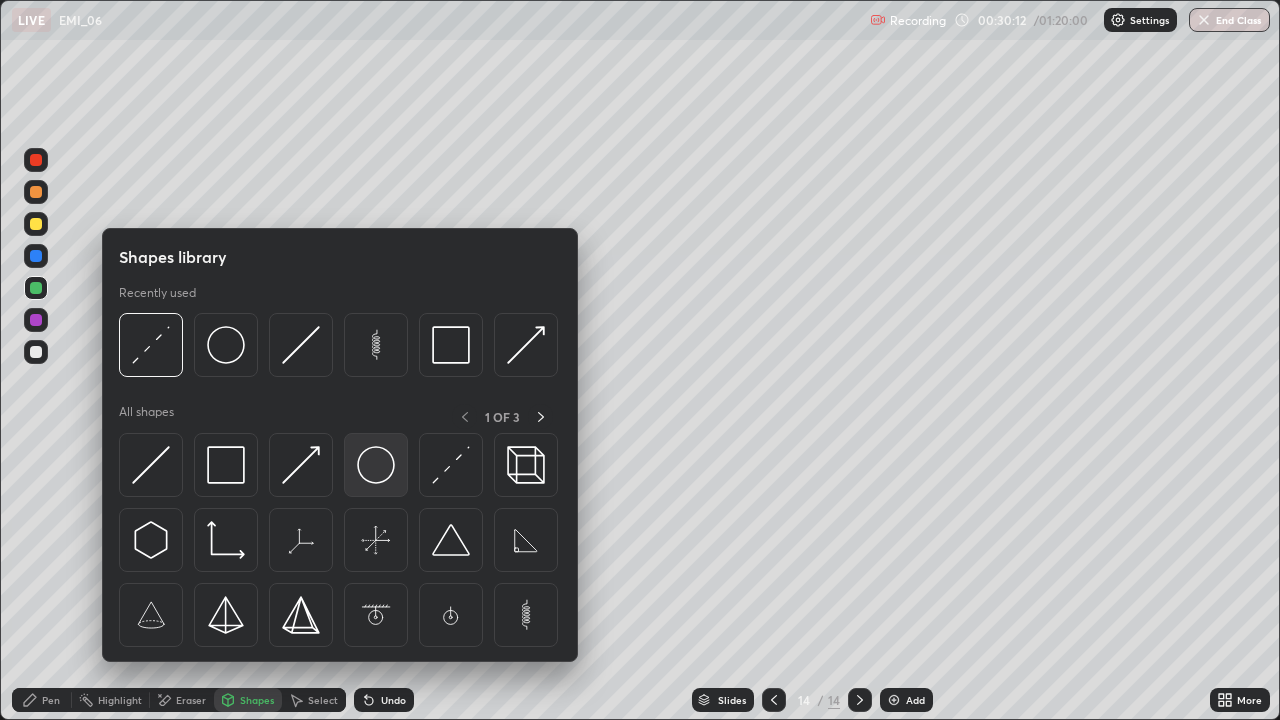 click at bounding box center [376, 465] 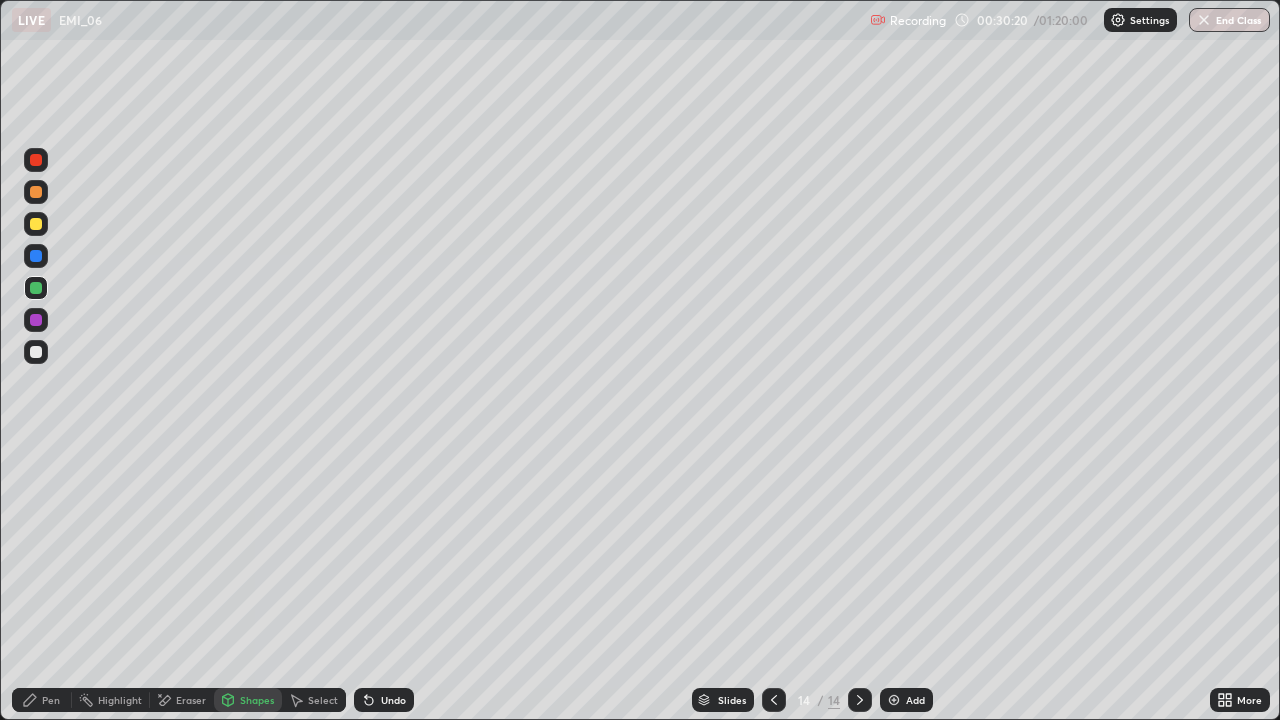 click on "Pen" at bounding box center [51, 700] 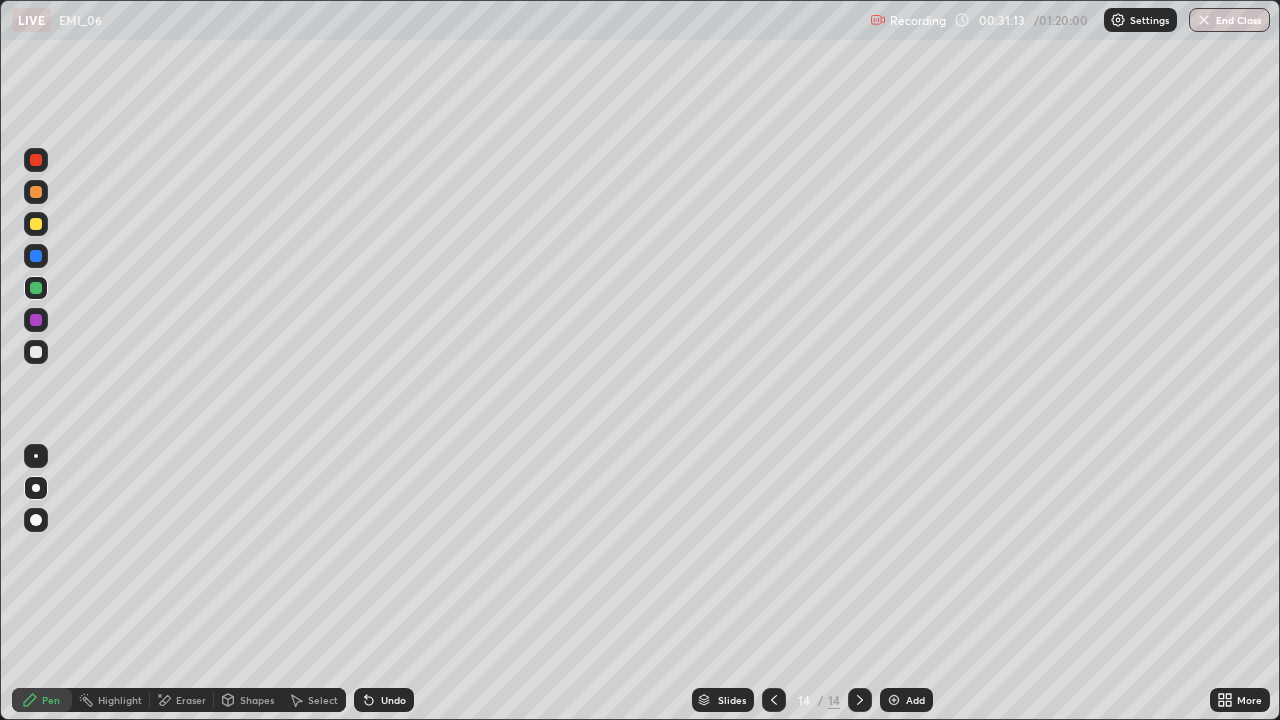 click 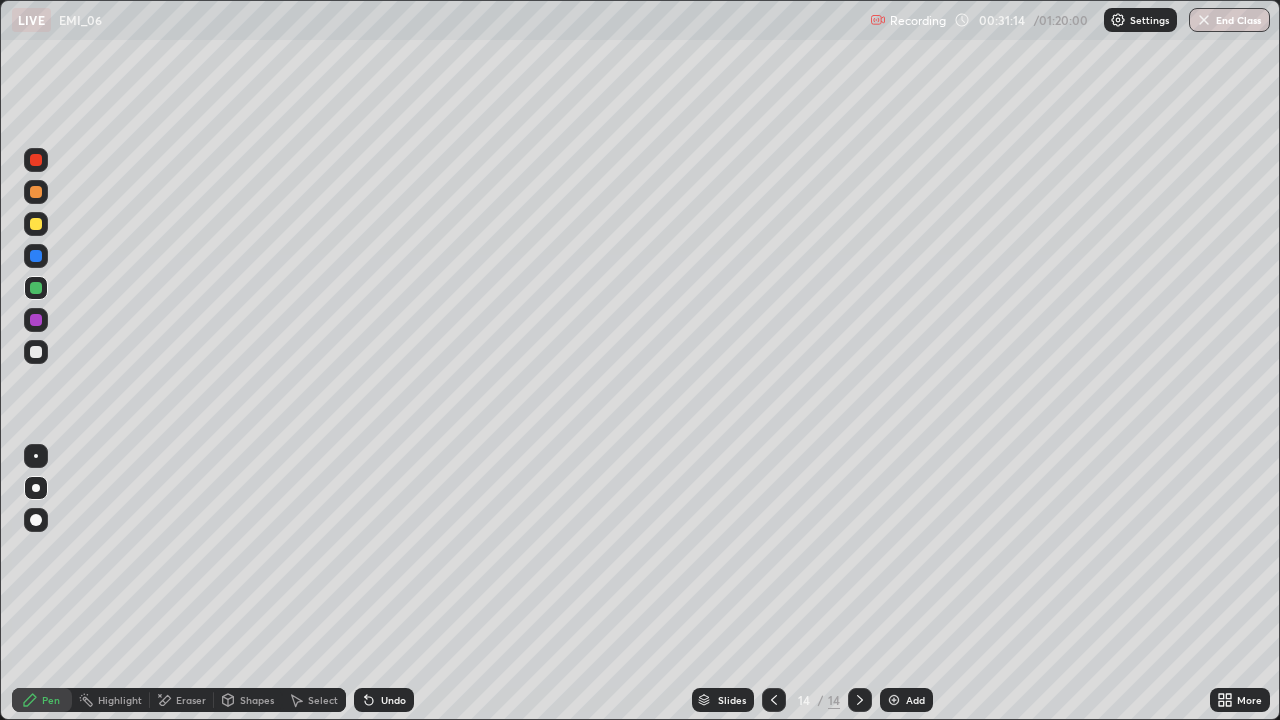 click at bounding box center [894, 700] 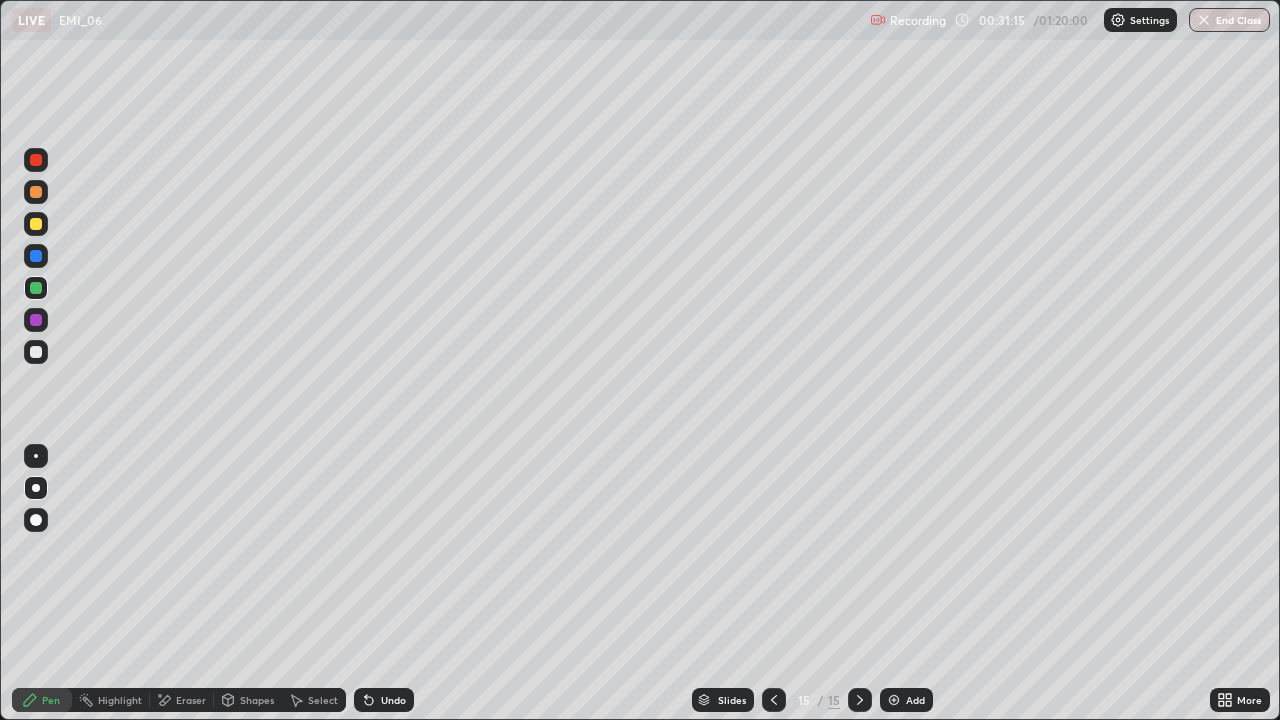 click on "Shapes" at bounding box center (257, 700) 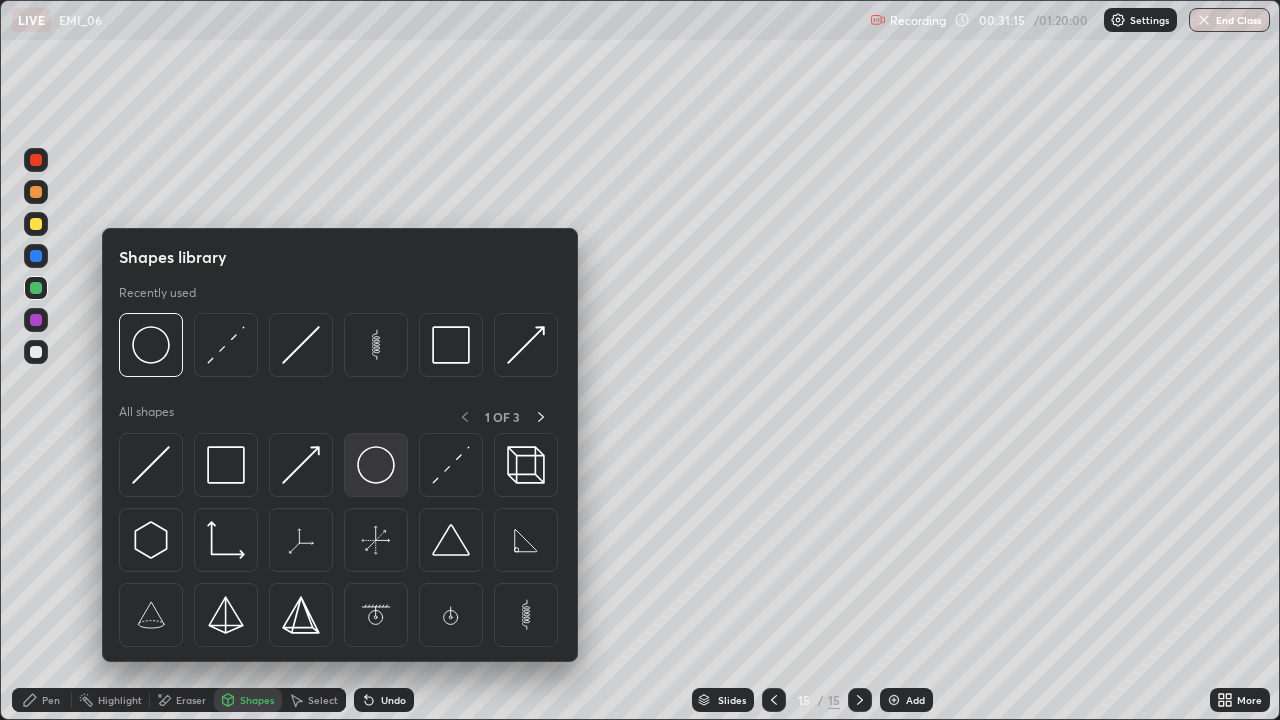 click at bounding box center (376, 465) 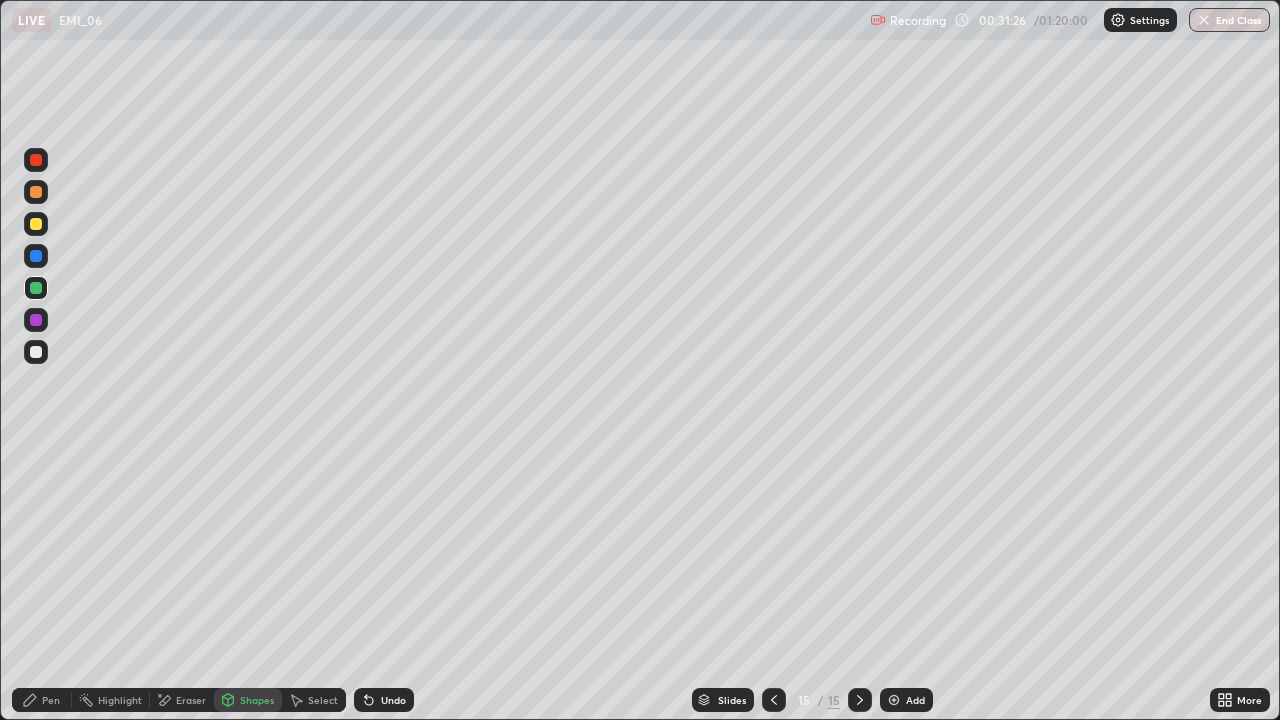 click on "Pen" at bounding box center (51, 700) 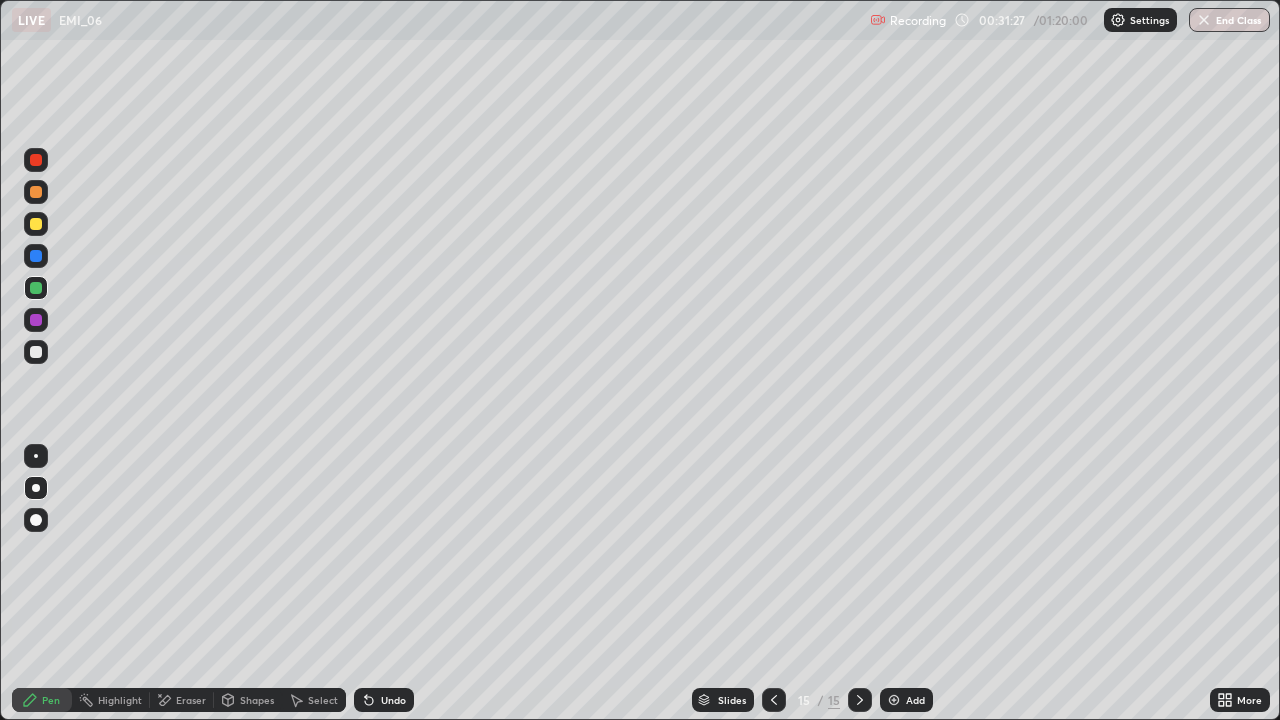 click at bounding box center (36, 224) 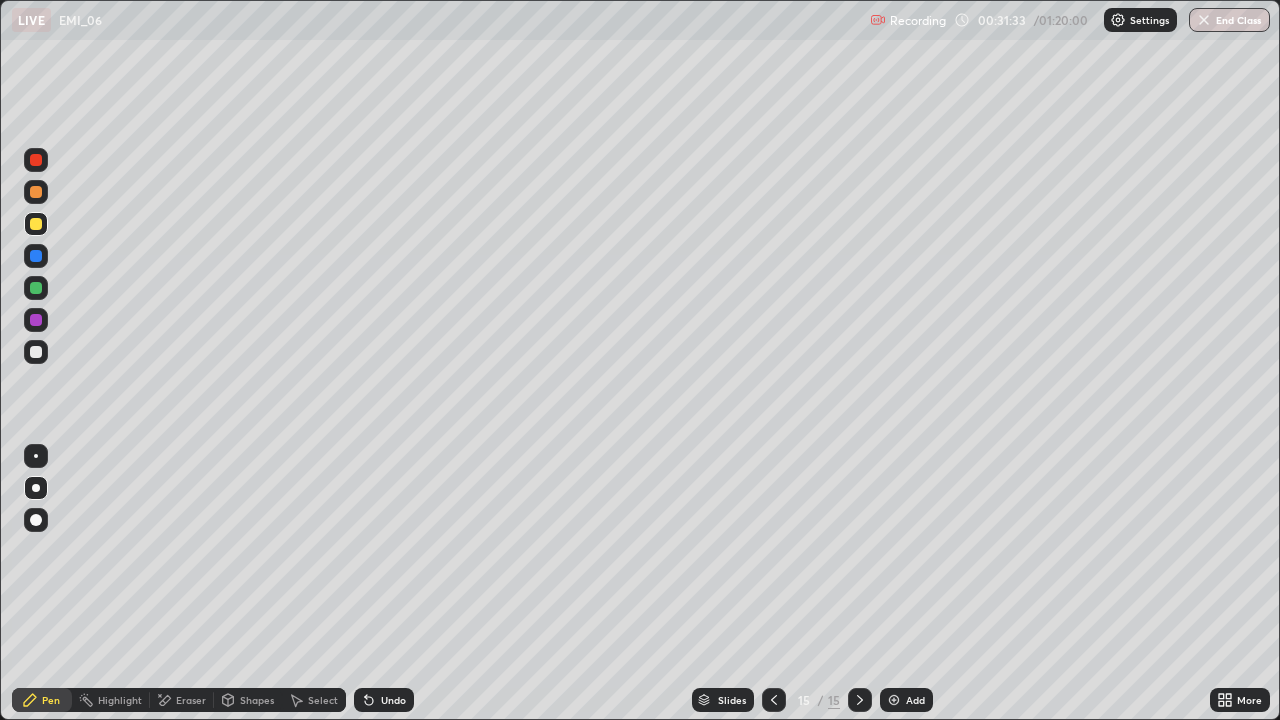 click on "Undo" at bounding box center [384, 700] 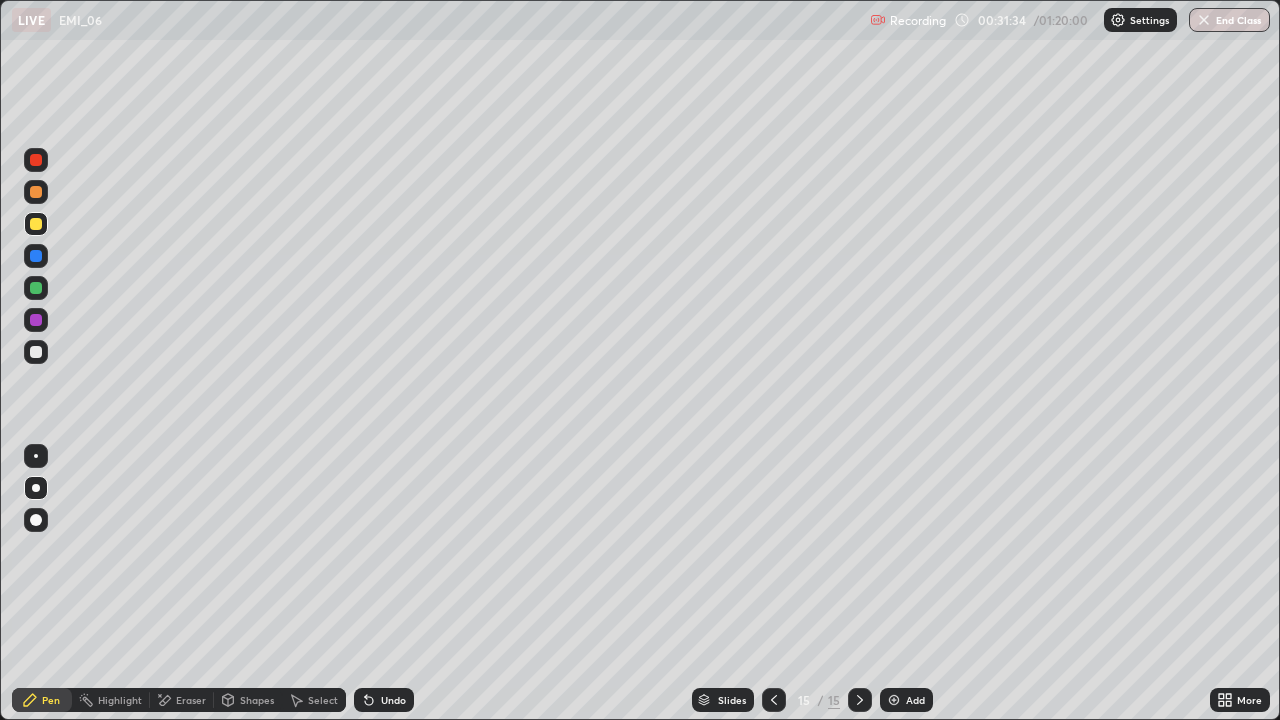 click on "Undo" at bounding box center (384, 700) 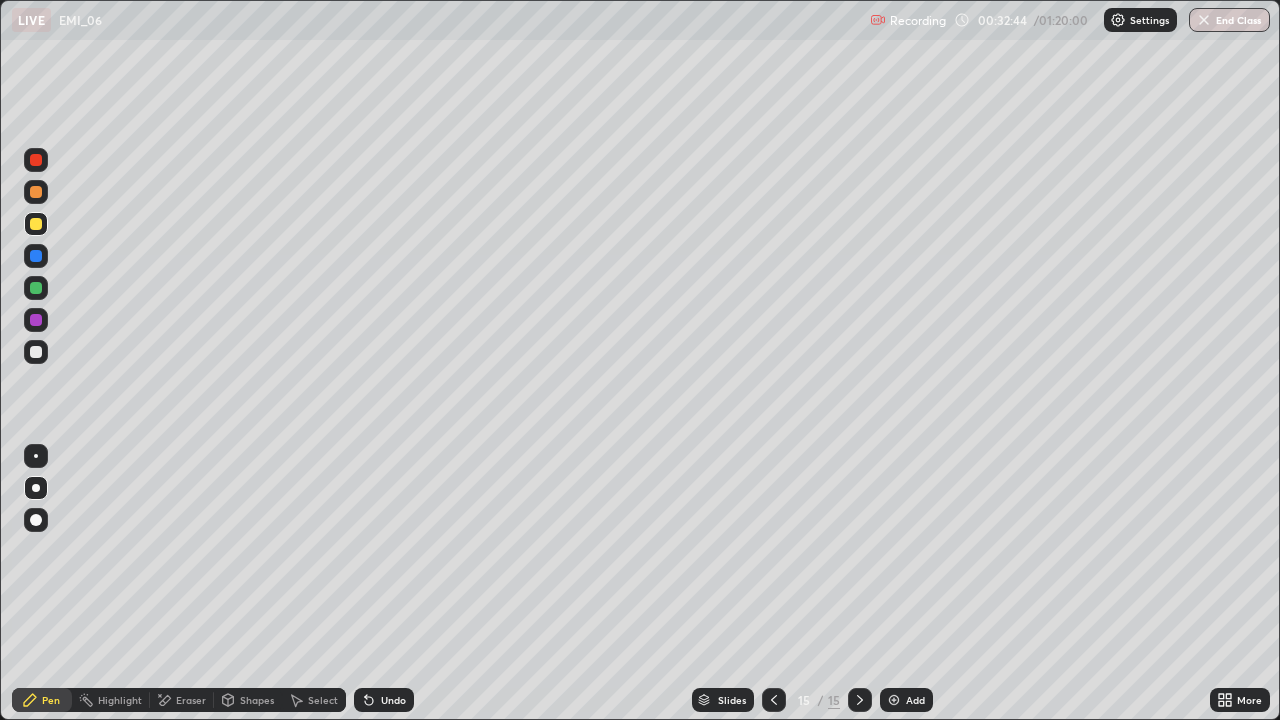 click 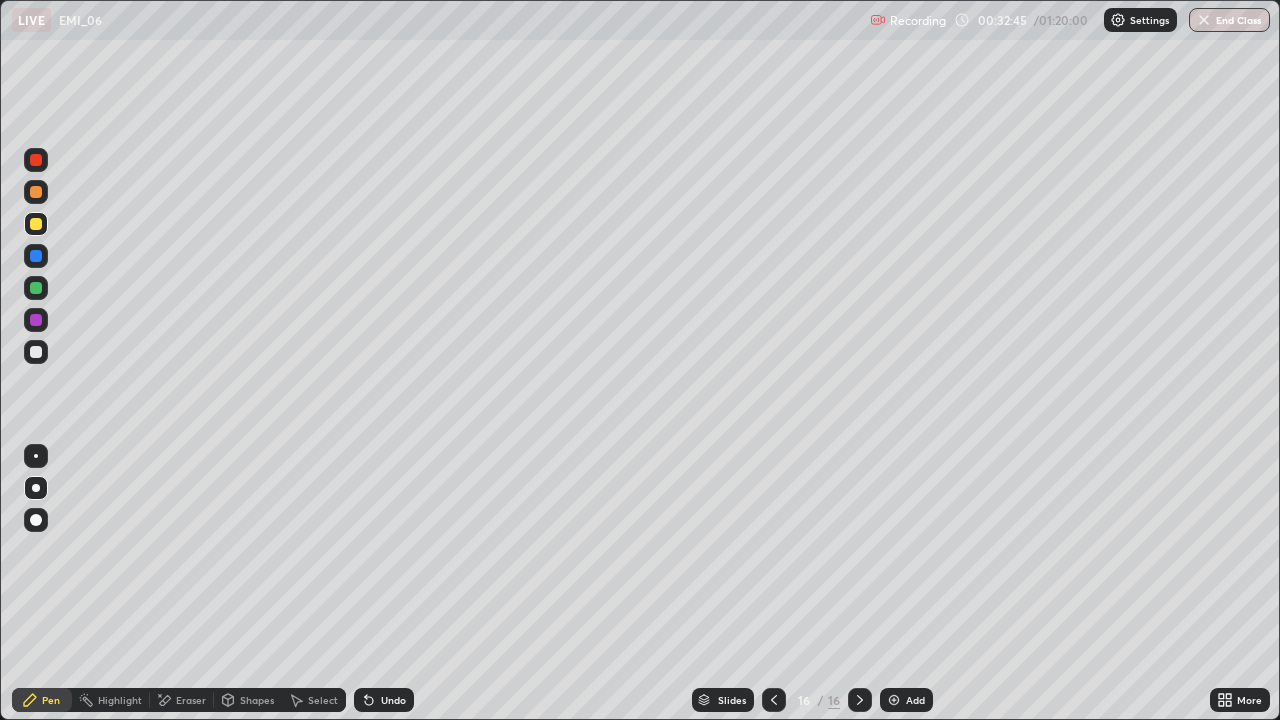click on "Shapes" at bounding box center [257, 700] 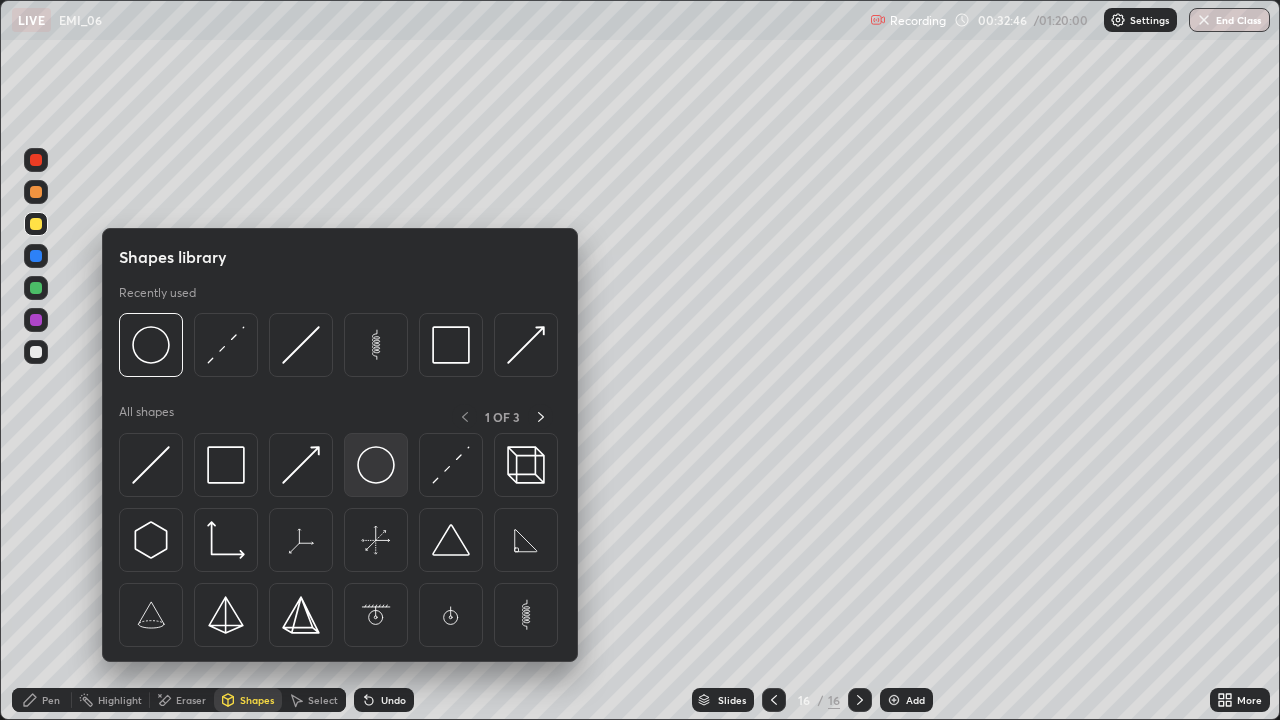 click at bounding box center (376, 465) 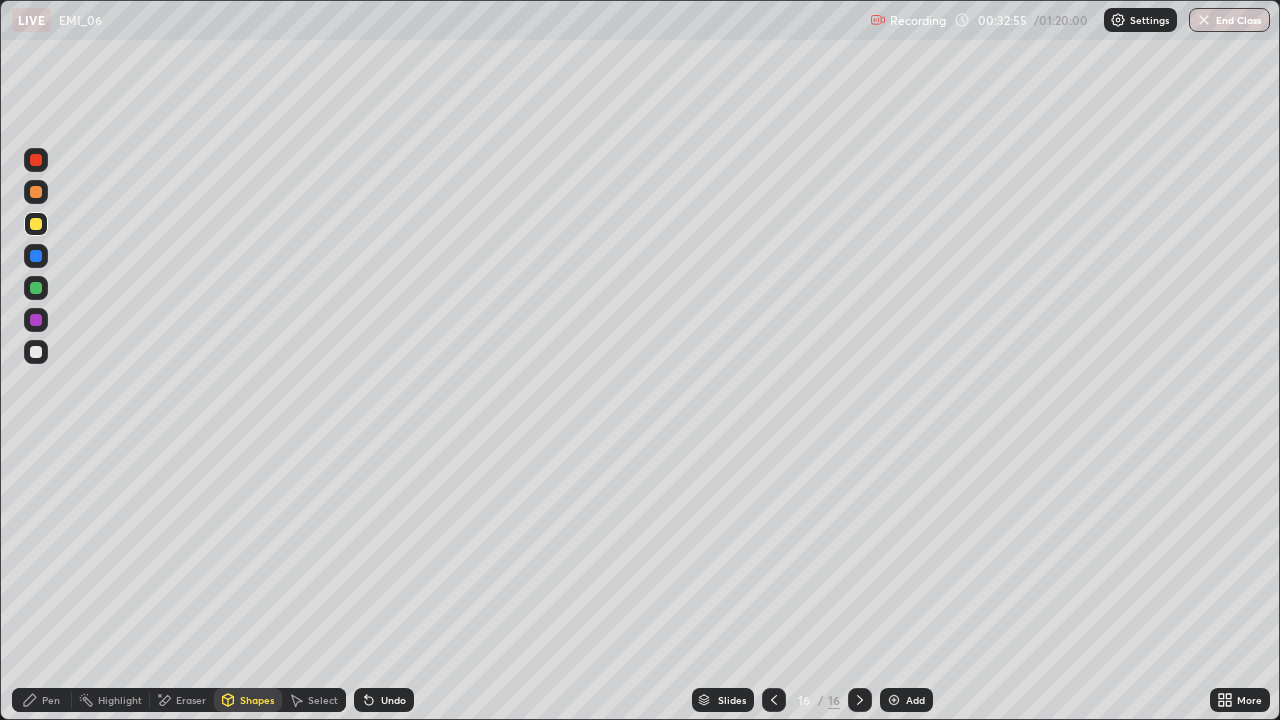 click on "Pen" at bounding box center (51, 700) 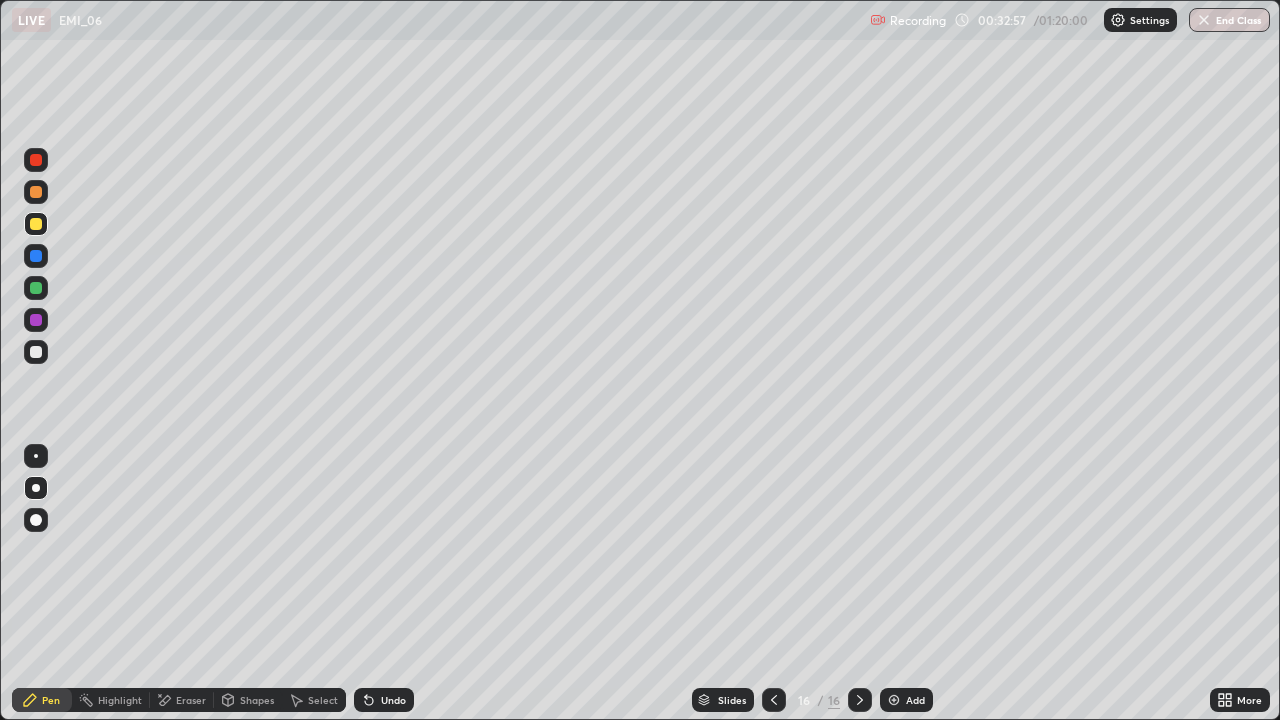 click at bounding box center (36, 288) 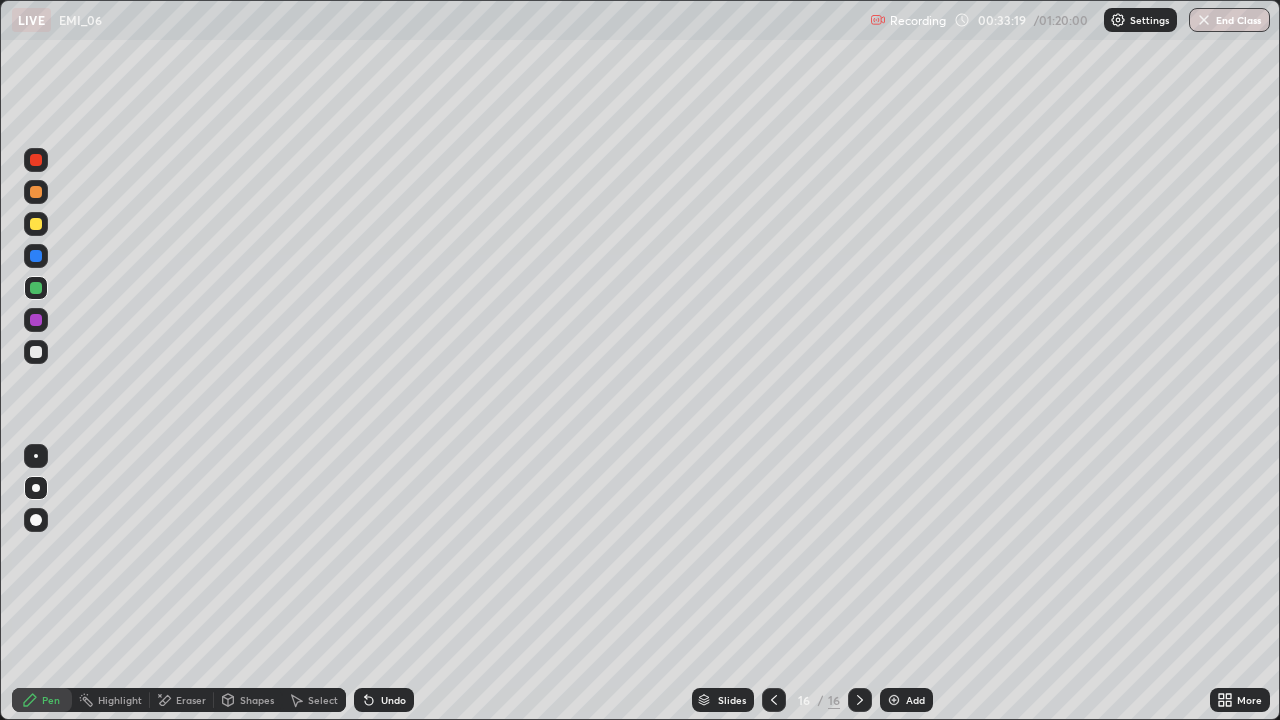 click on "Undo" at bounding box center [384, 700] 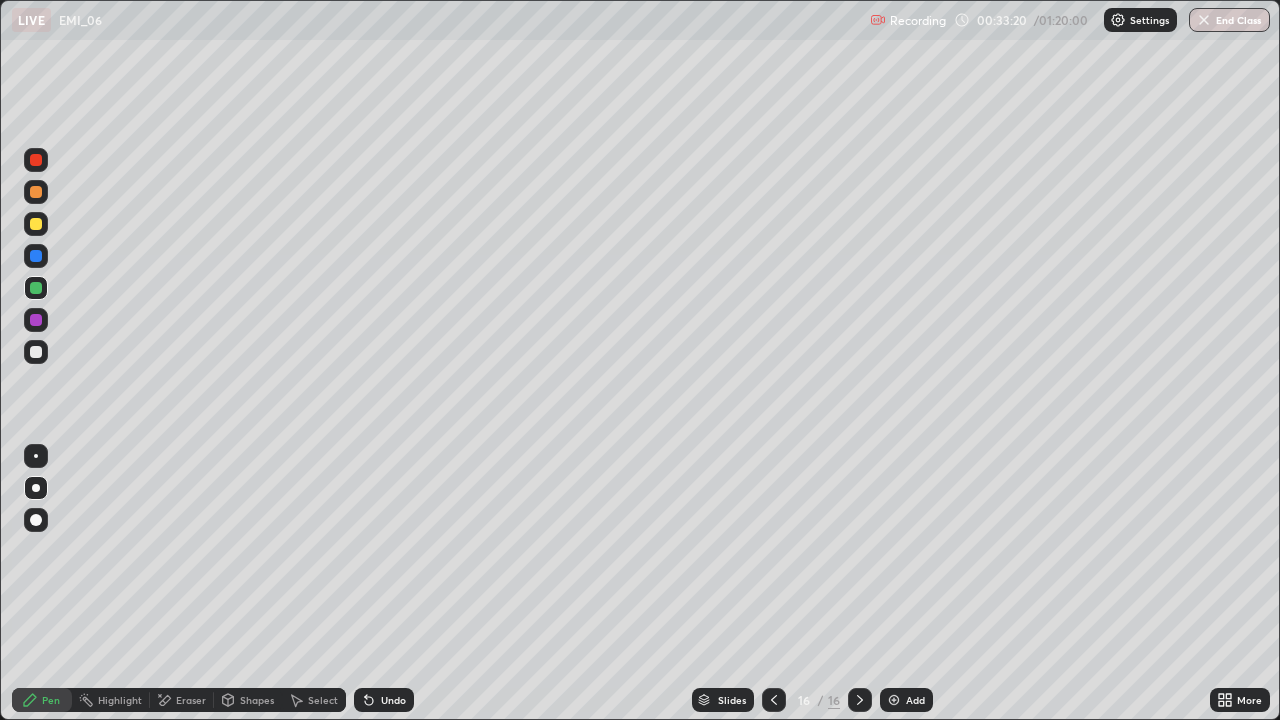 click on "Undo" at bounding box center [393, 700] 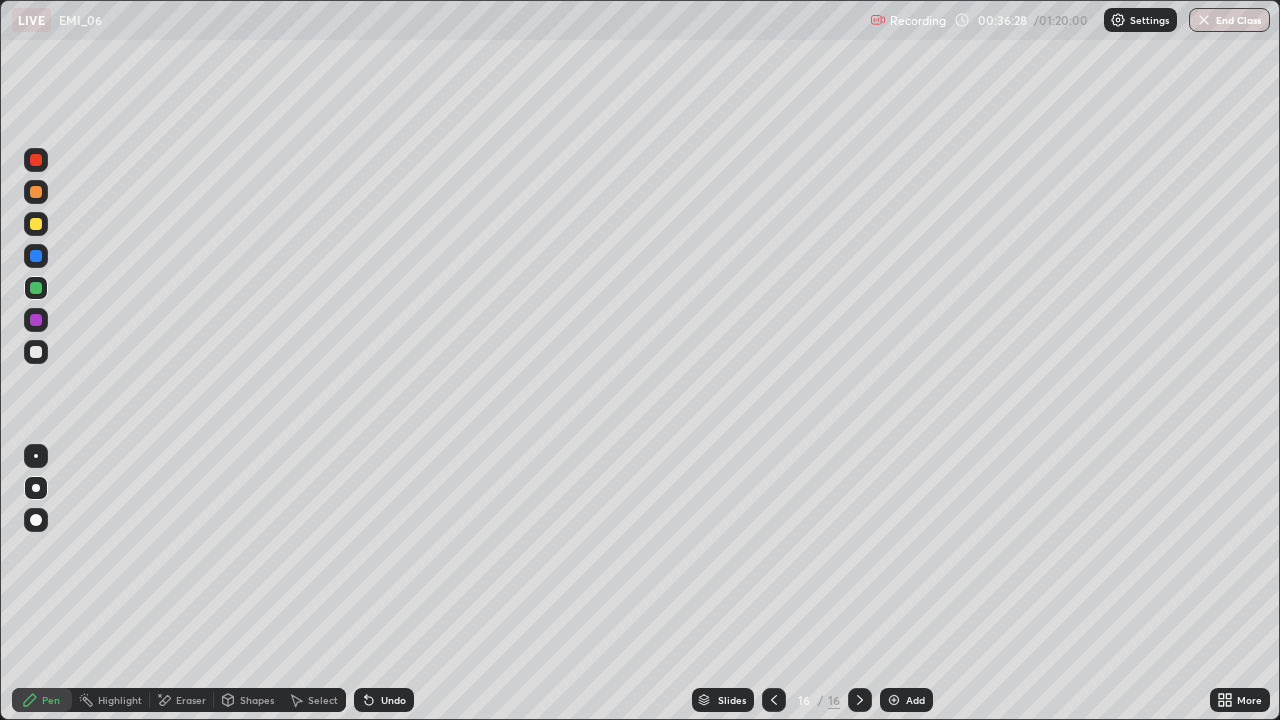 click 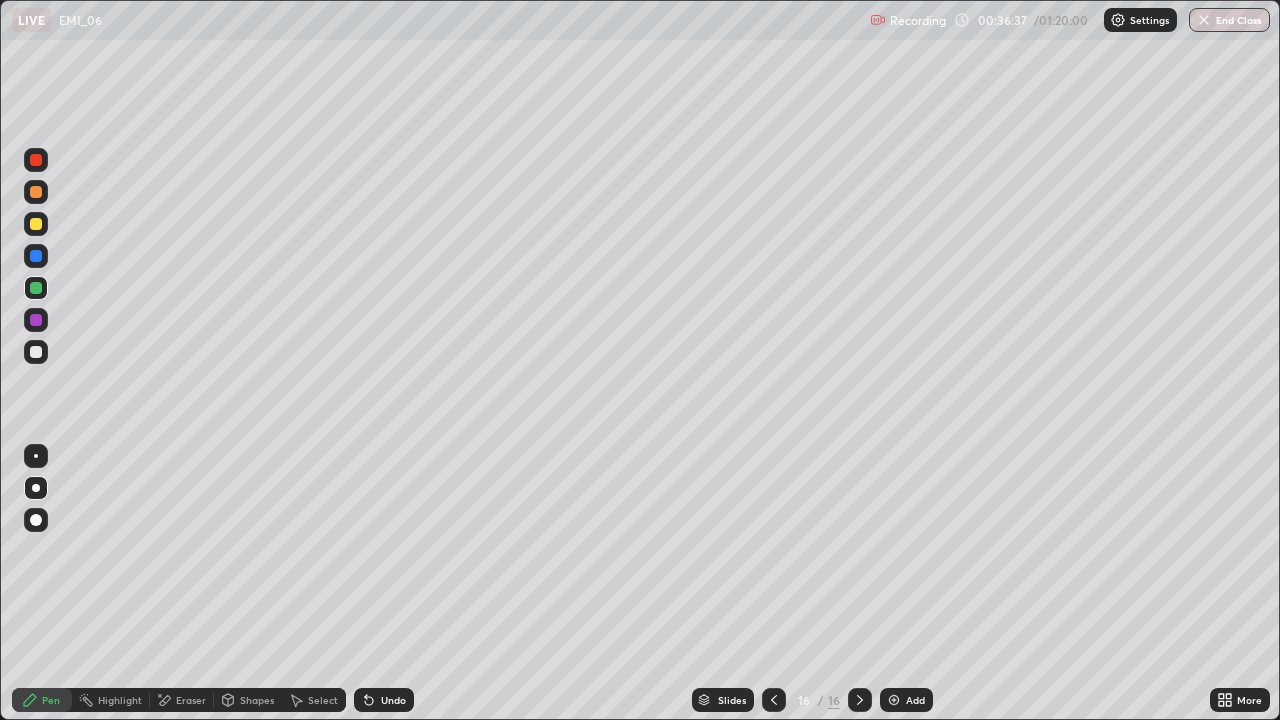 click 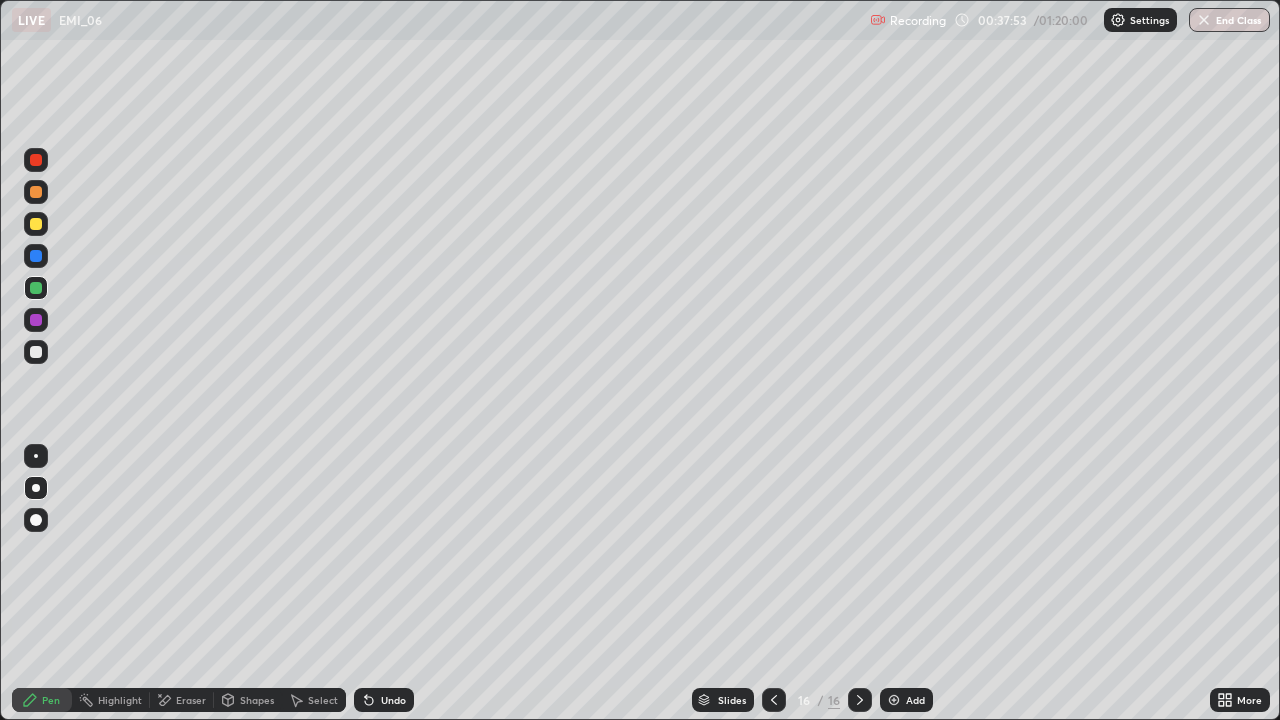 click 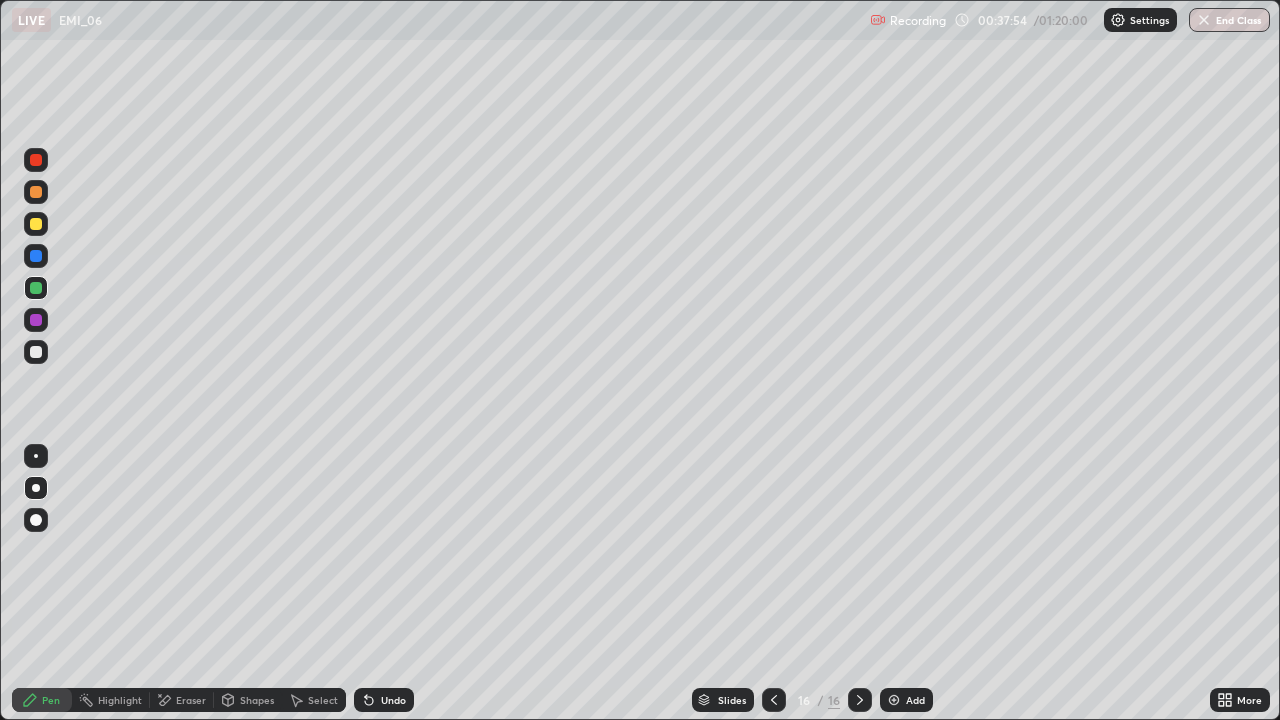click at bounding box center (894, 700) 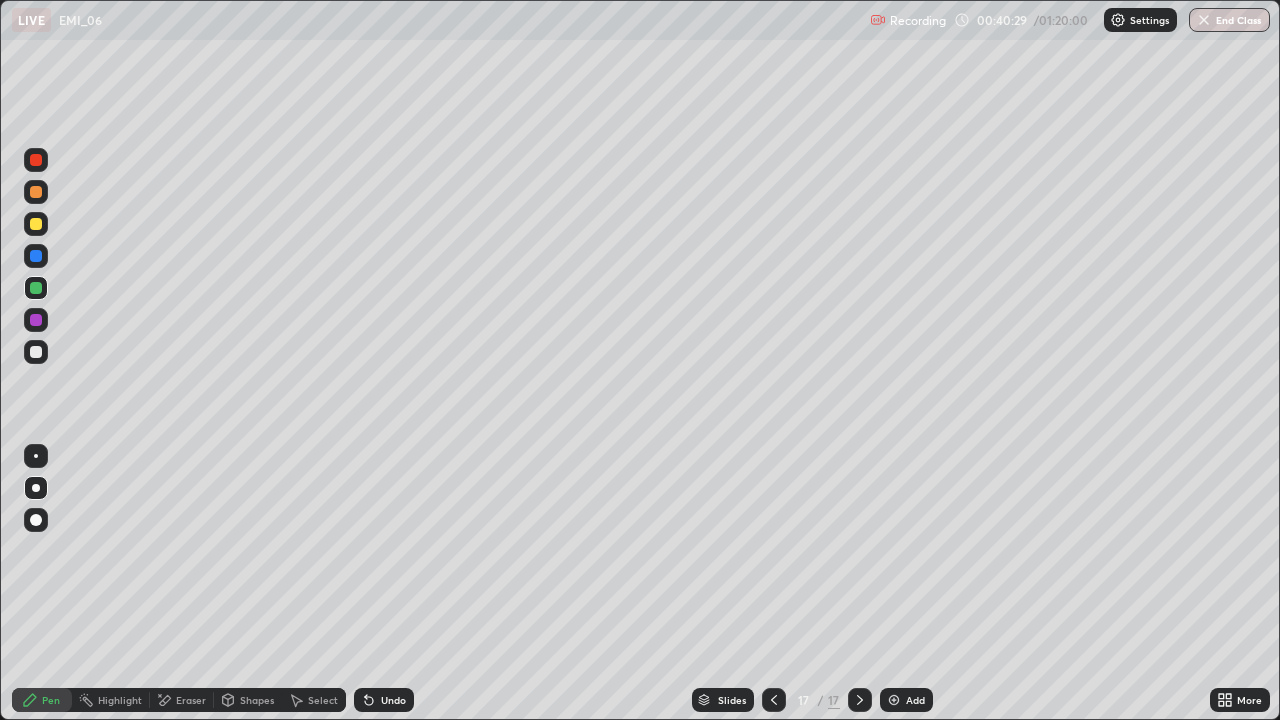 click at bounding box center [860, 700] 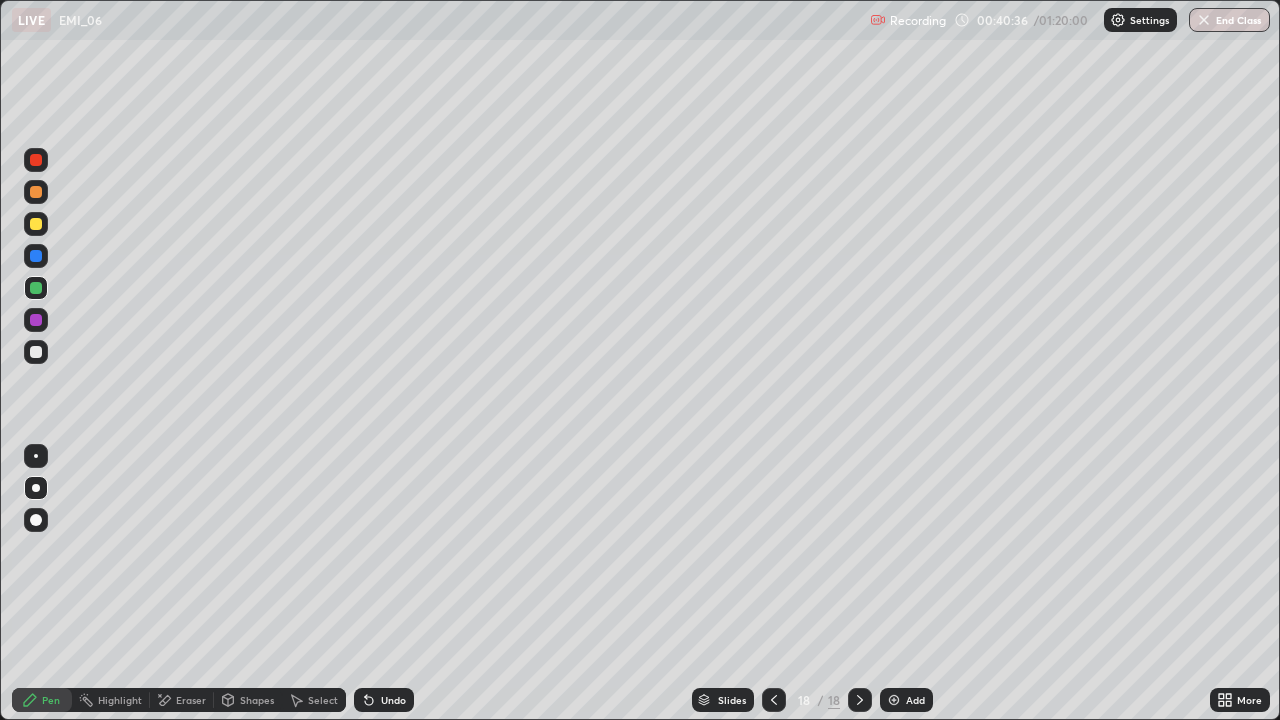 click at bounding box center [36, 224] 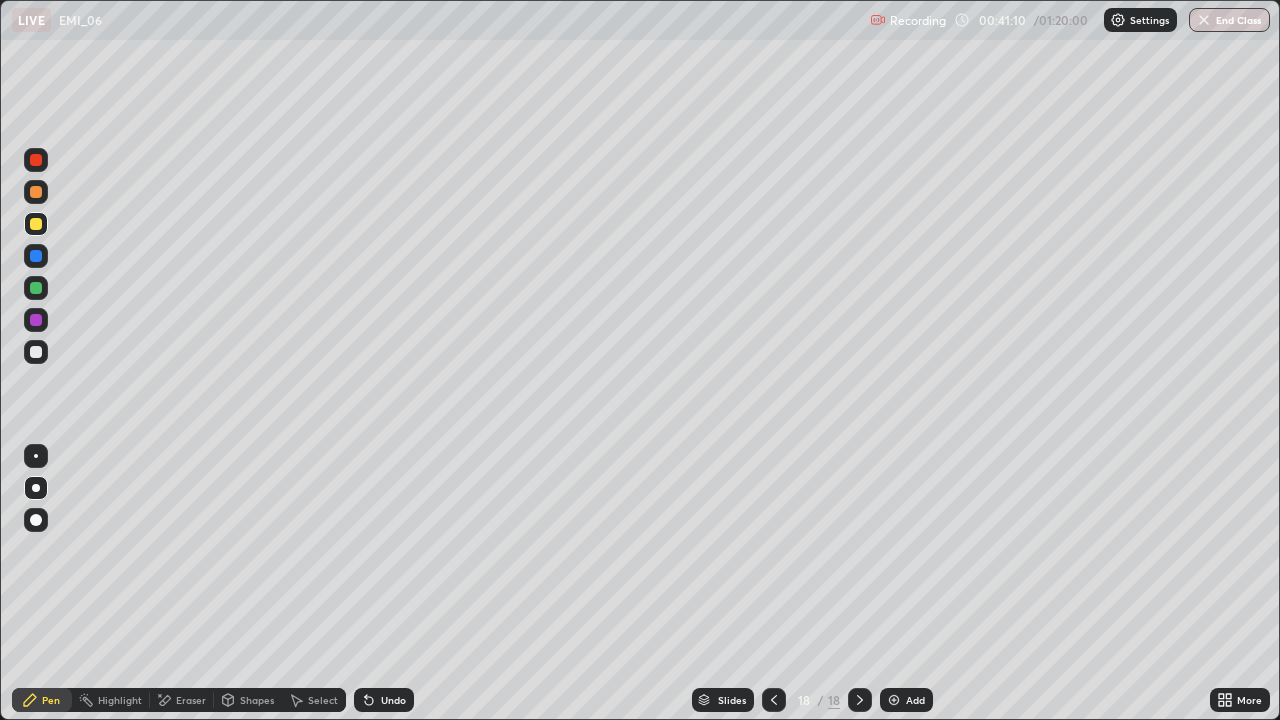 click on "Undo" at bounding box center [384, 700] 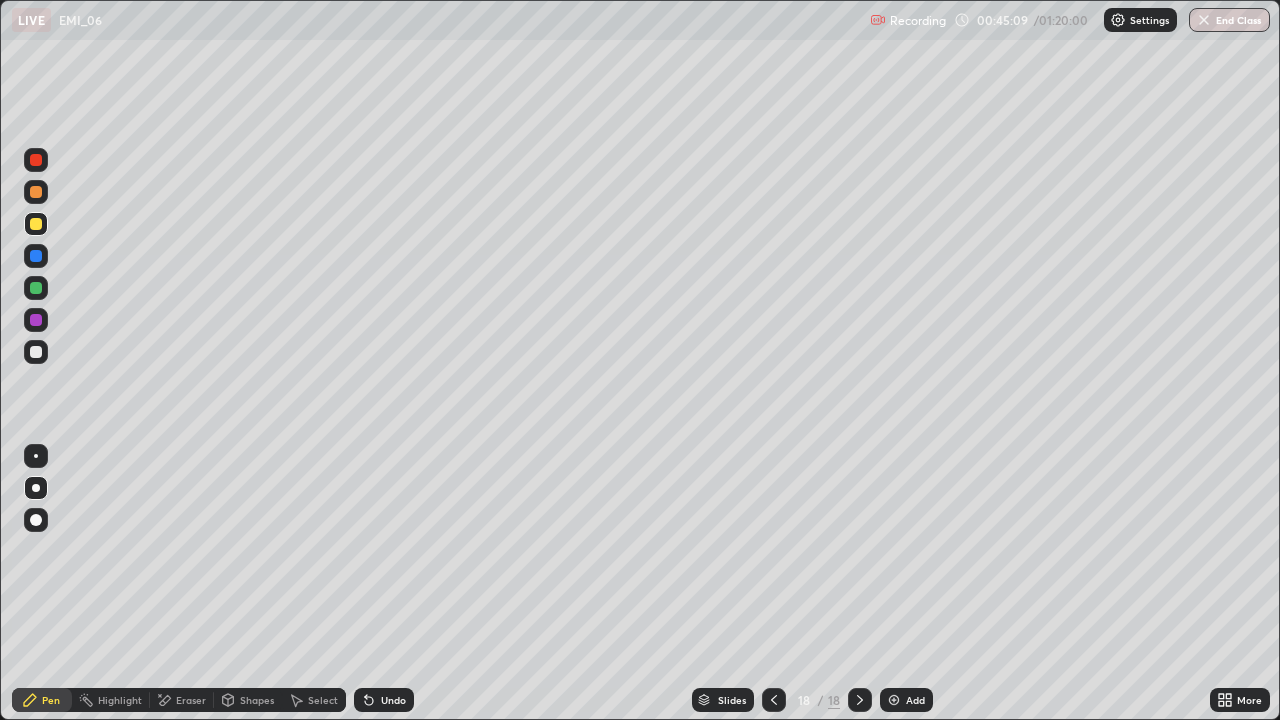 click 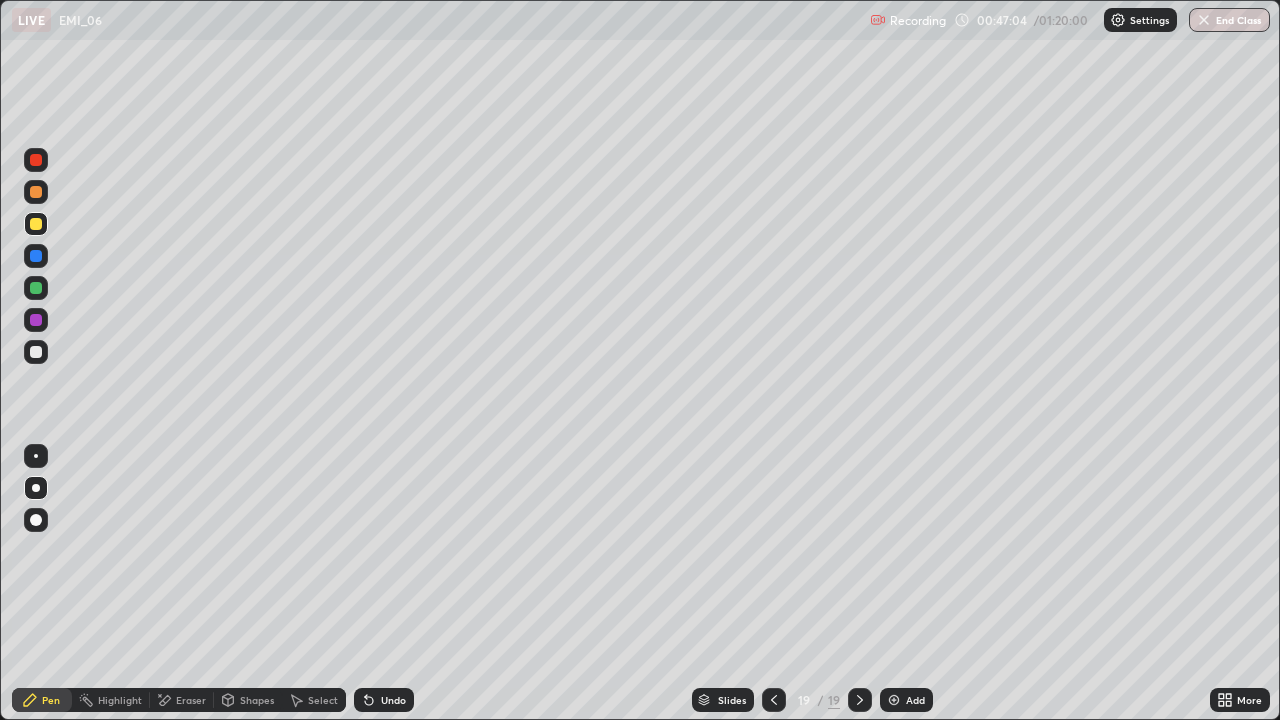 click 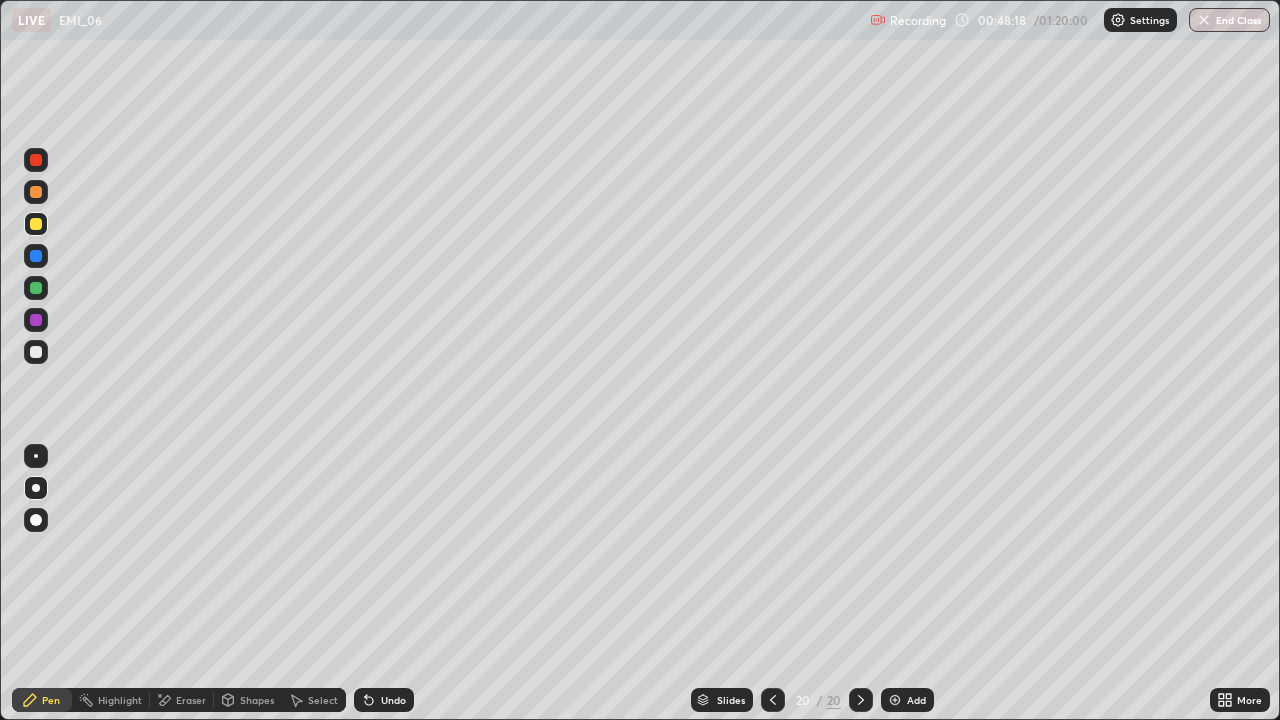 click 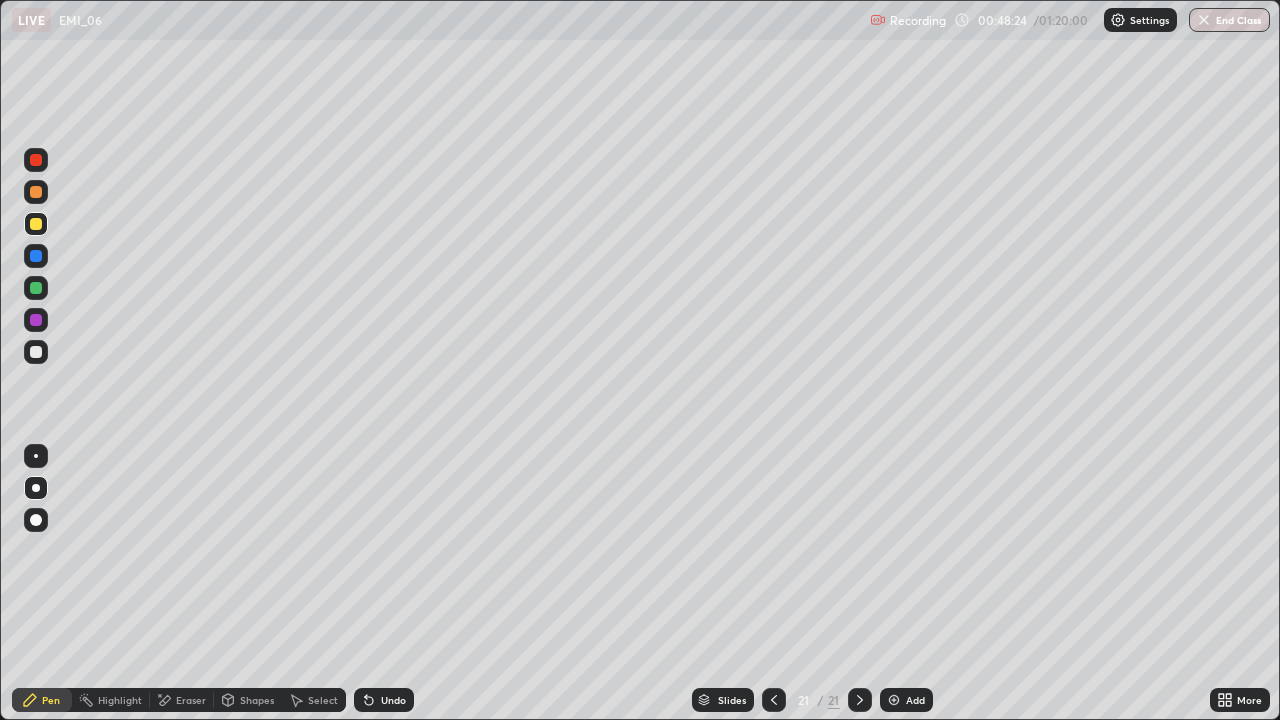 click at bounding box center (36, 288) 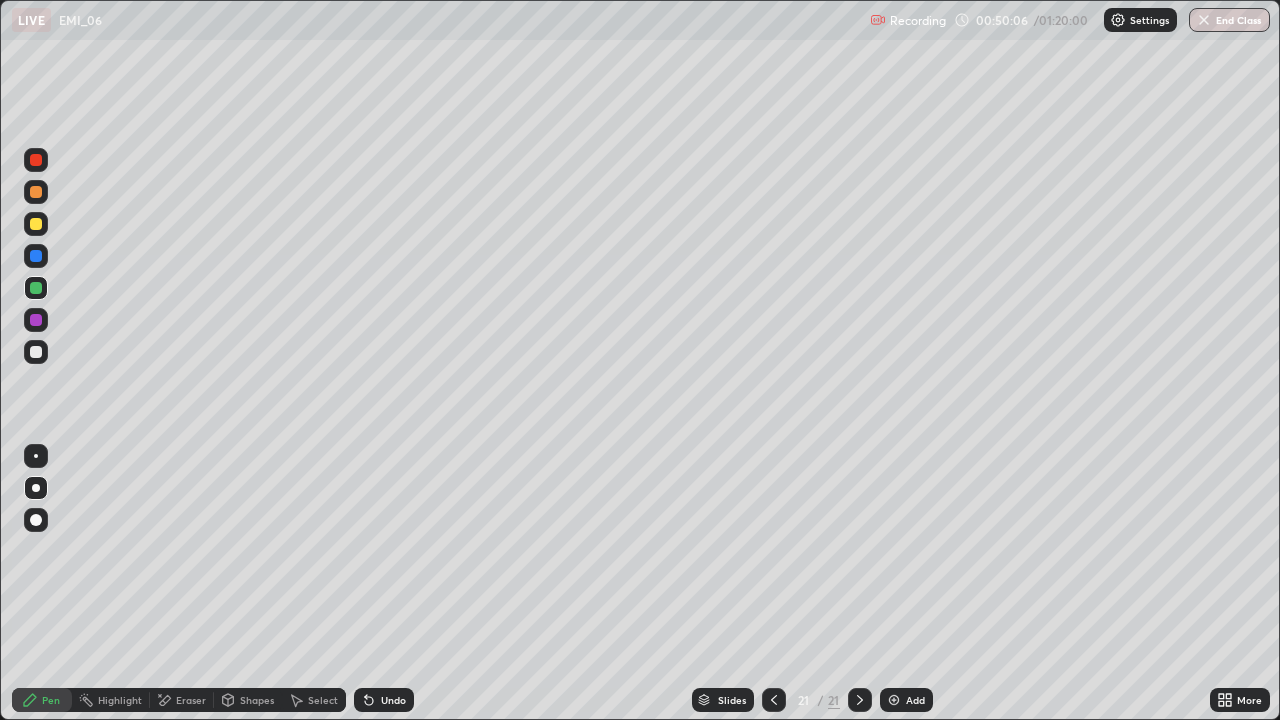 click 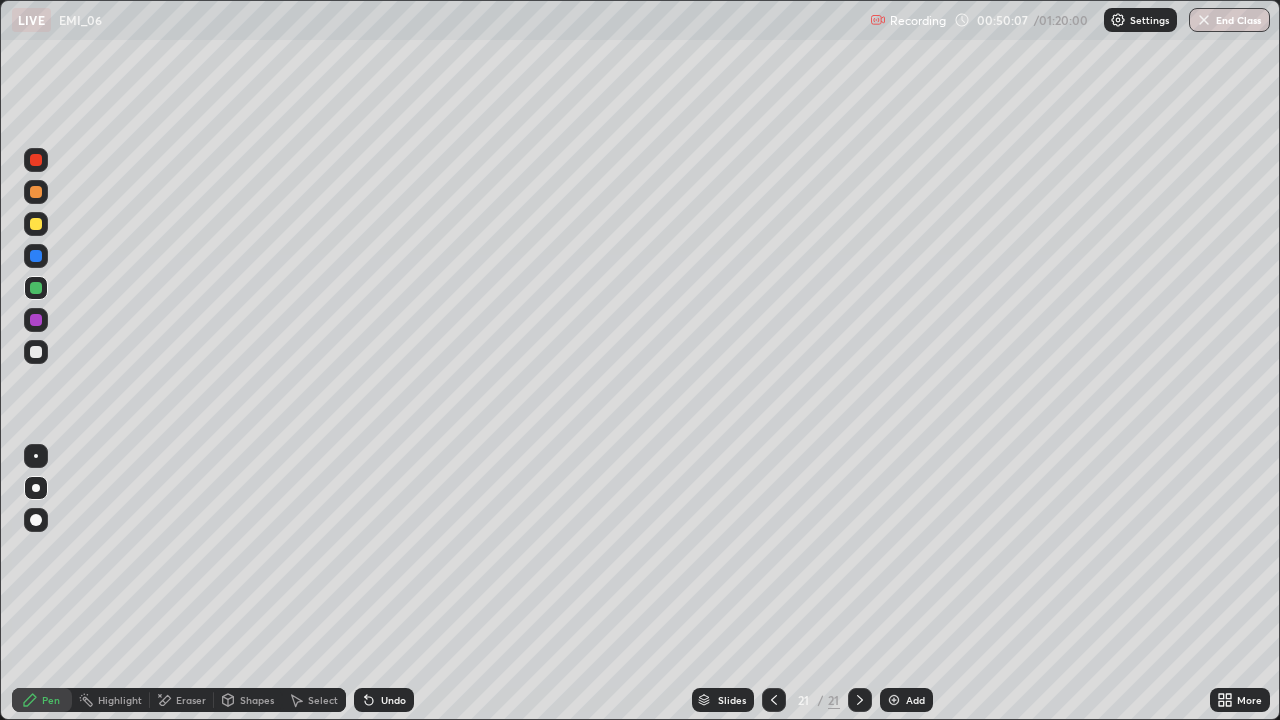 click at bounding box center [894, 700] 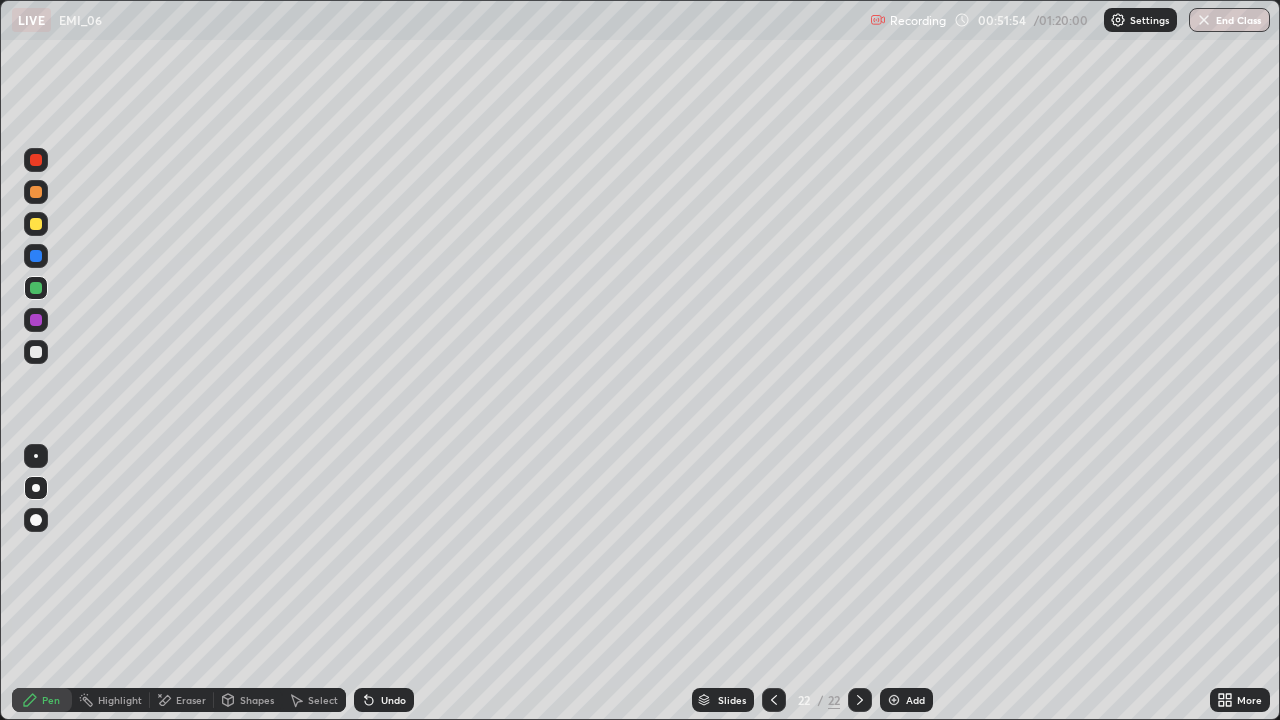 click on "Undo" at bounding box center (393, 700) 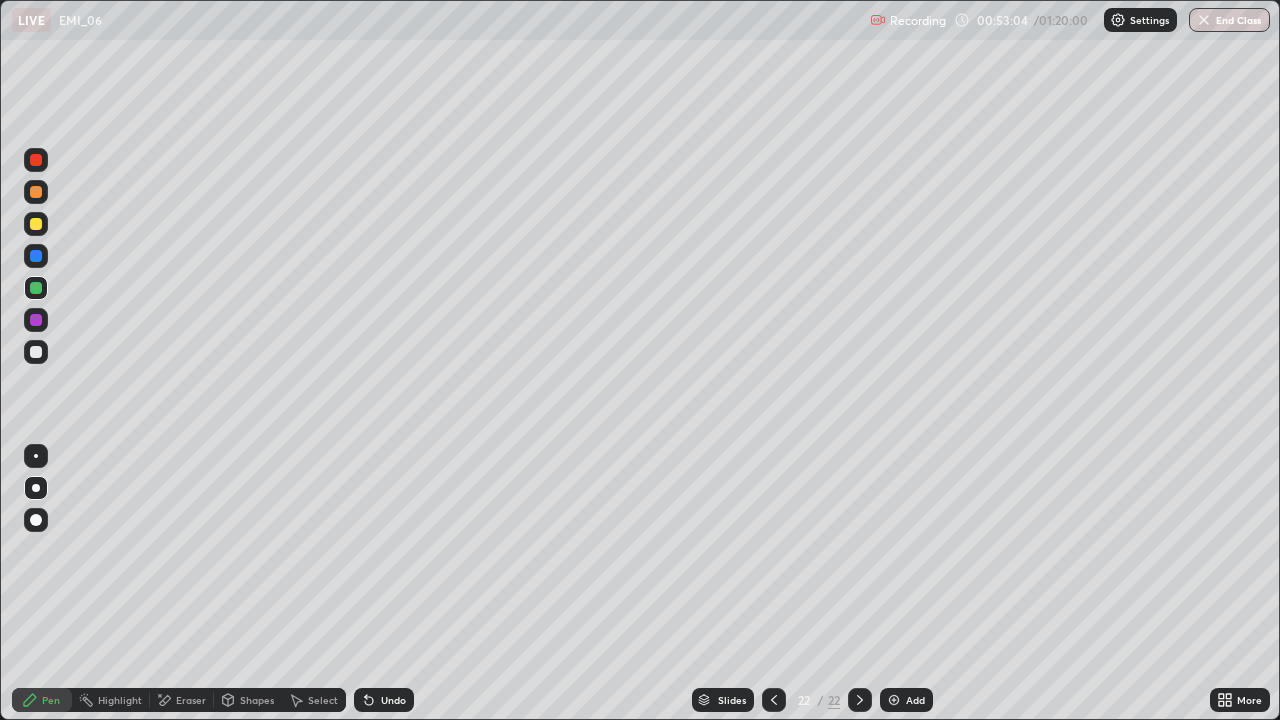 click 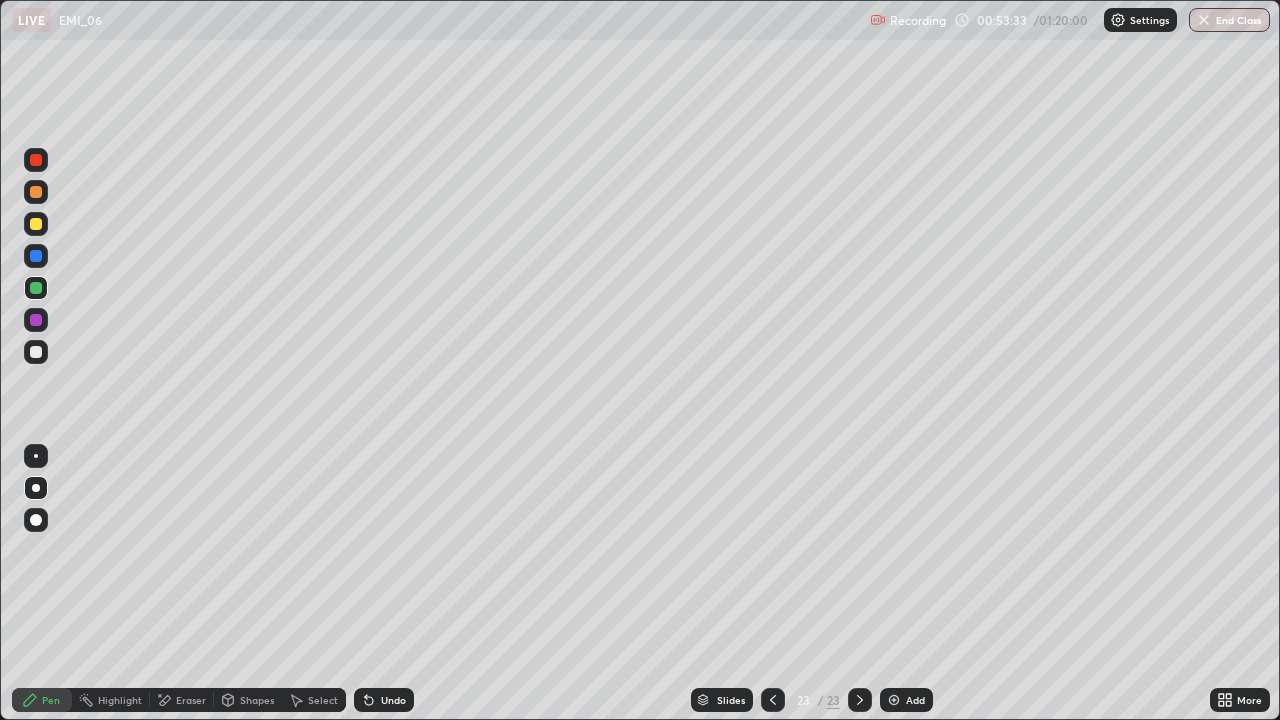 click on "Undo" at bounding box center (393, 700) 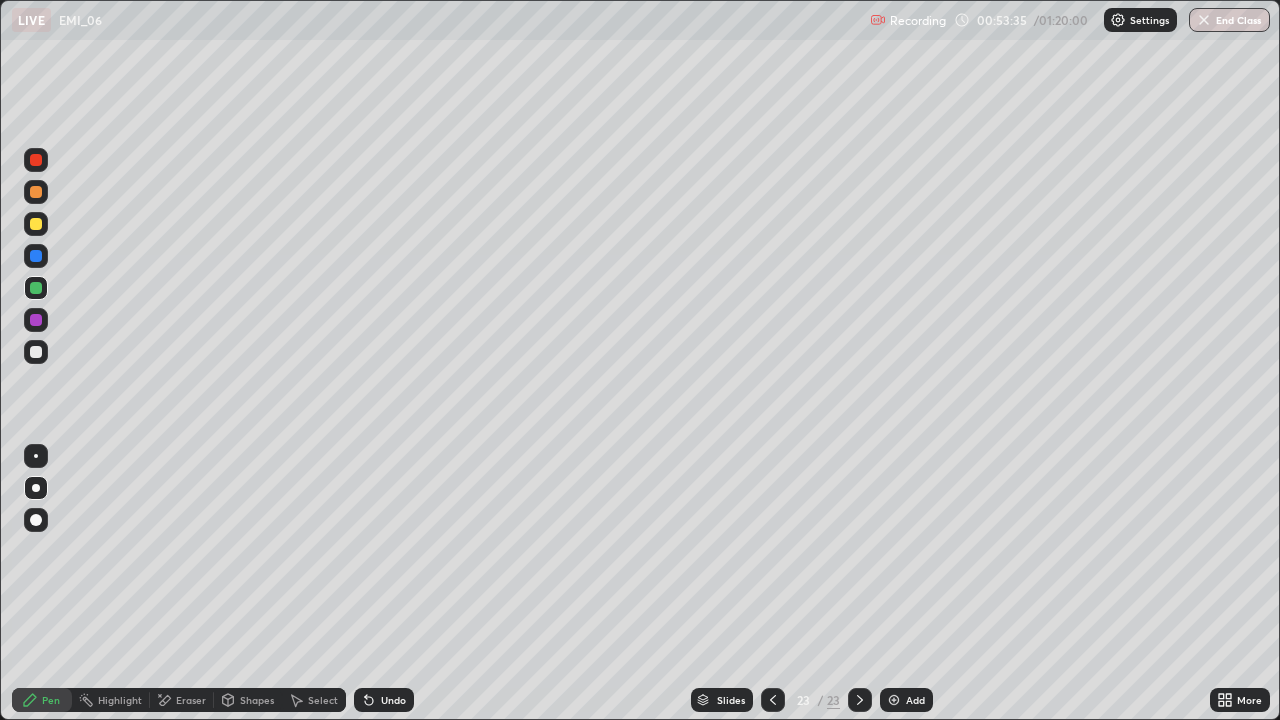 click on "Undo" at bounding box center (393, 700) 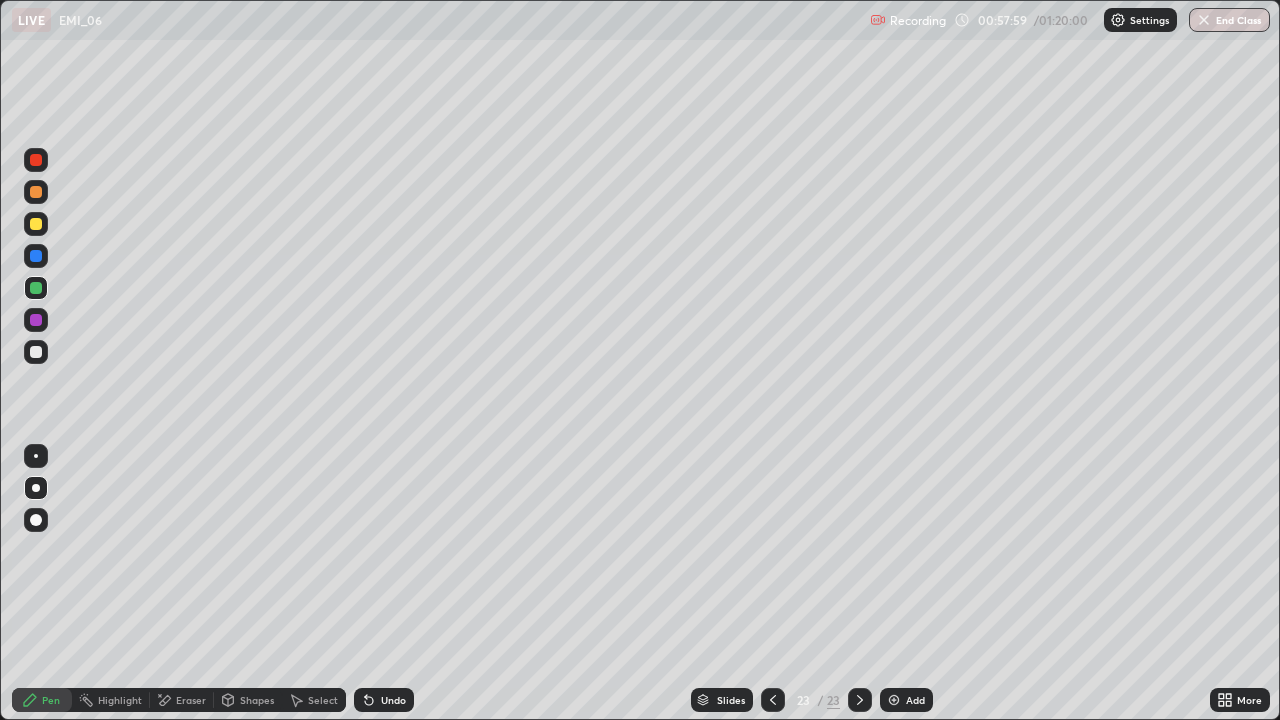 click 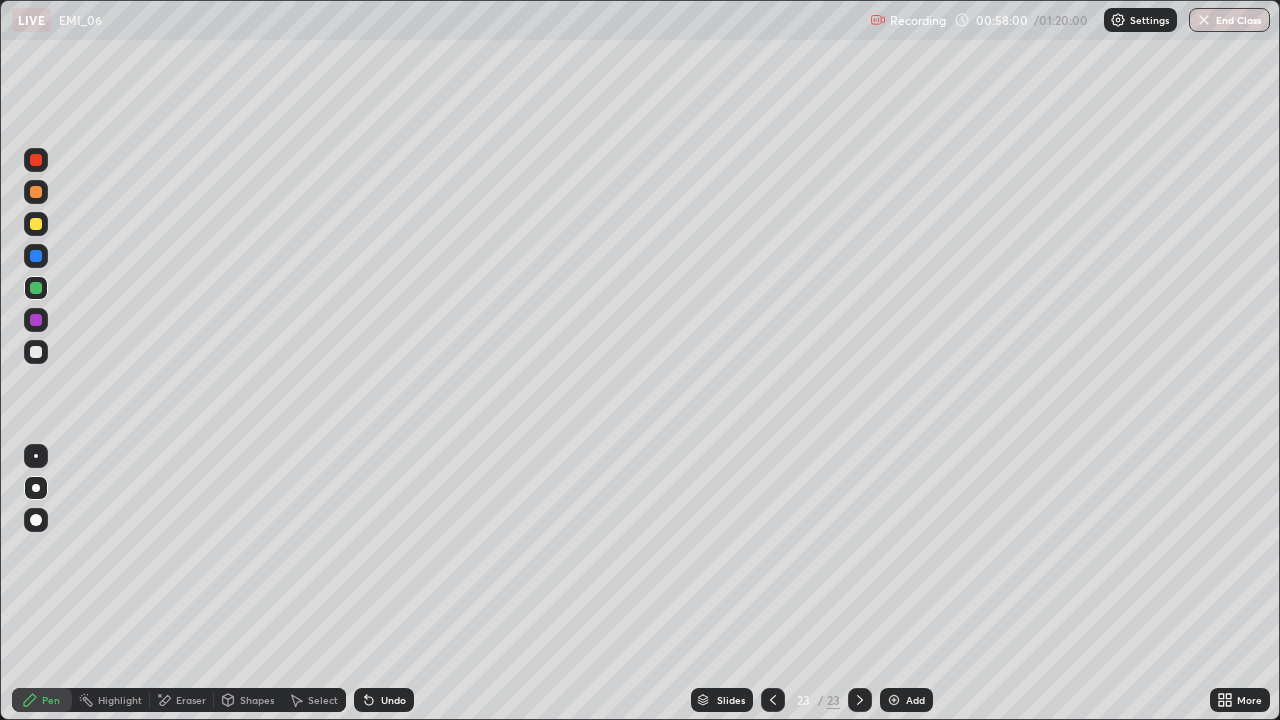click at bounding box center [894, 700] 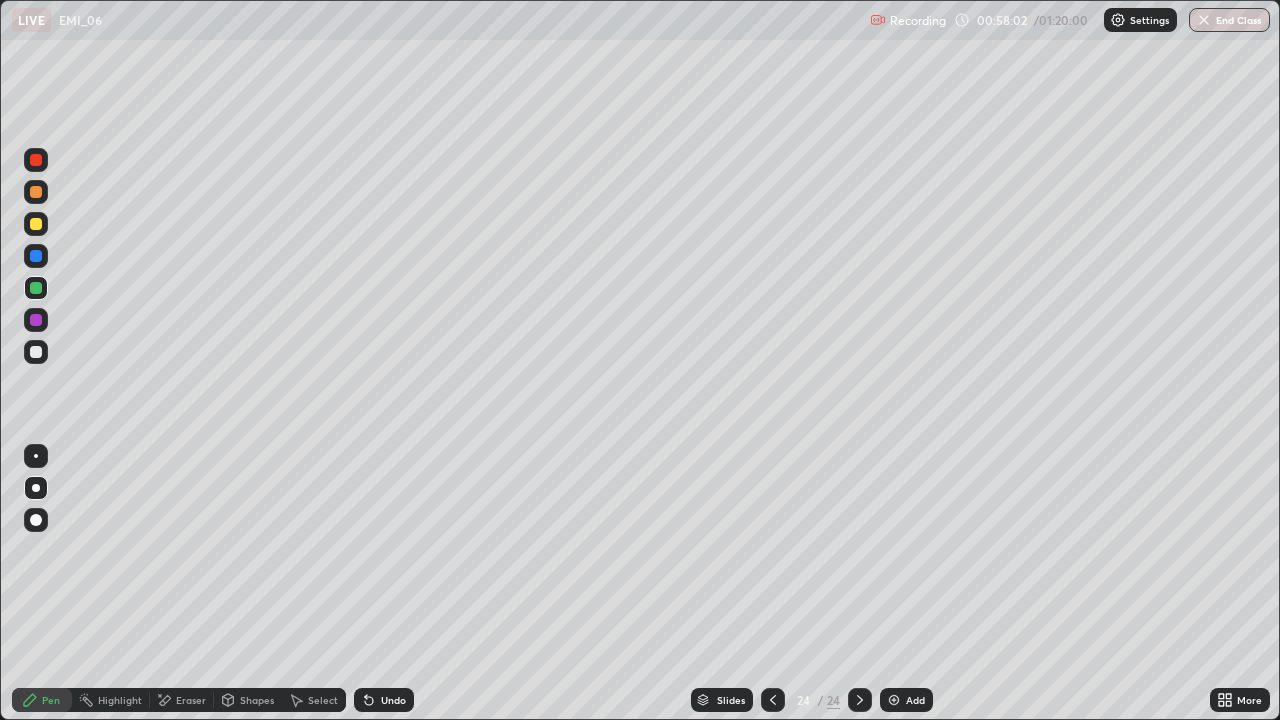 click at bounding box center (36, 352) 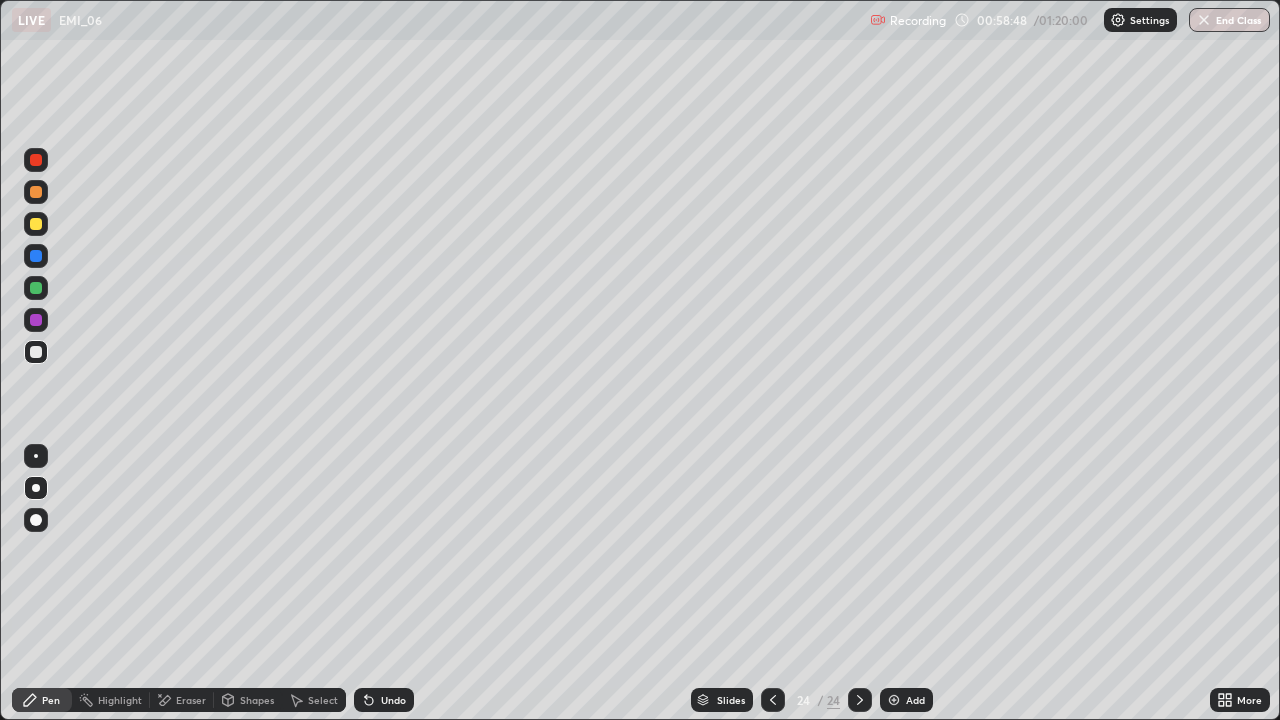click at bounding box center (36, 288) 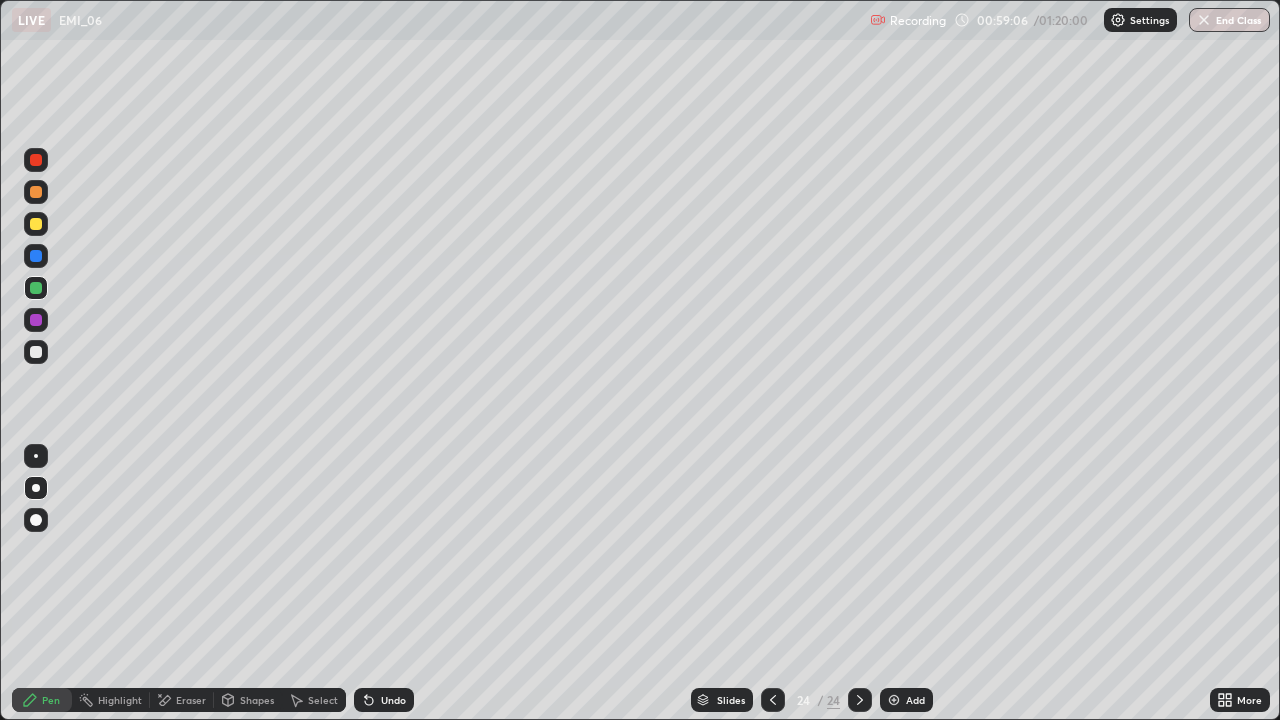 click on "Undo" at bounding box center [393, 700] 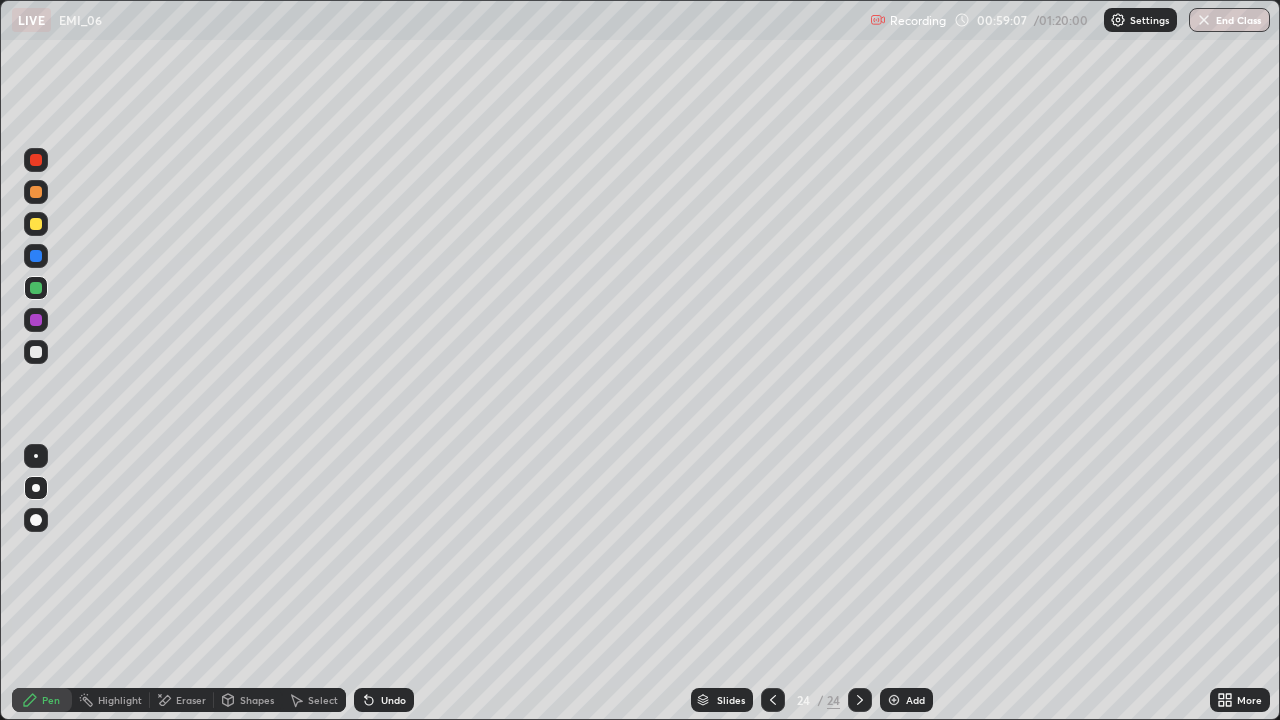 click on "Undo" at bounding box center (393, 700) 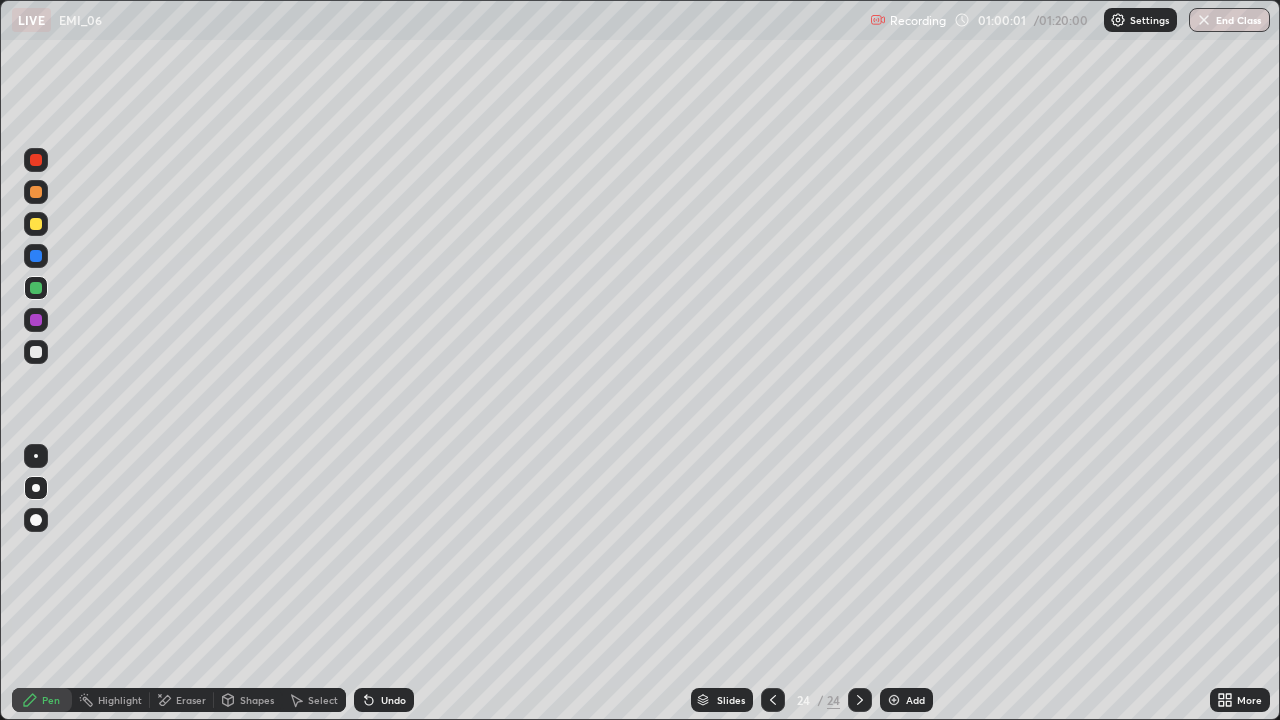 click at bounding box center [860, 700] 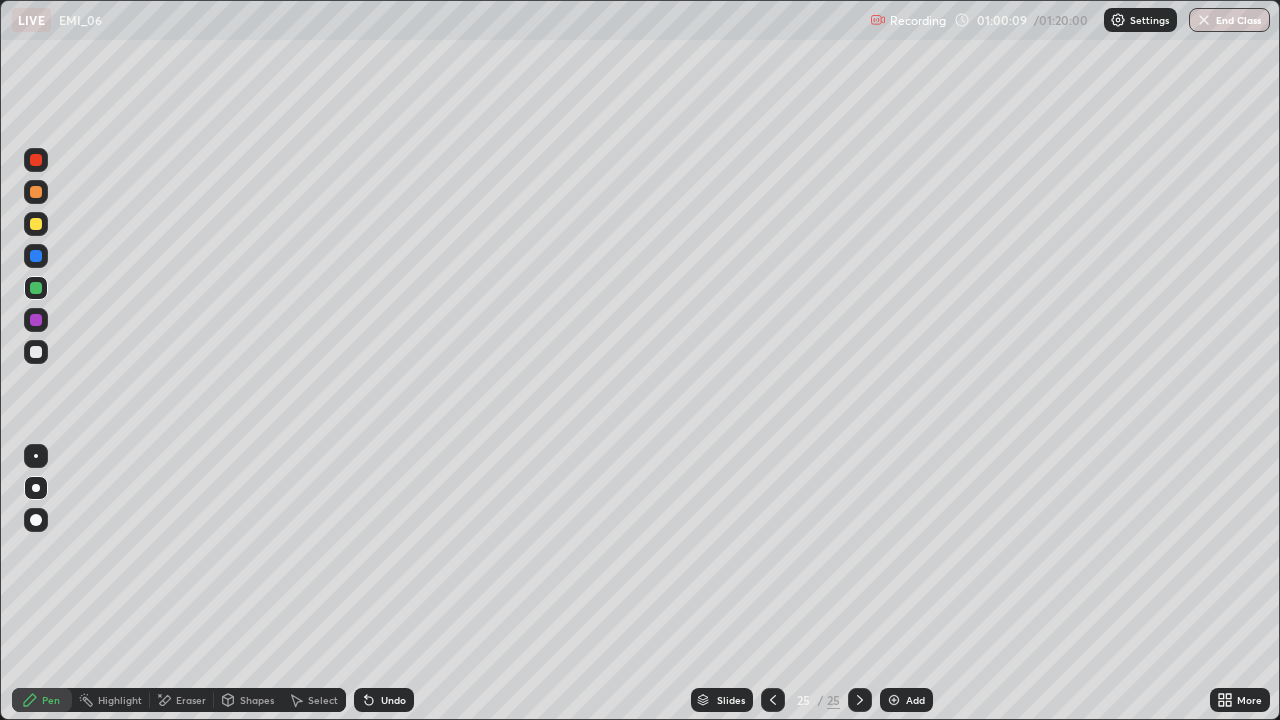 click at bounding box center [36, 352] 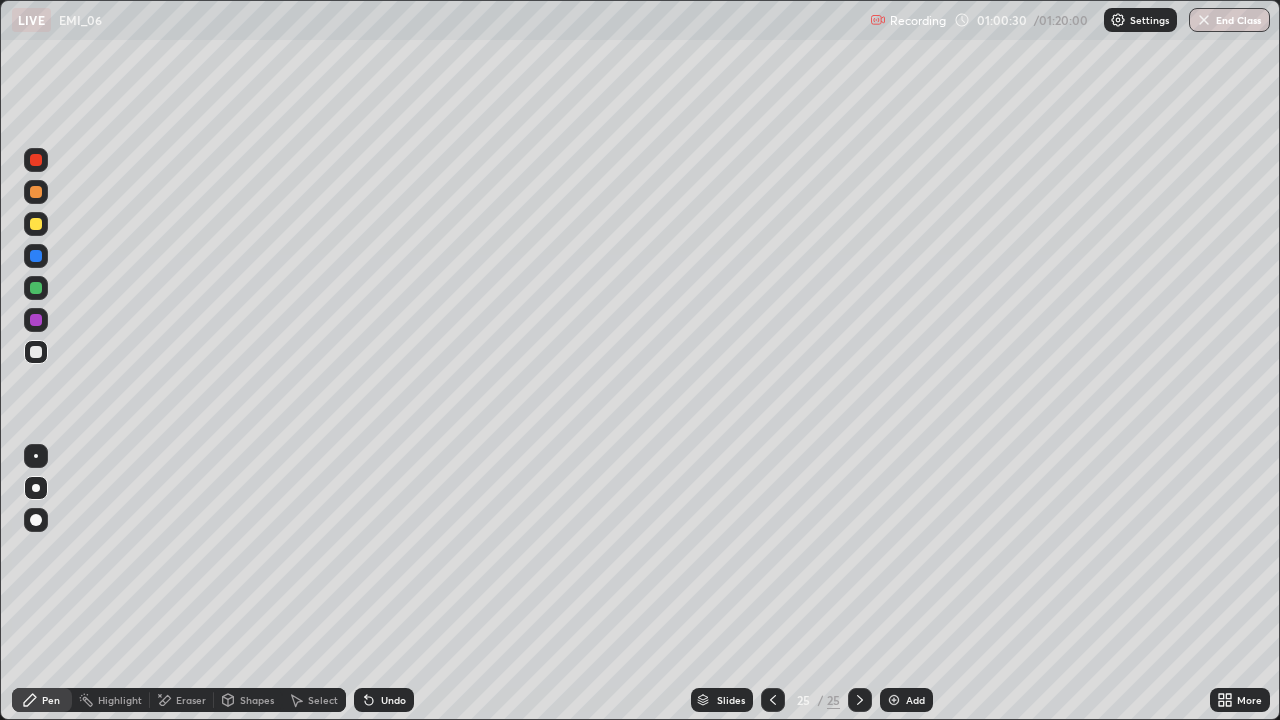 click on "Undo" at bounding box center [393, 700] 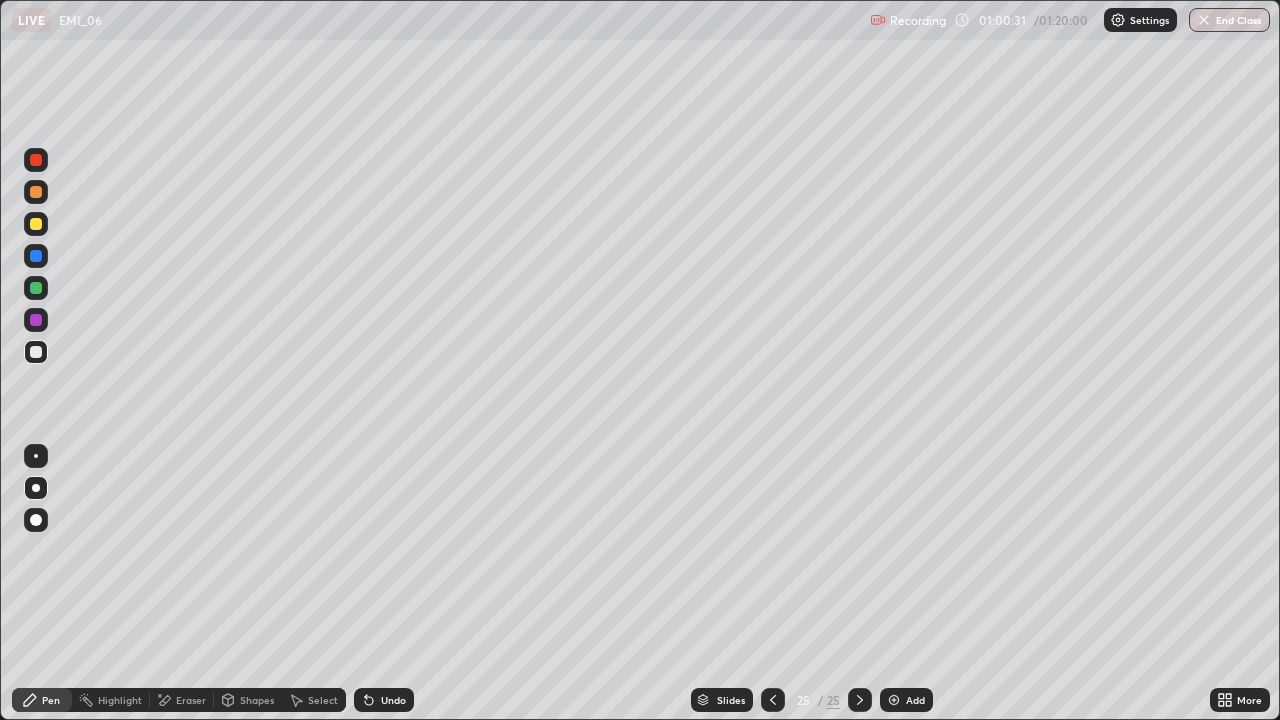 click on "Undo" at bounding box center (384, 700) 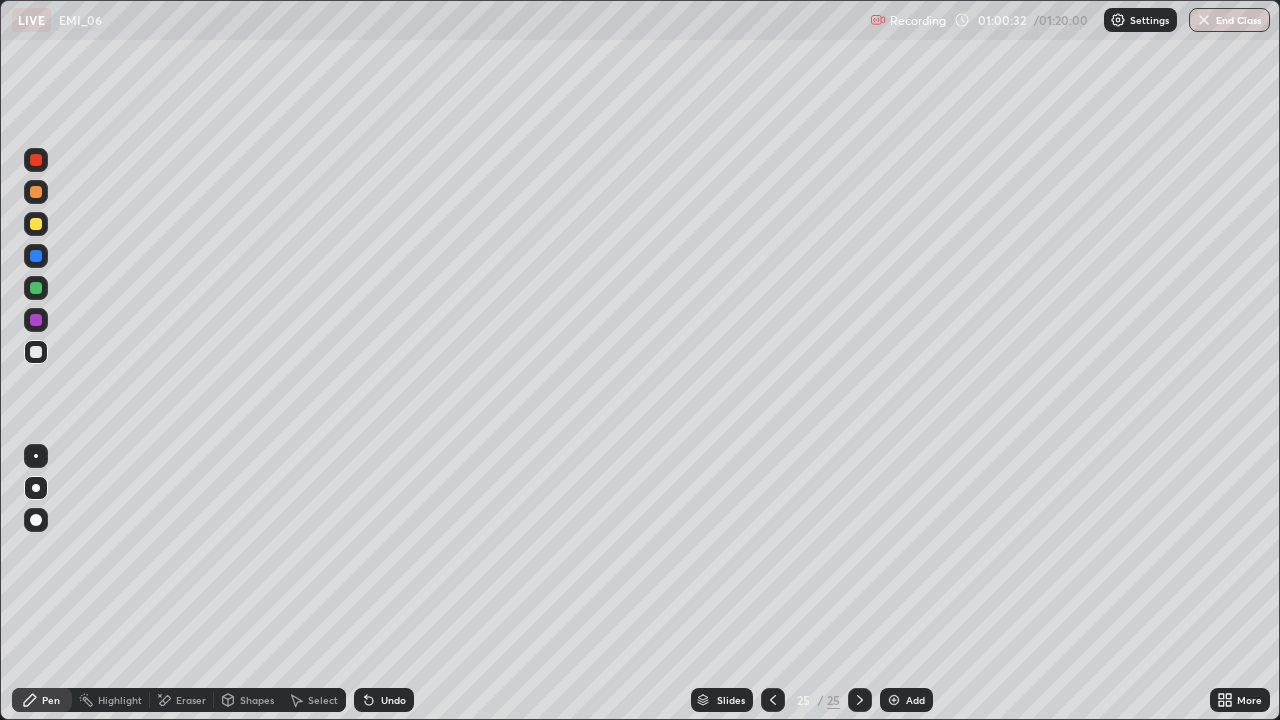 click on "Undo" at bounding box center (393, 700) 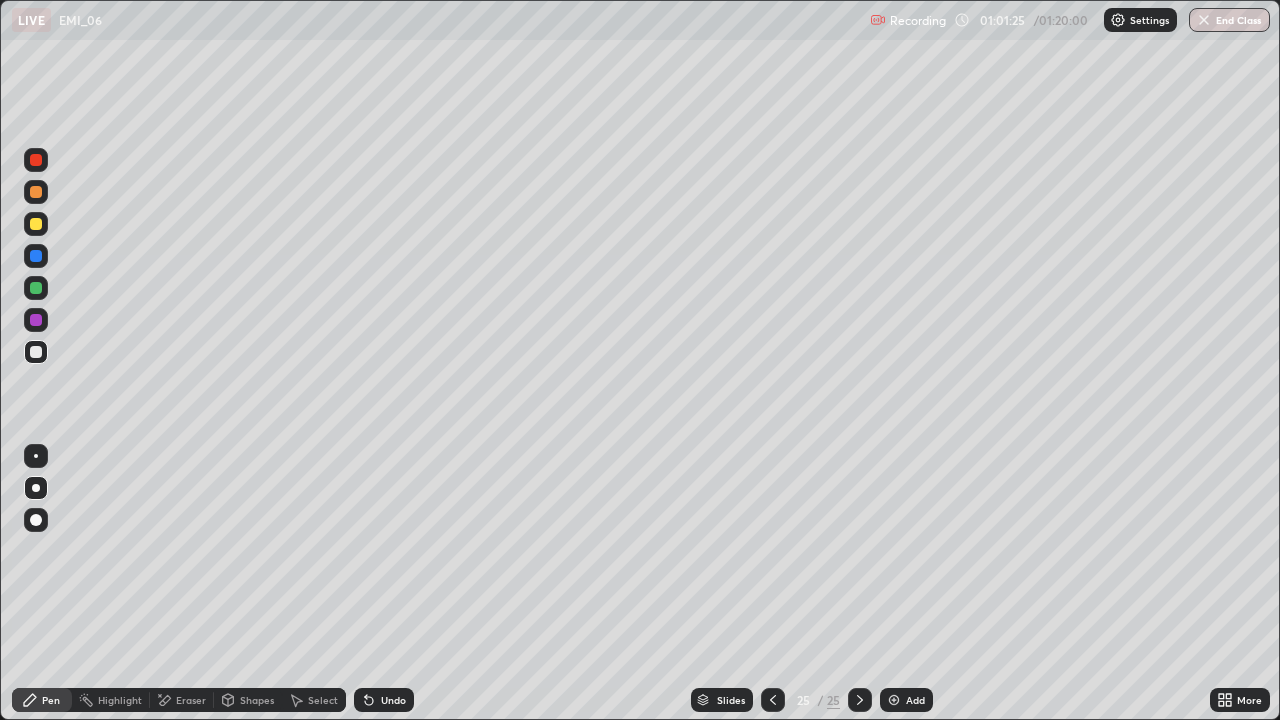 click 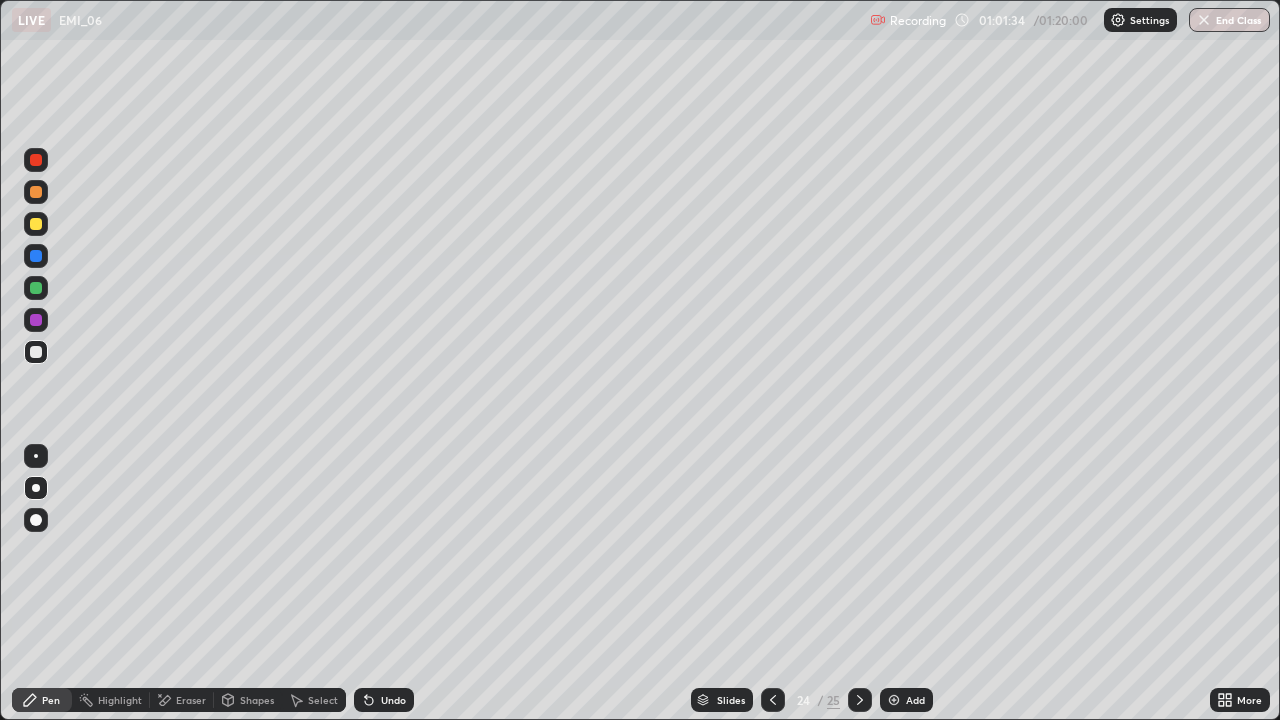 click 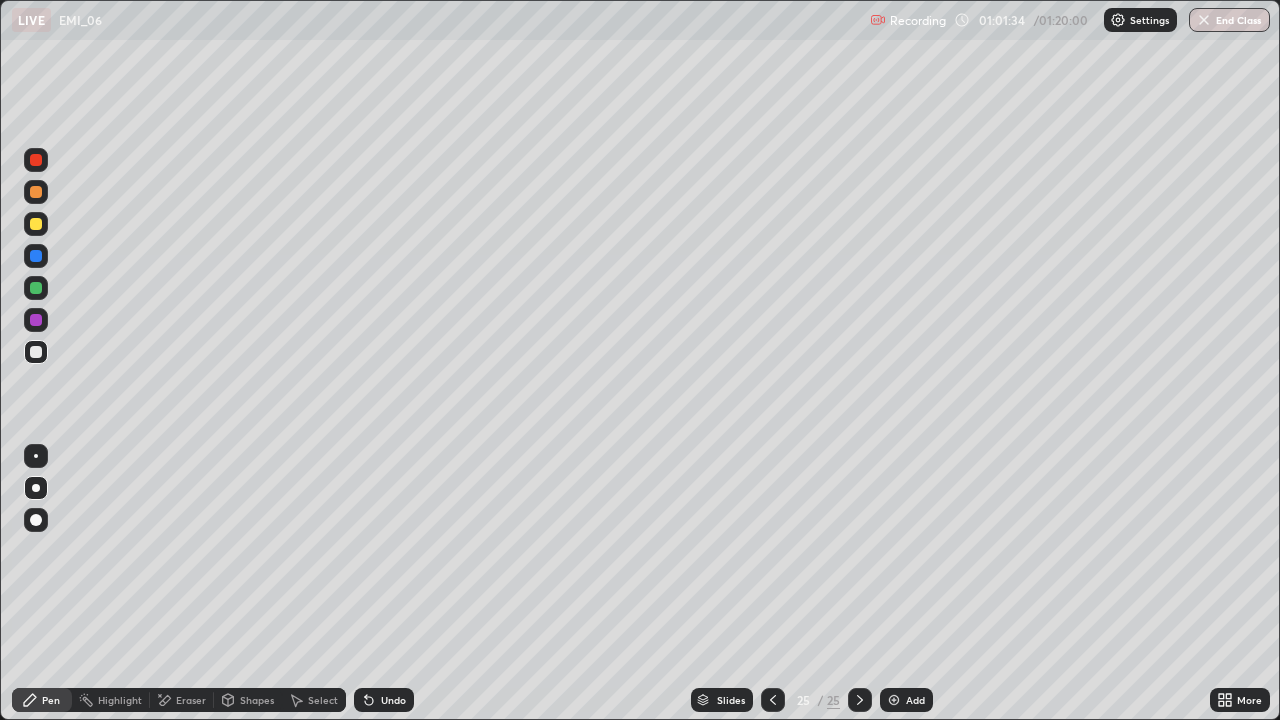 click 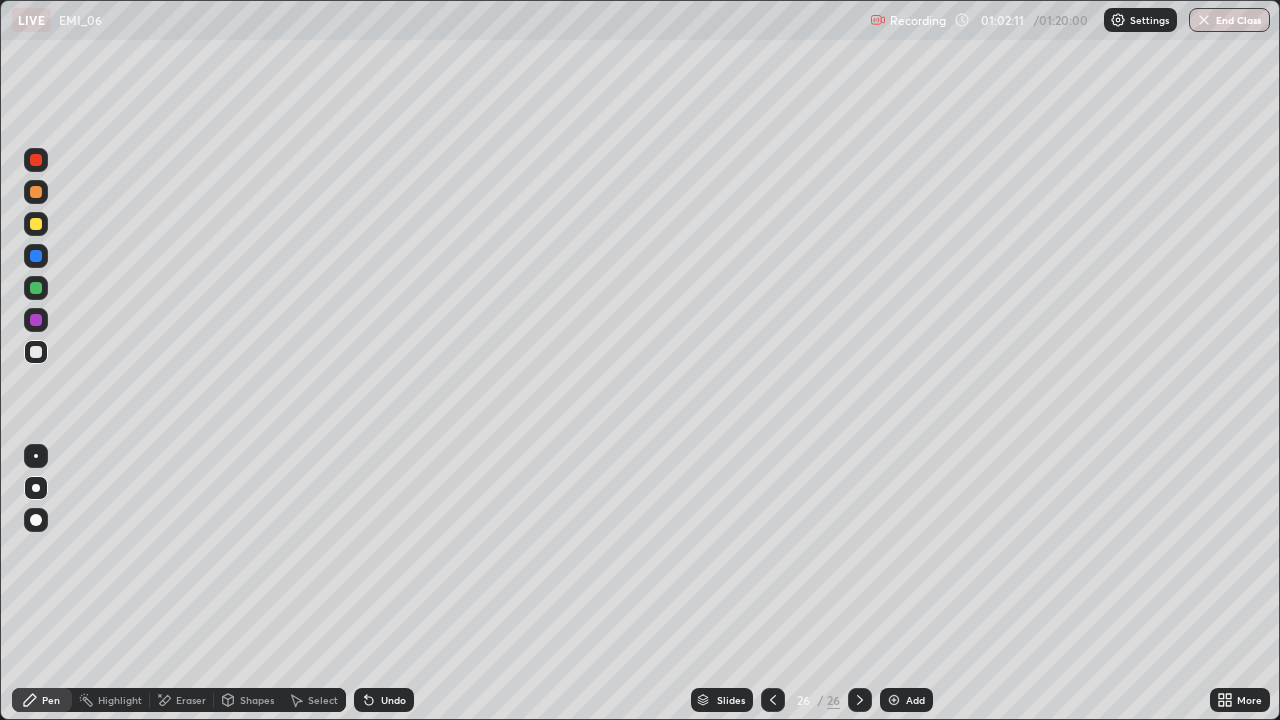 click on "Undo" at bounding box center [384, 700] 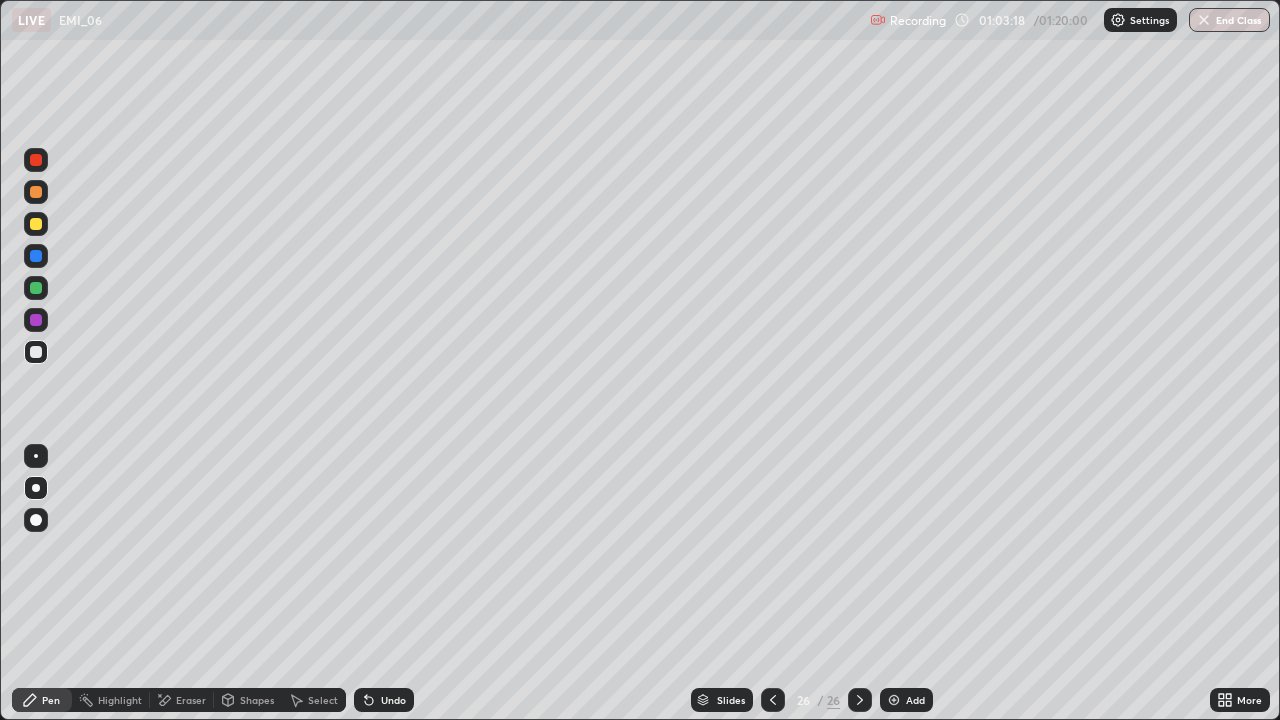 click 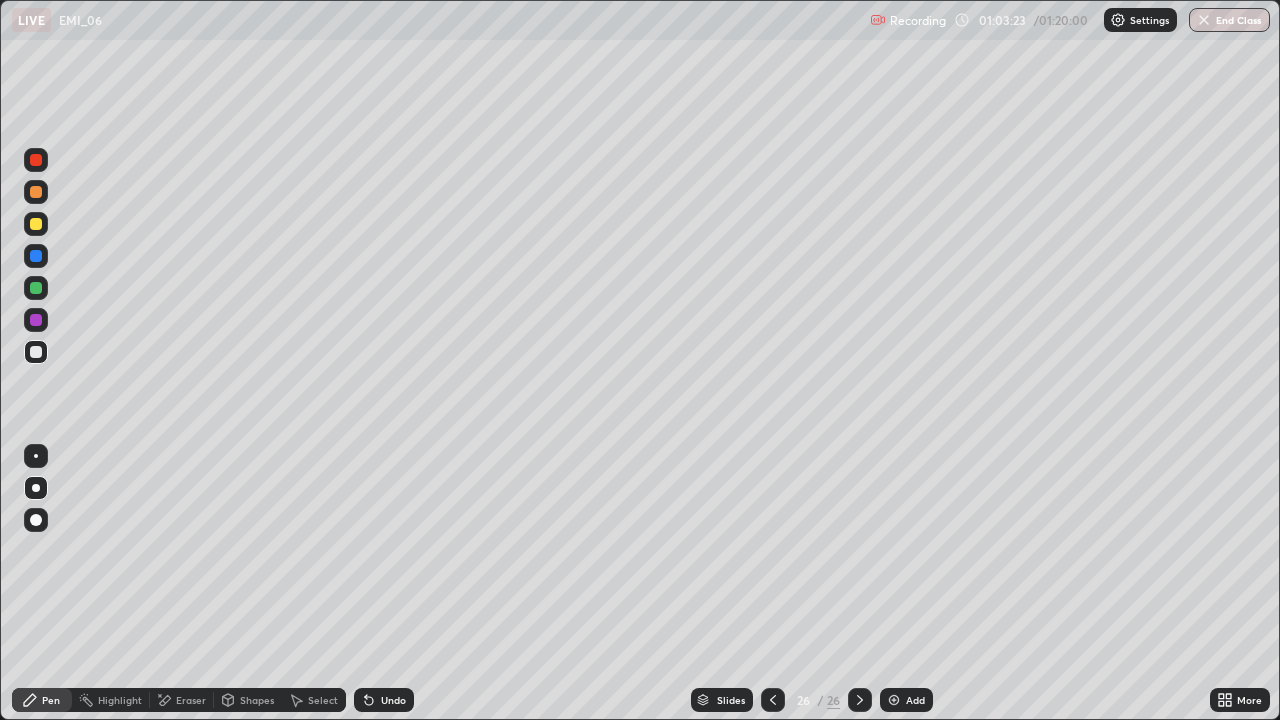 click at bounding box center (860, 700) 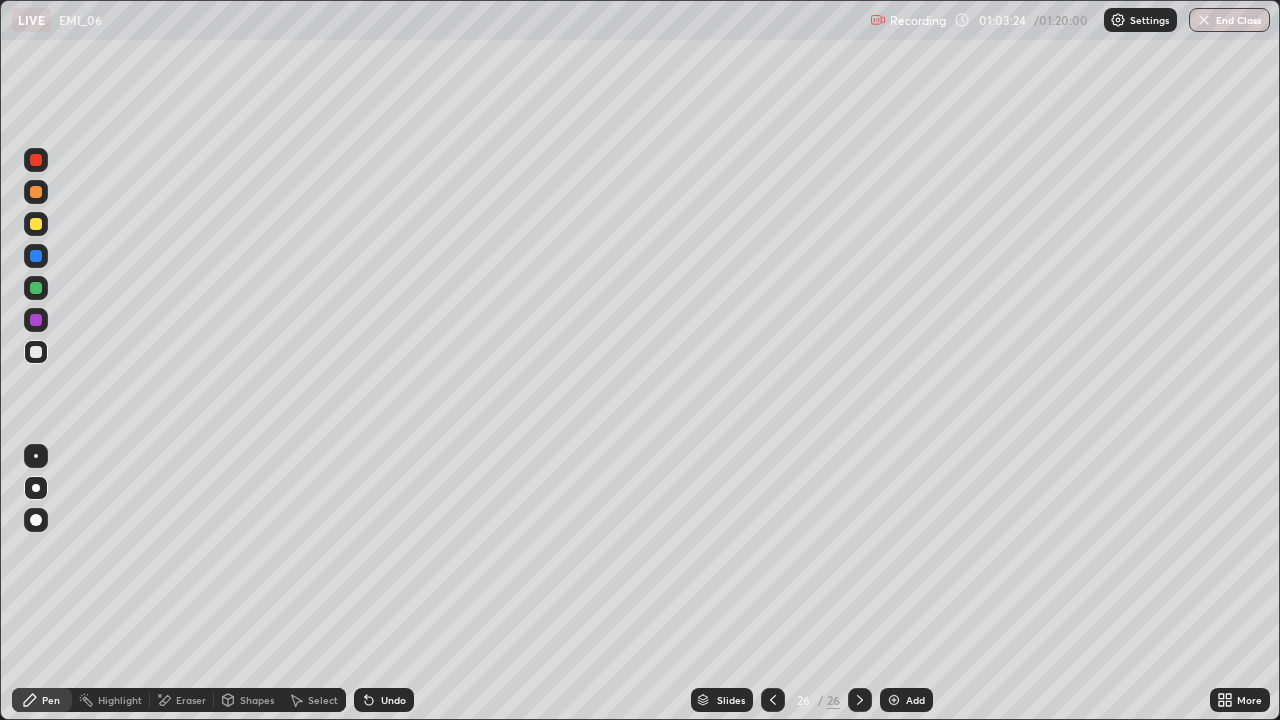 click on "Add" at bounding box center (915, 700) 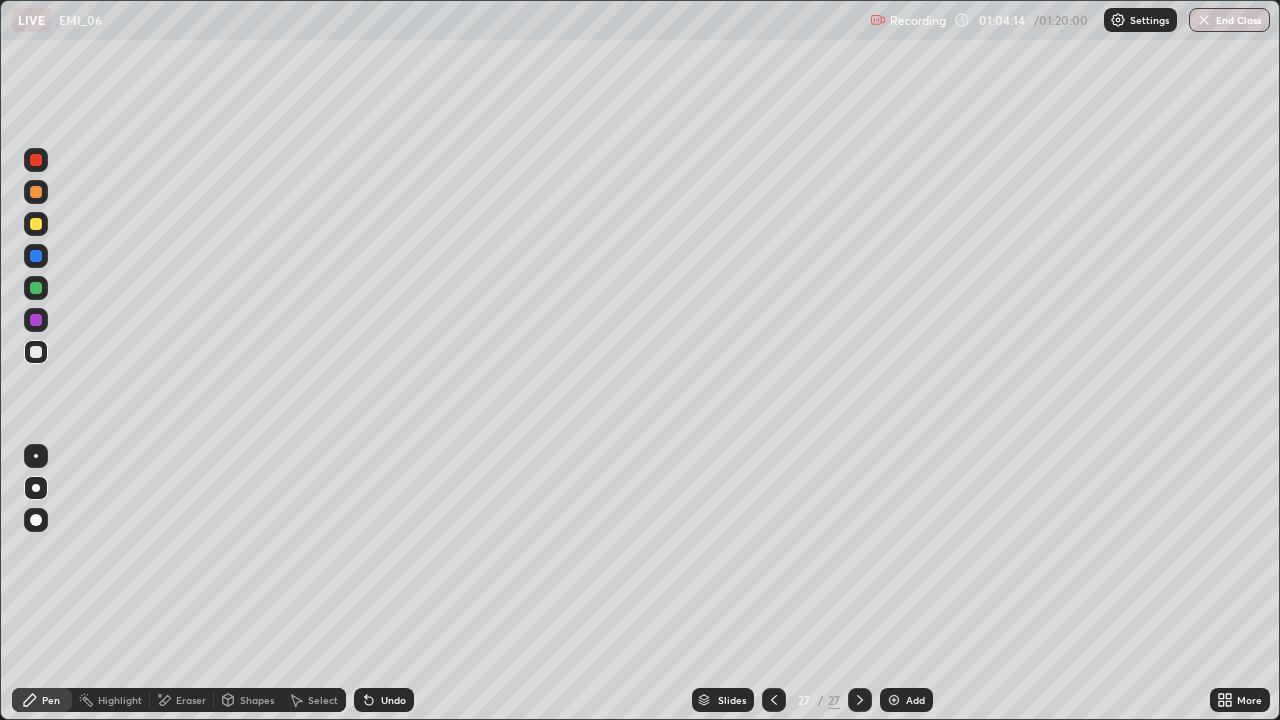 click 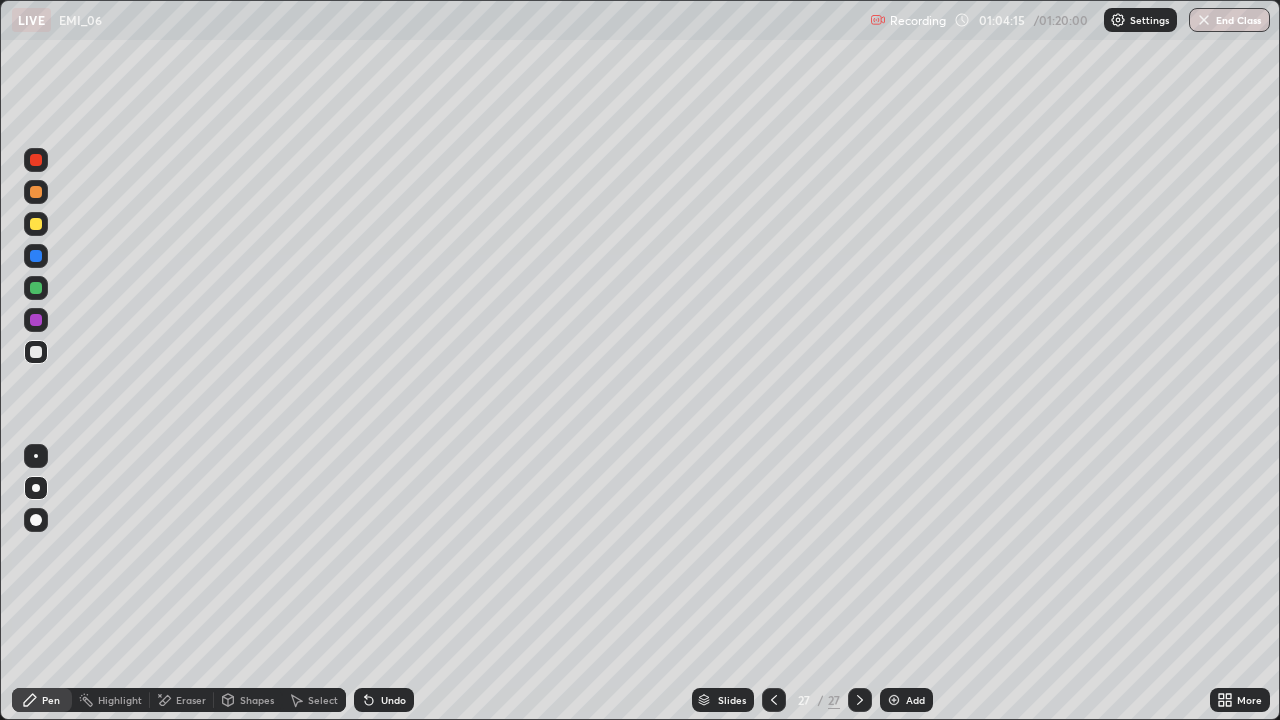 click 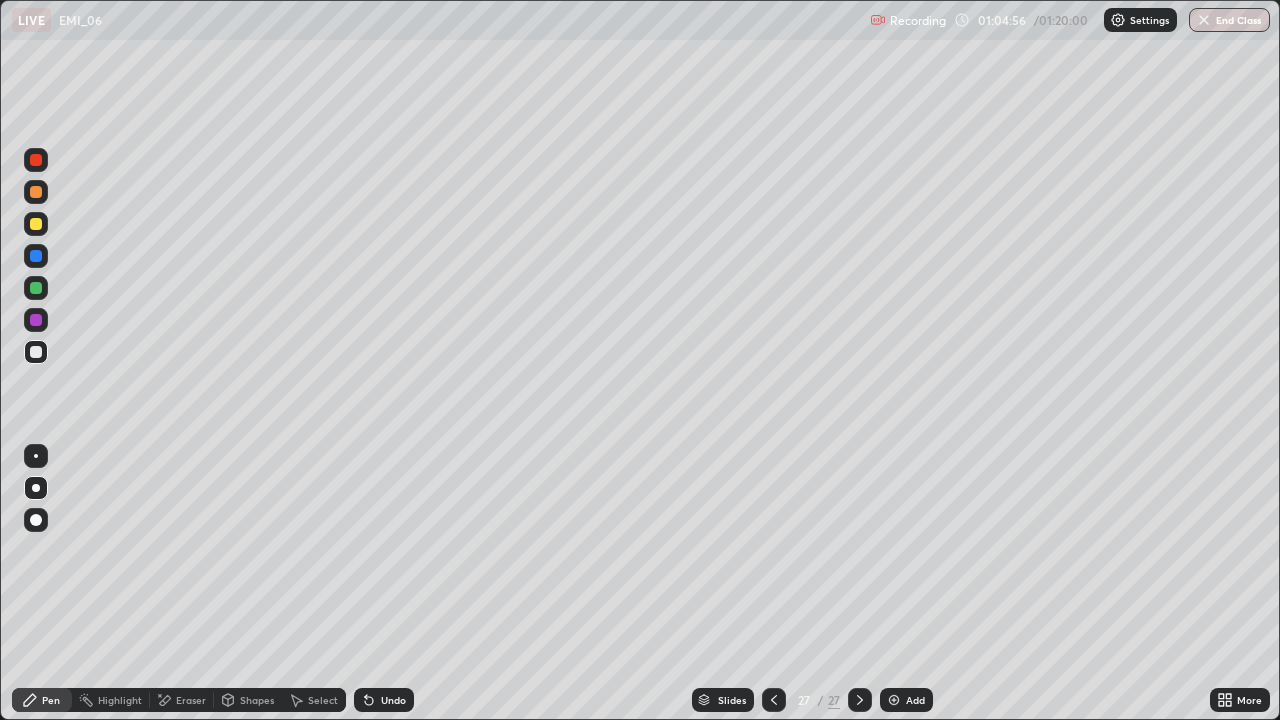 click on "Select" at bounding box center [323, 700] 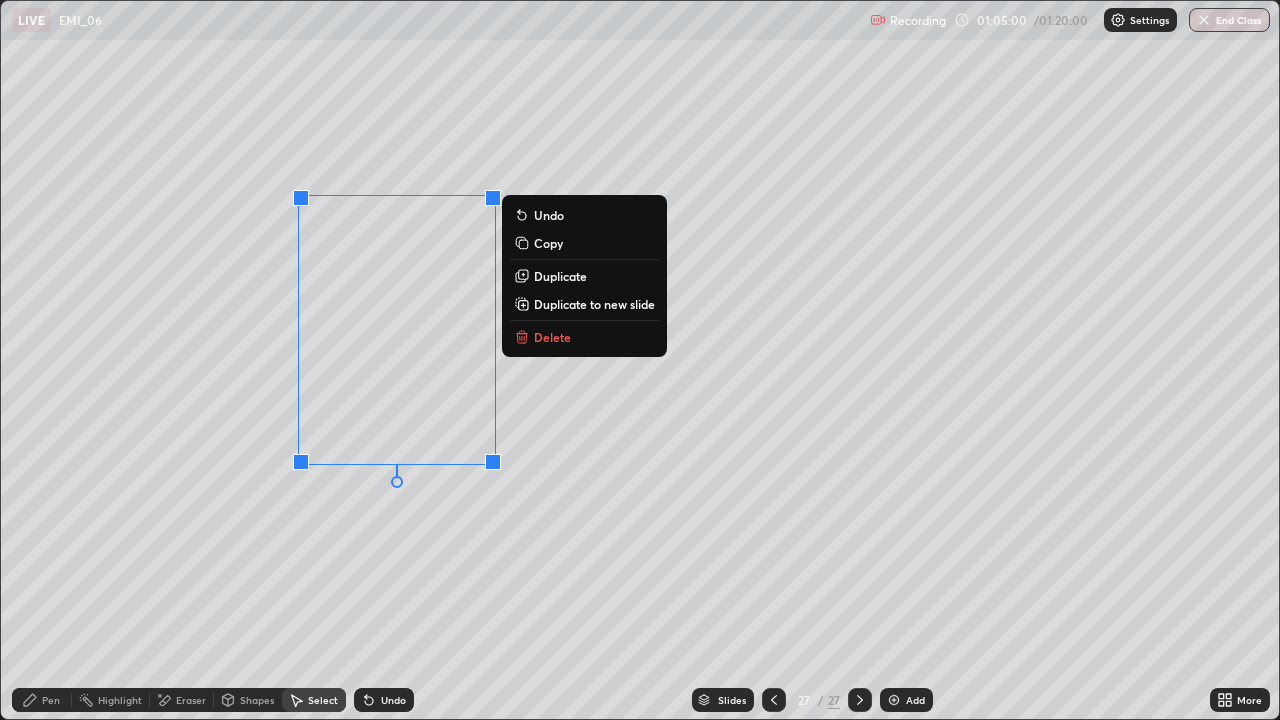 click on "Duplicate" at bounding box center [560, 276] 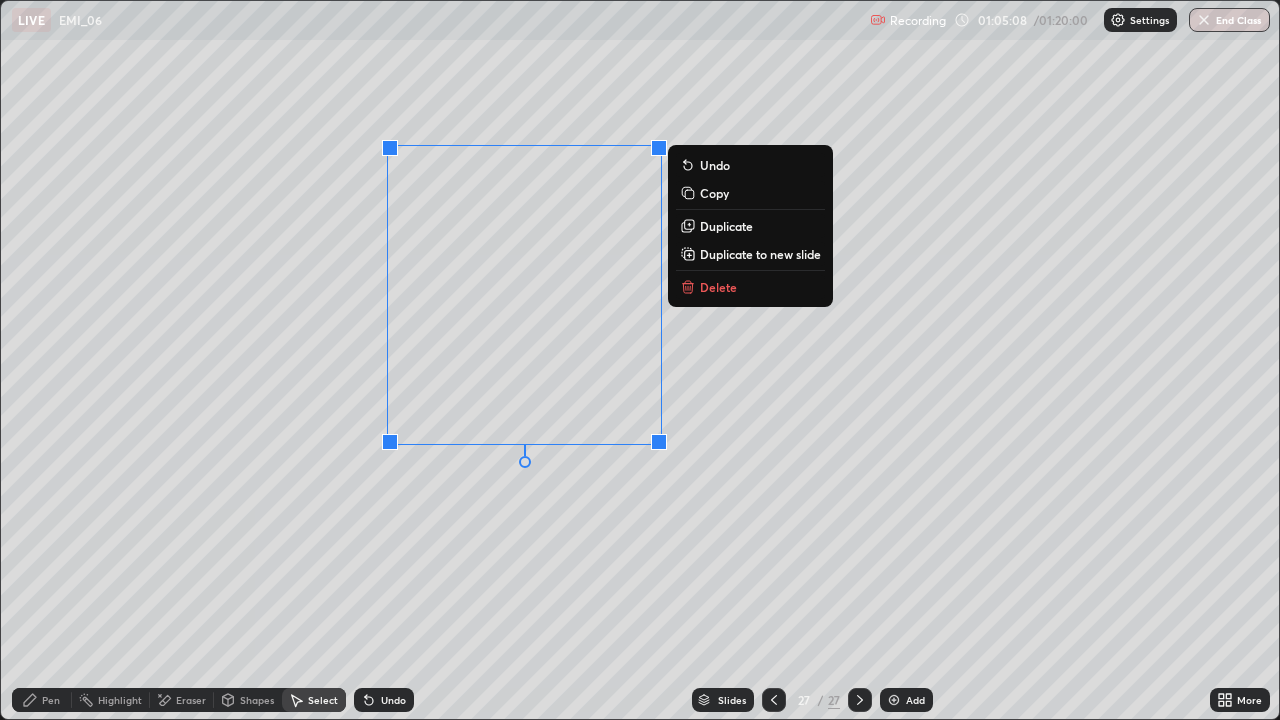 click on "0 ° Undo Copy Duplicate Duplicate to new slide Delete" at bounding box center (640, 360) 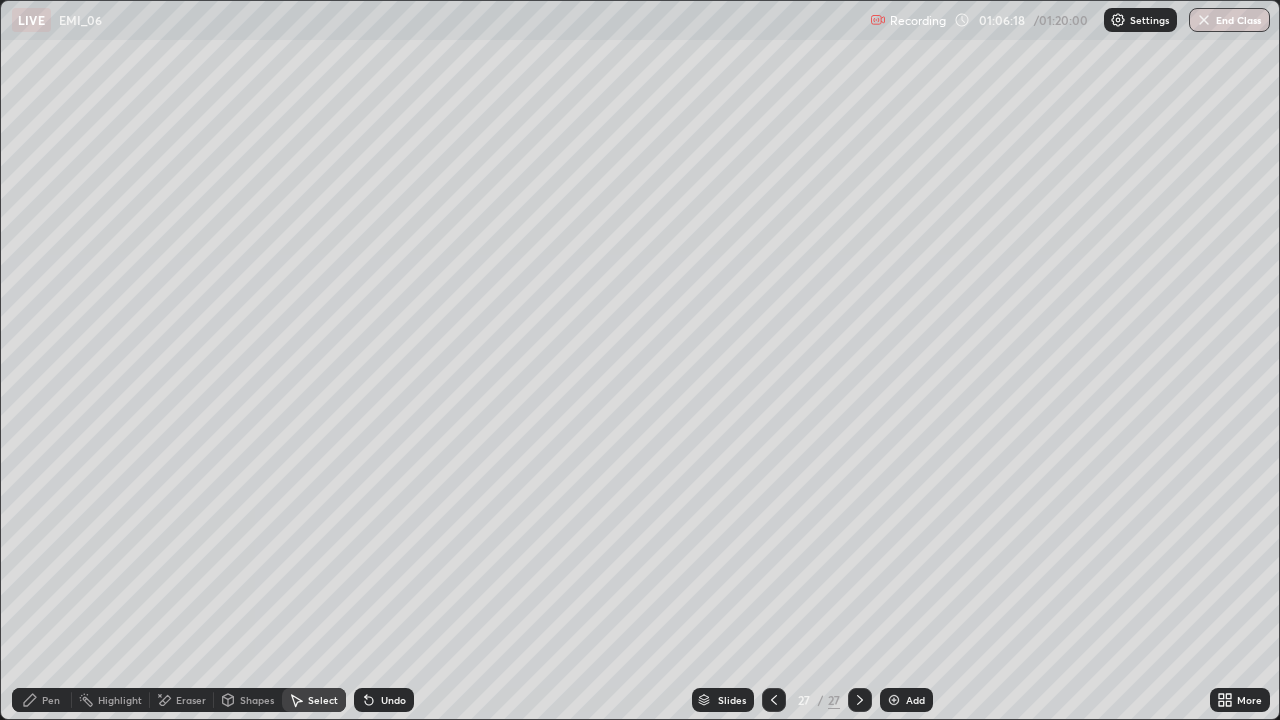click on "Pen" at bounding box center [51, 700] 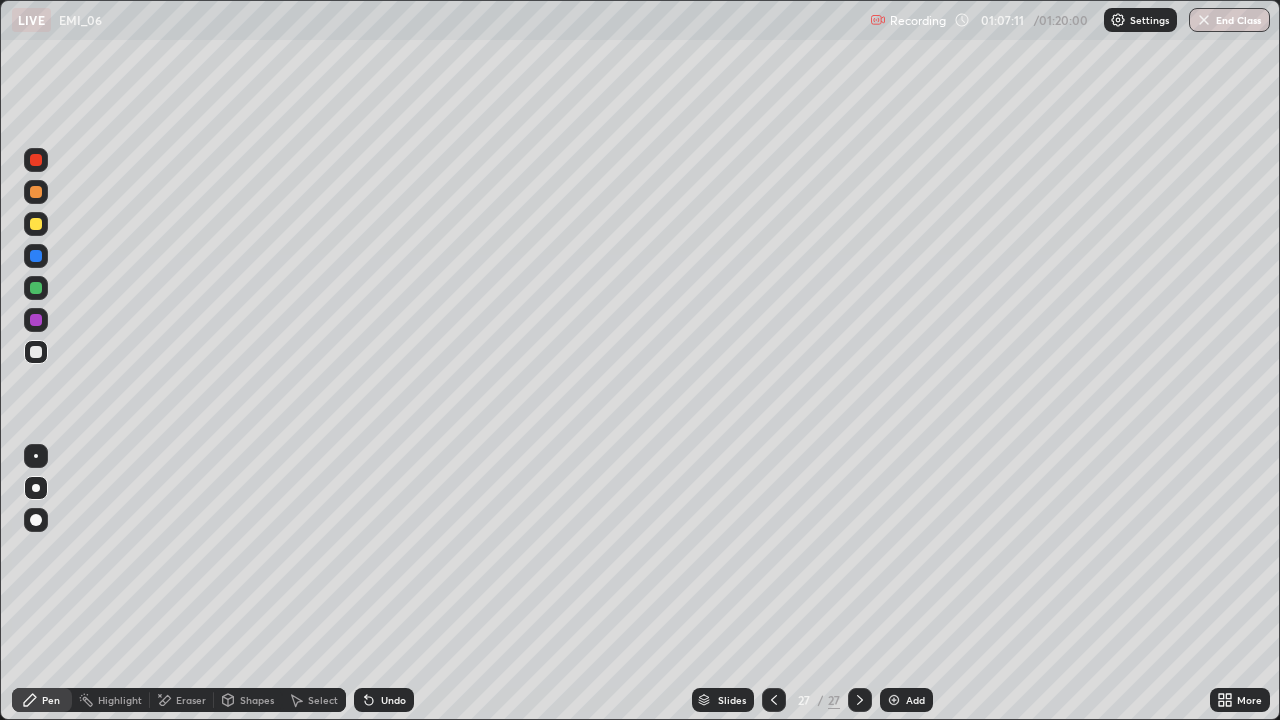 click on "More" at bounding box center (1249, 700) 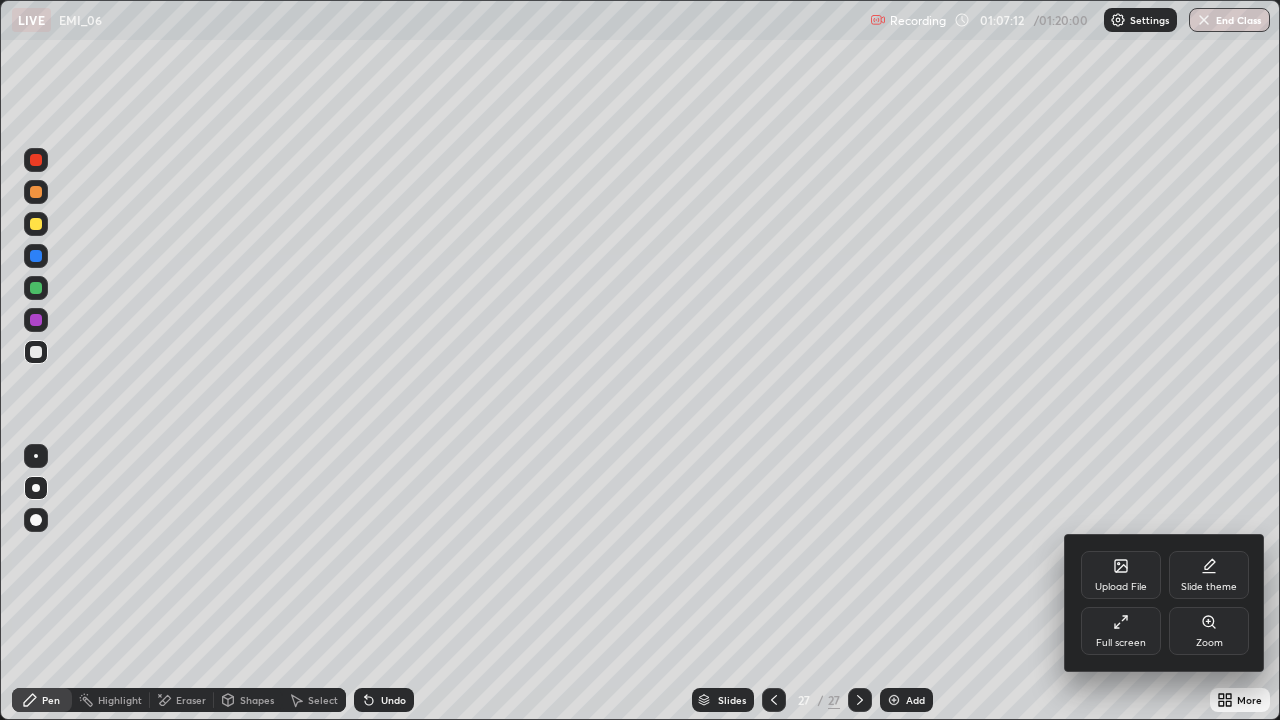 click on "Full screen" at bounding box center (1121, 631) 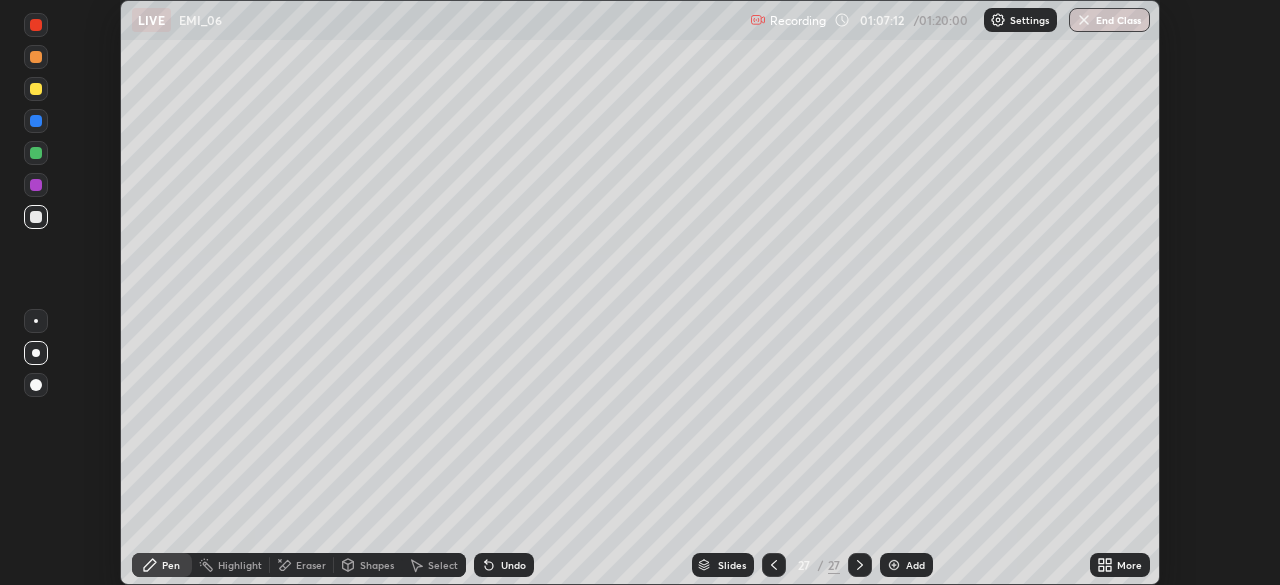 scroll, scrollTop: 585, scrollLeft: 1280, axis: both 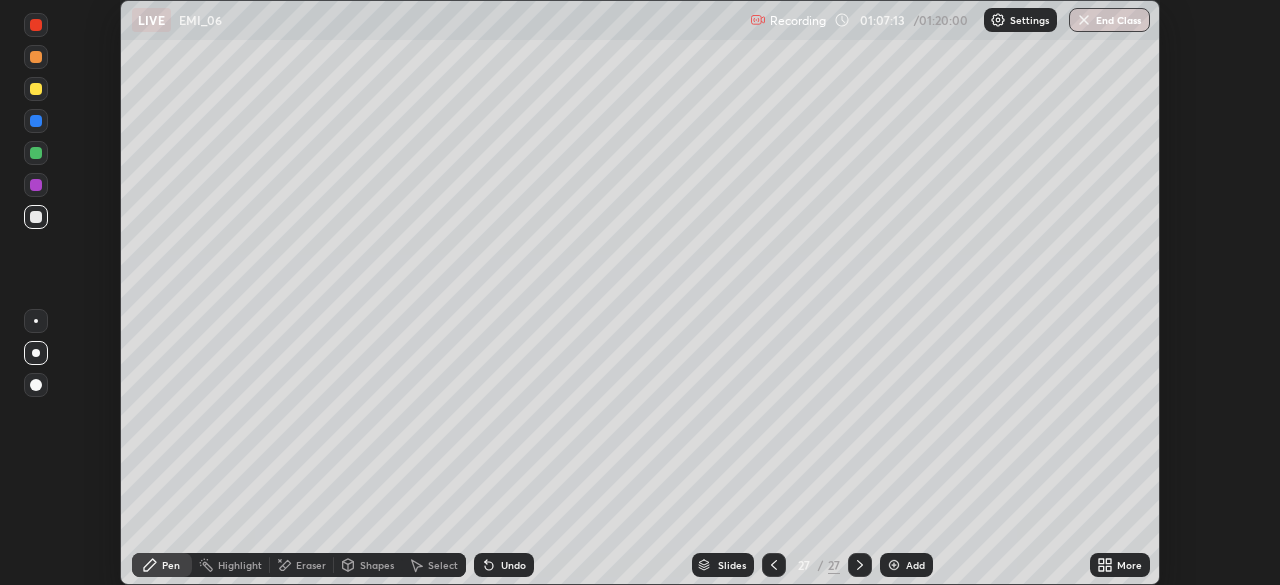 click on "More" at bounding box center (1129, 565) 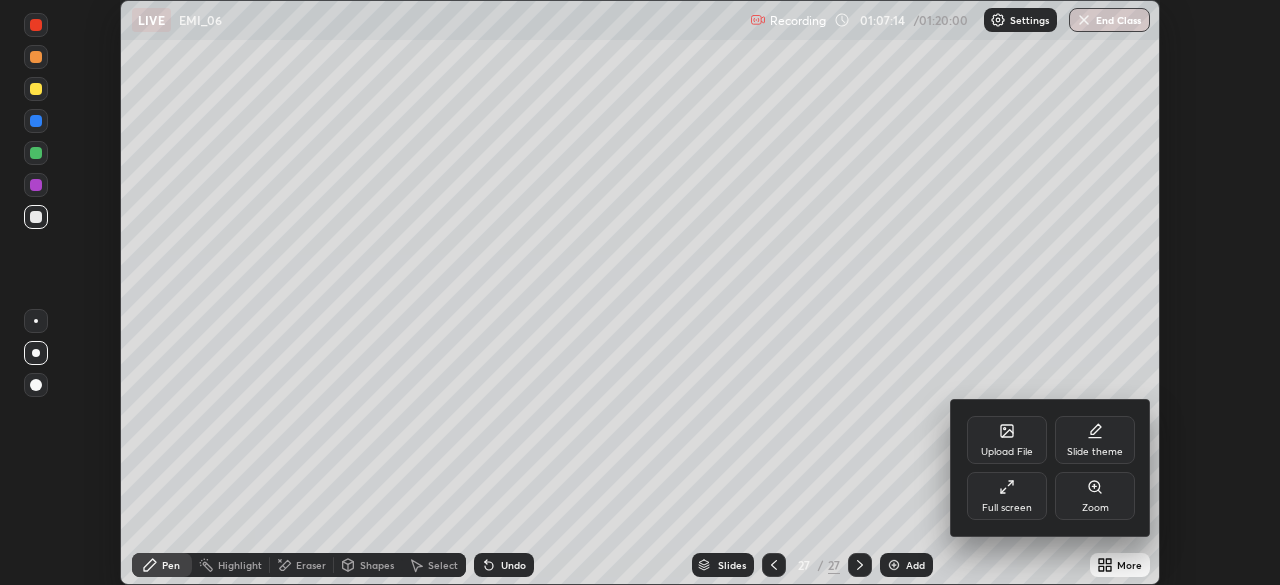click on "Full screen" at bounding box center (1007, 496) 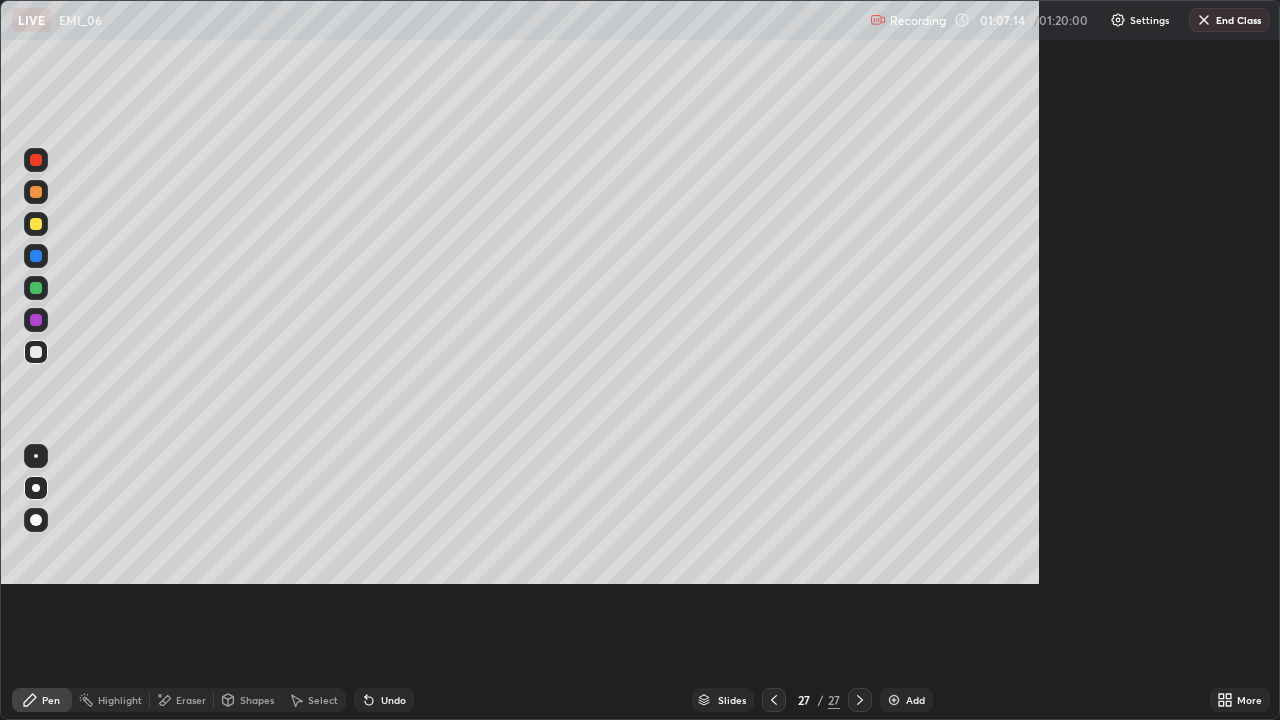 scroll, scrollTop: 99280, scrollLeft: 98720, axis: both 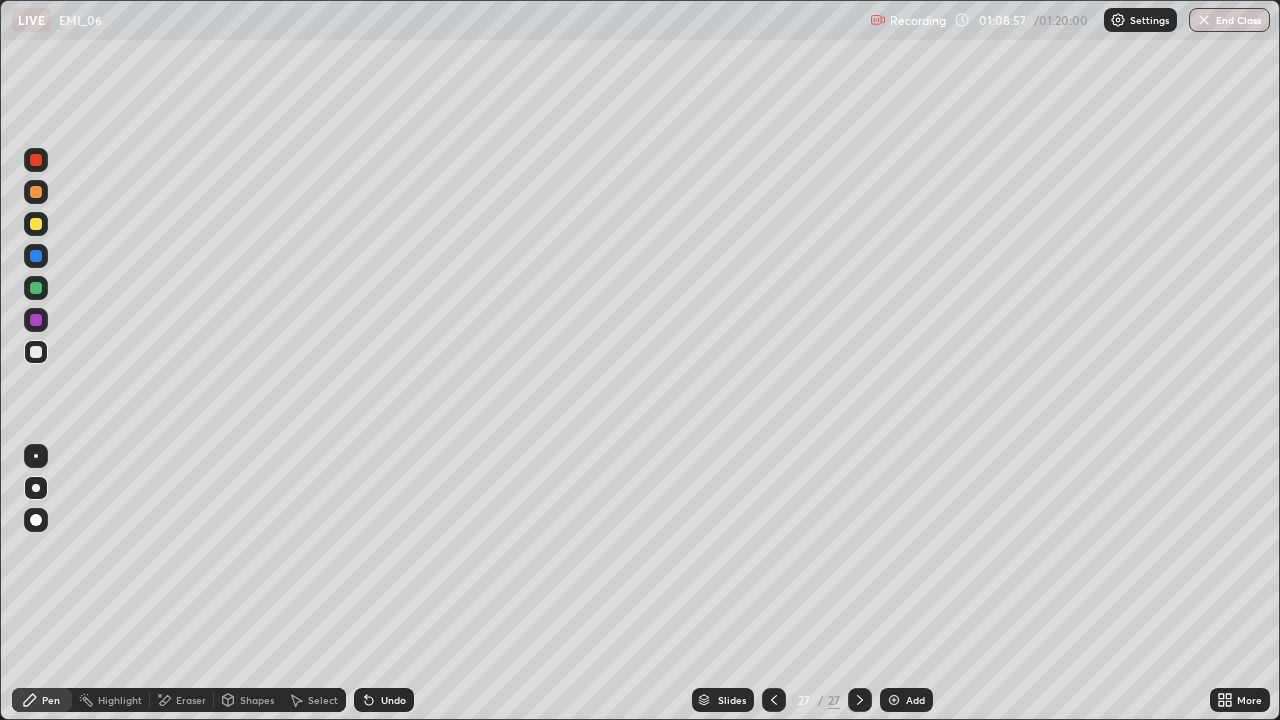 click 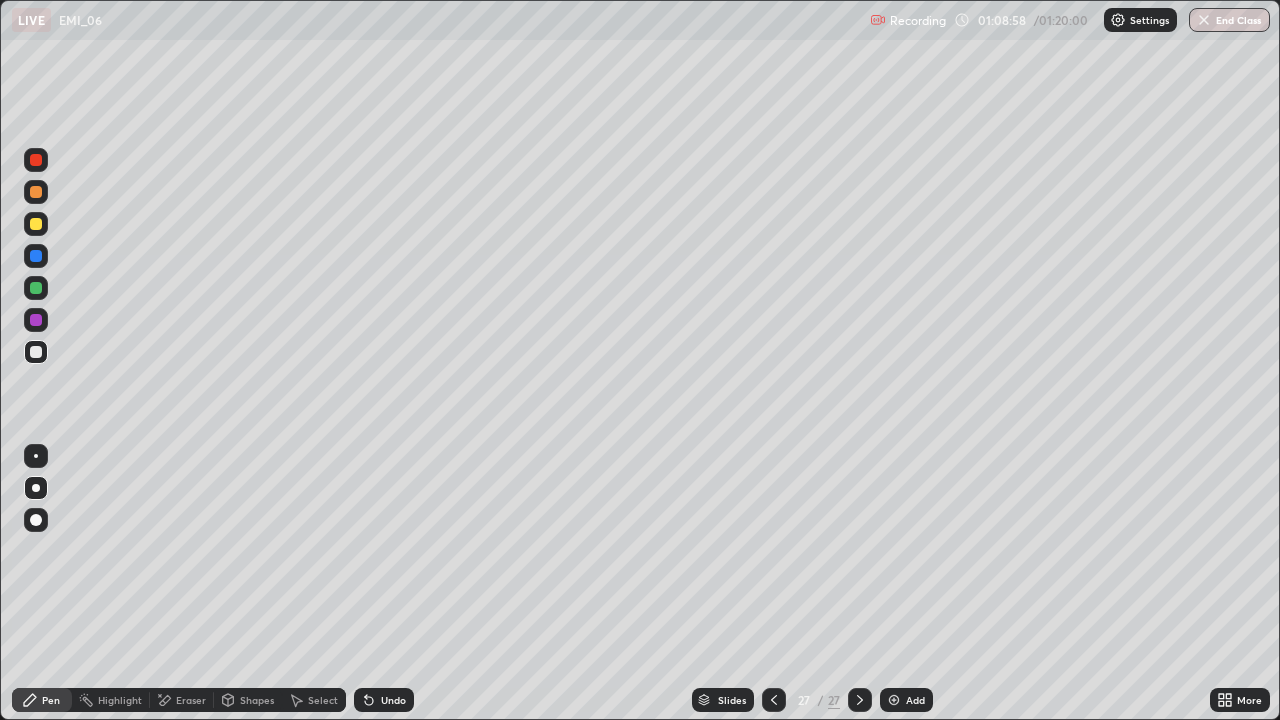 click on "Select" at bounding box center (323, 700) 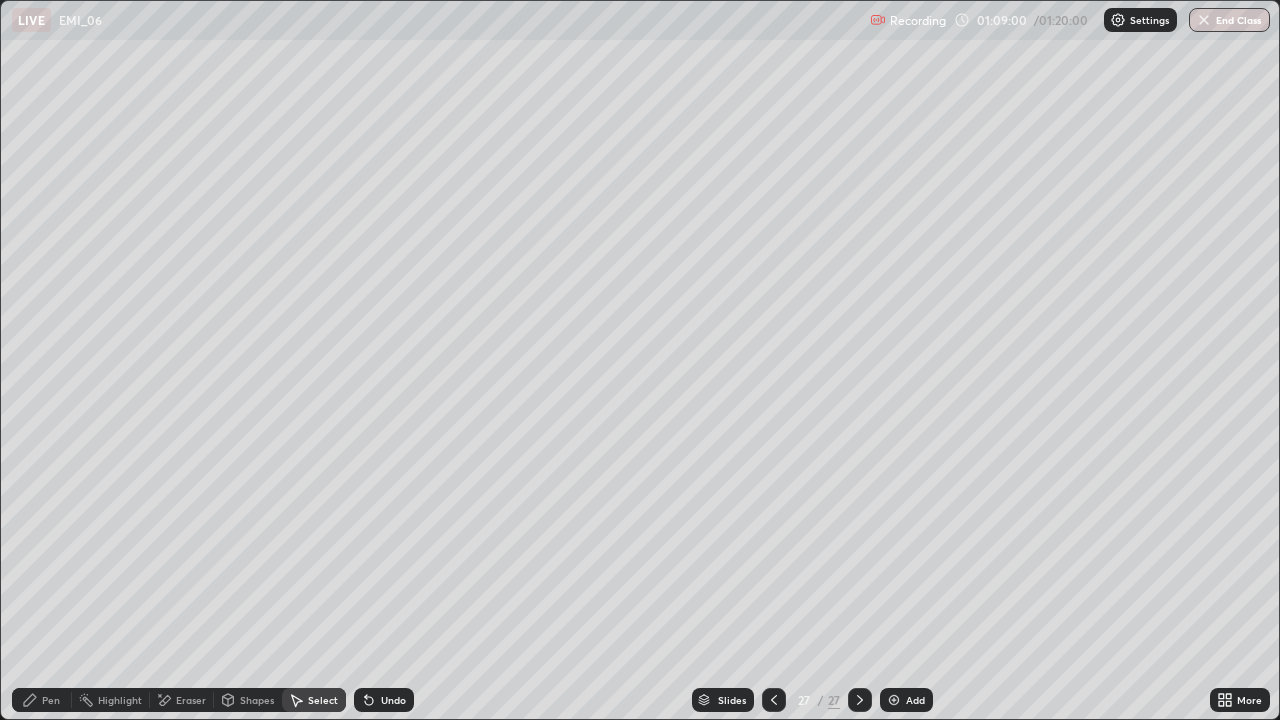 click 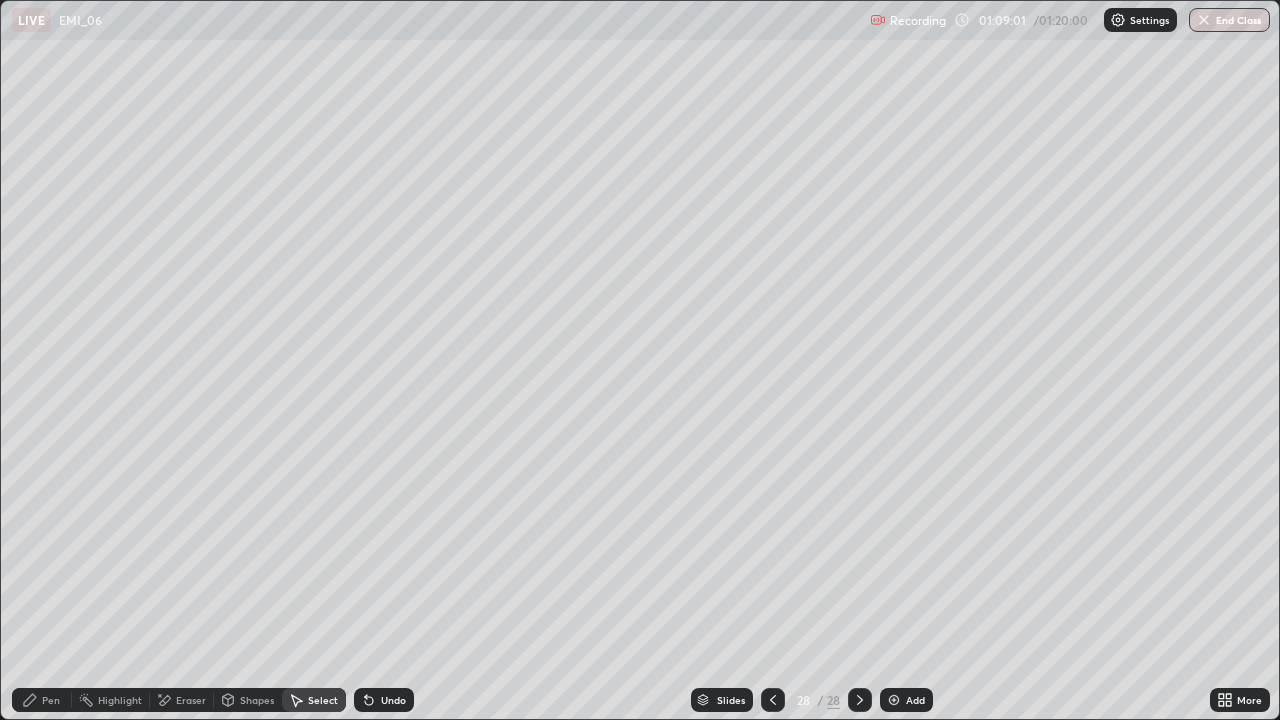 click on "Pen" at bounding box center [42, 700] 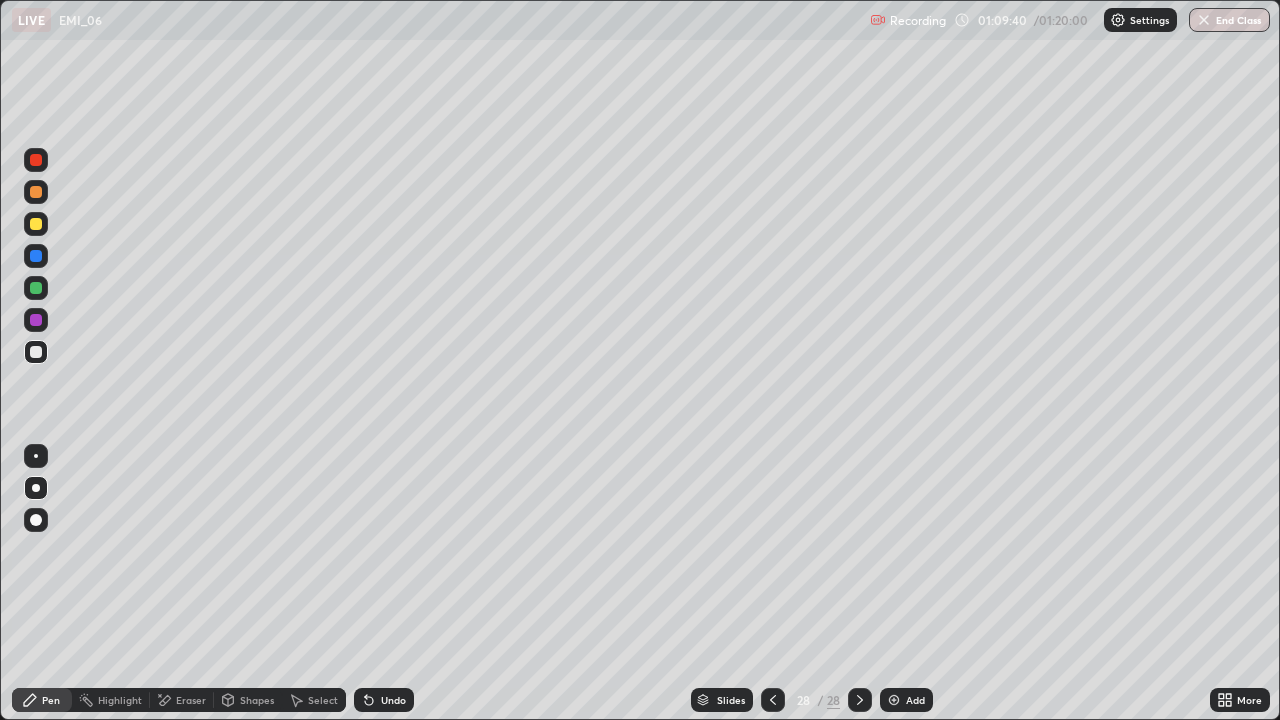 click at bounding box center (36, 288) 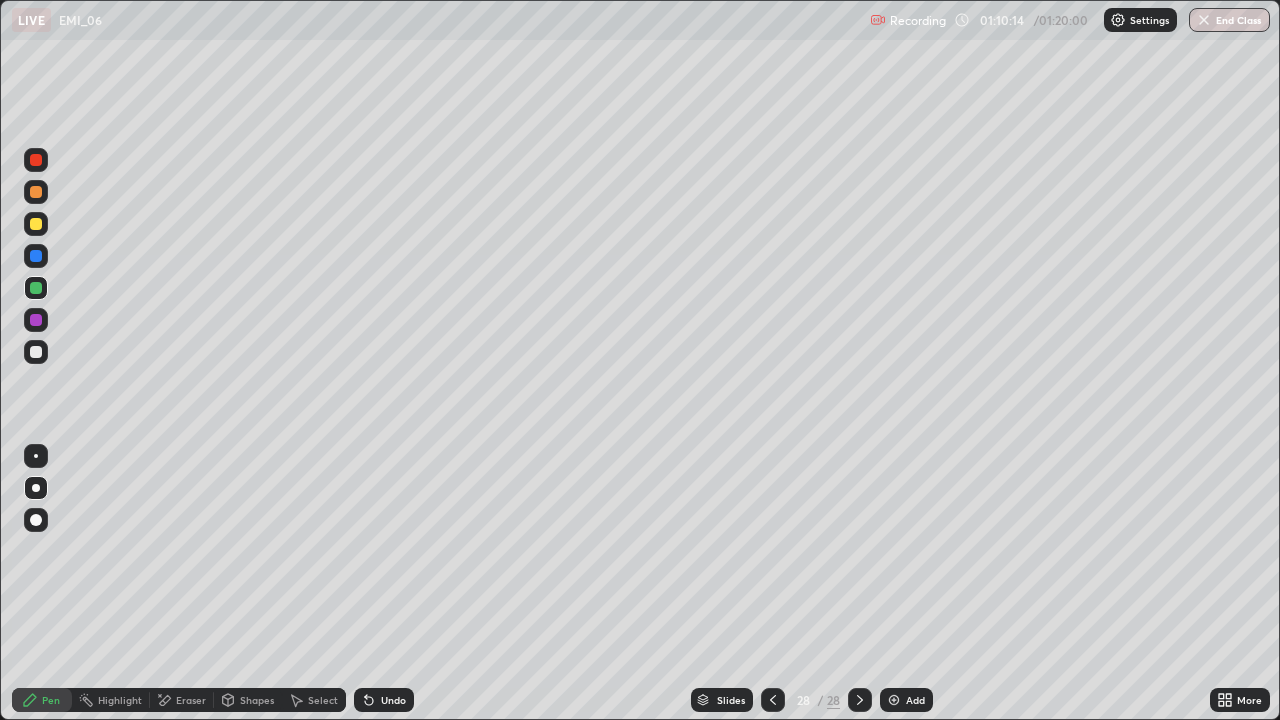 click 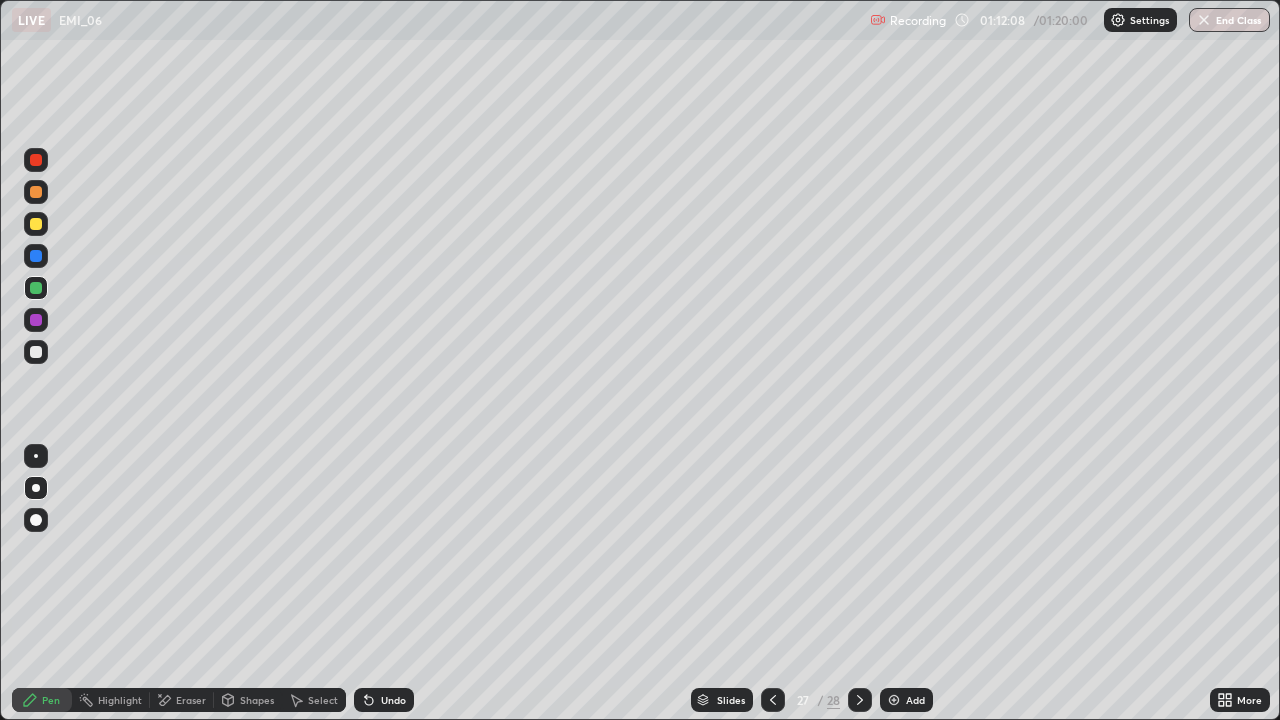 click on "Eraser" at bounding box center [191, 700] 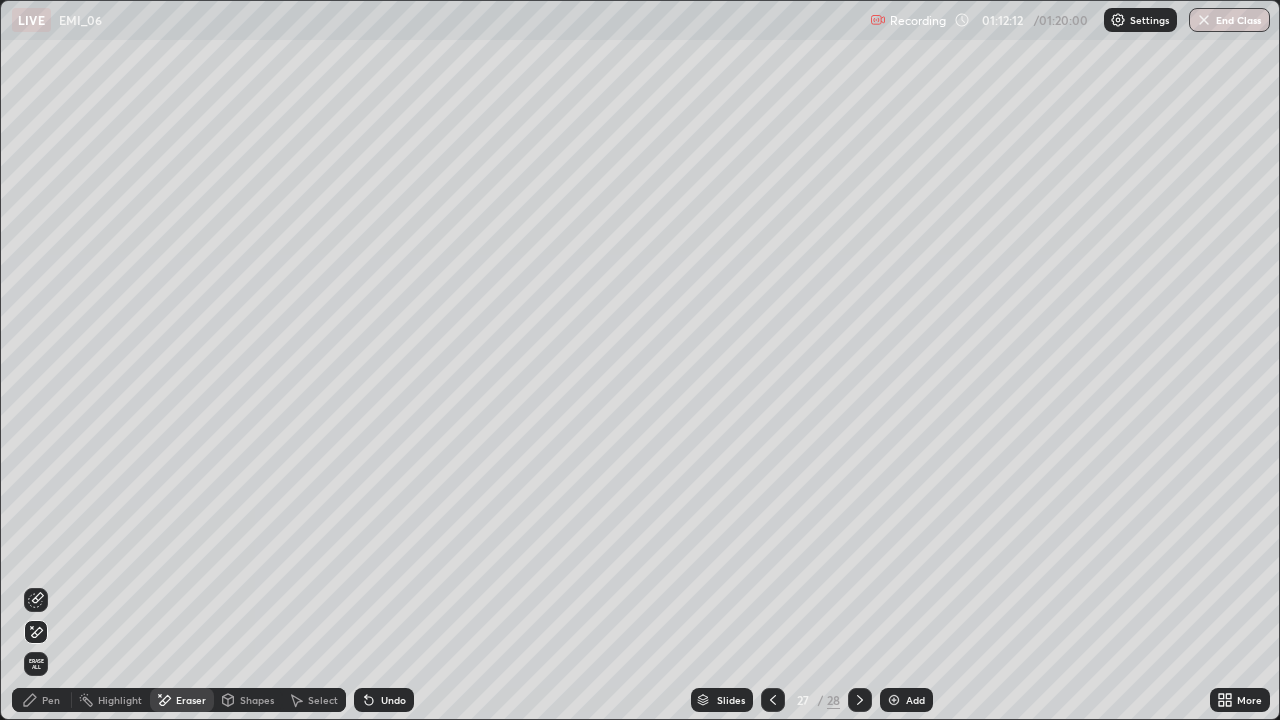 click on "Pen" at bounding box center (51, 700) 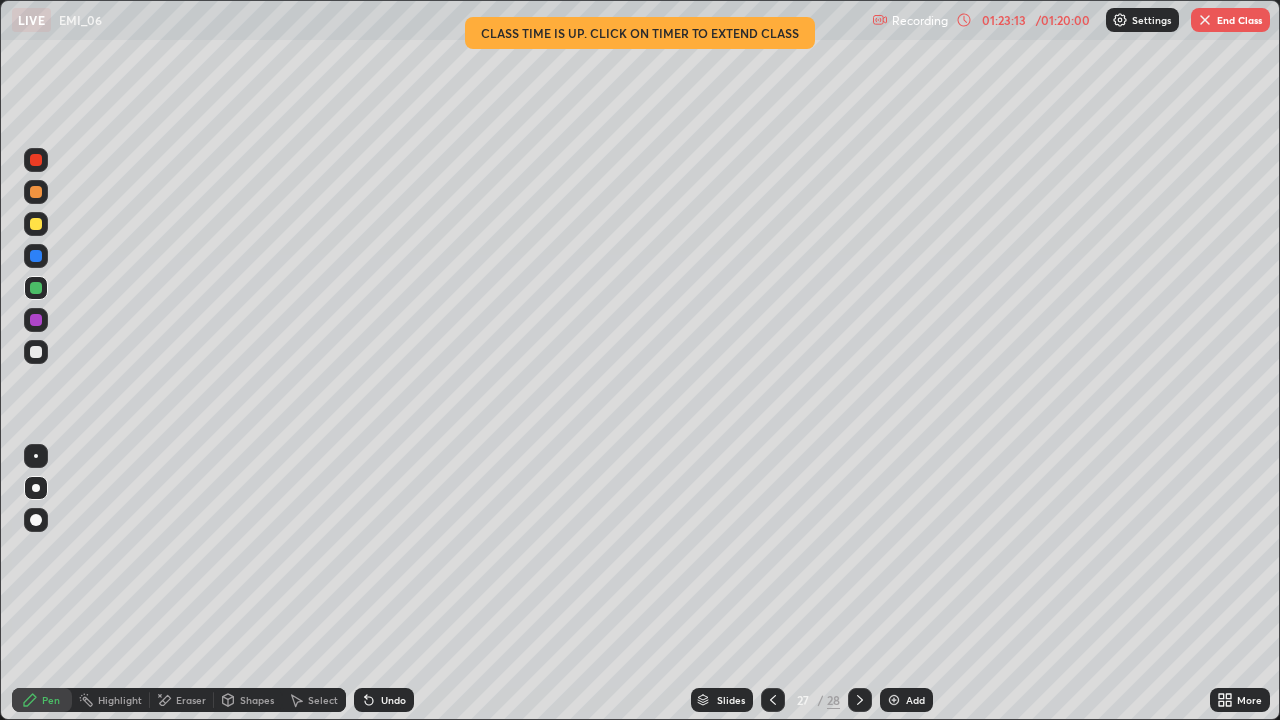 click on "End Class" at bounding box center (1230, 20) 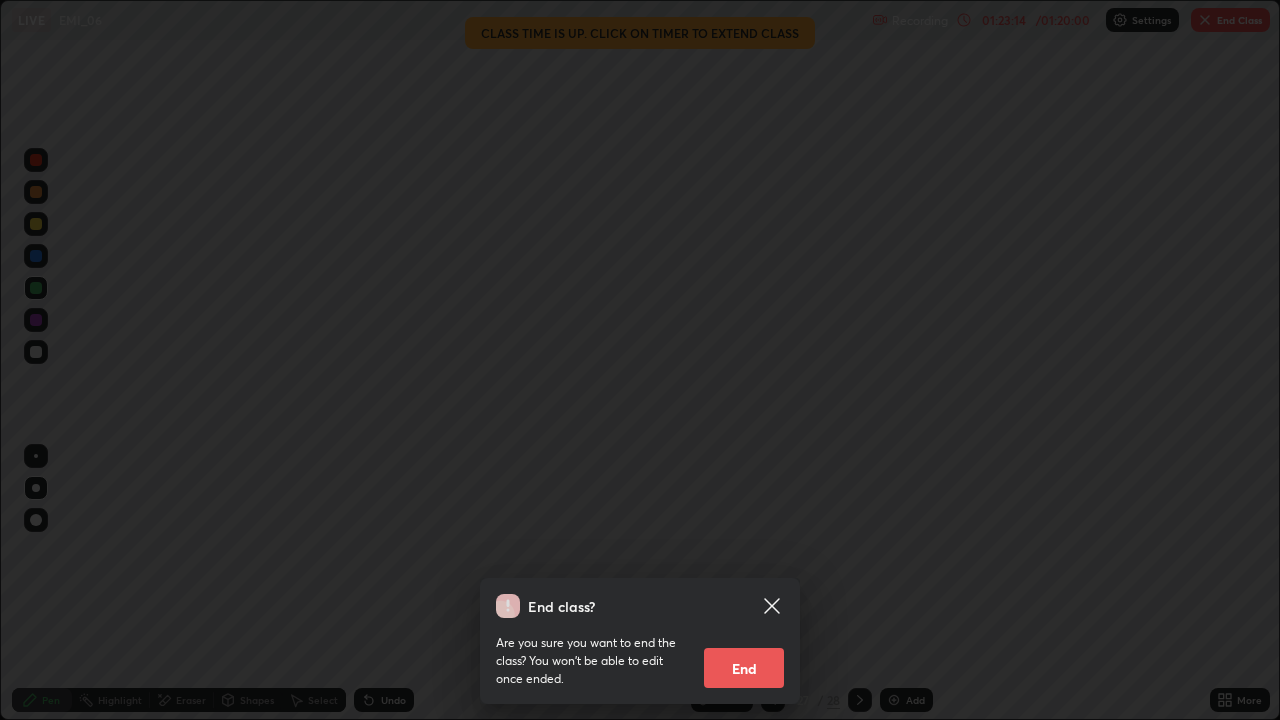 click on "End" at bounding box center [744, 668] 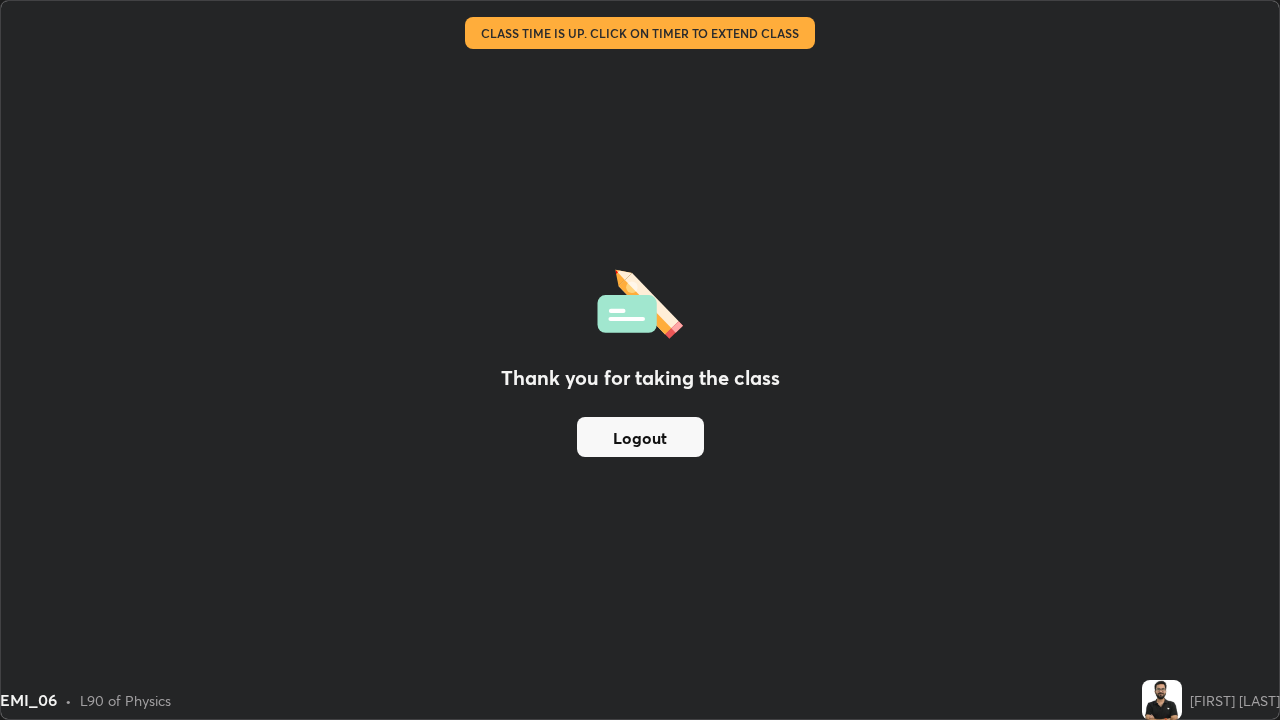 click on "Logout" at bounding box center (640, 437) 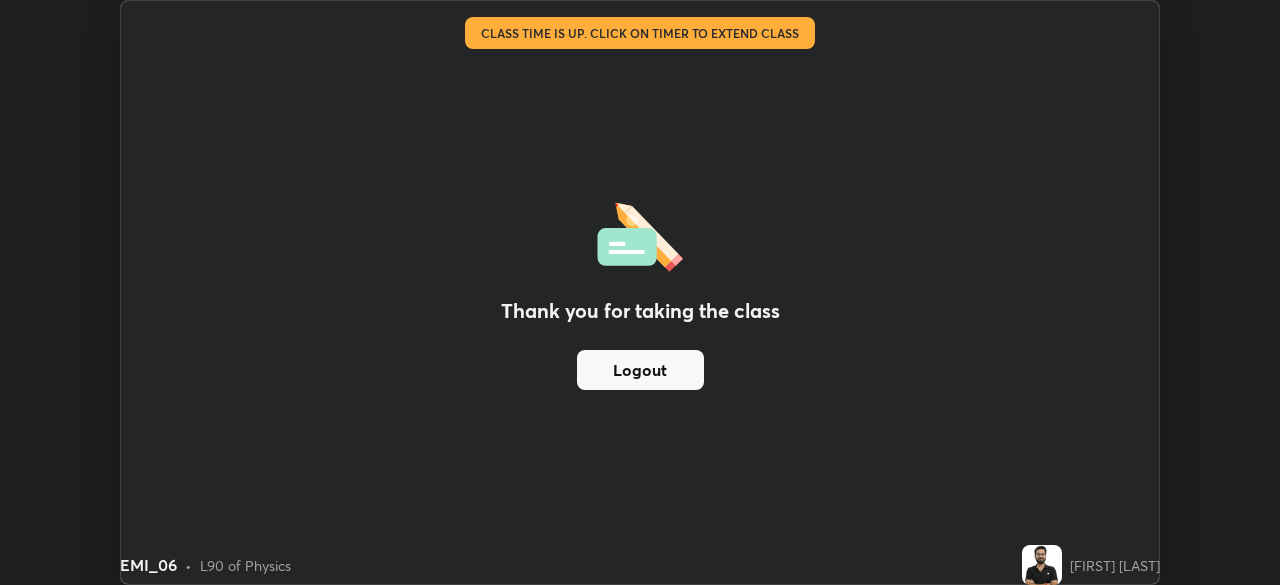 scroll, scrollTop: 585, scrollLeft: 1280, axis: both 